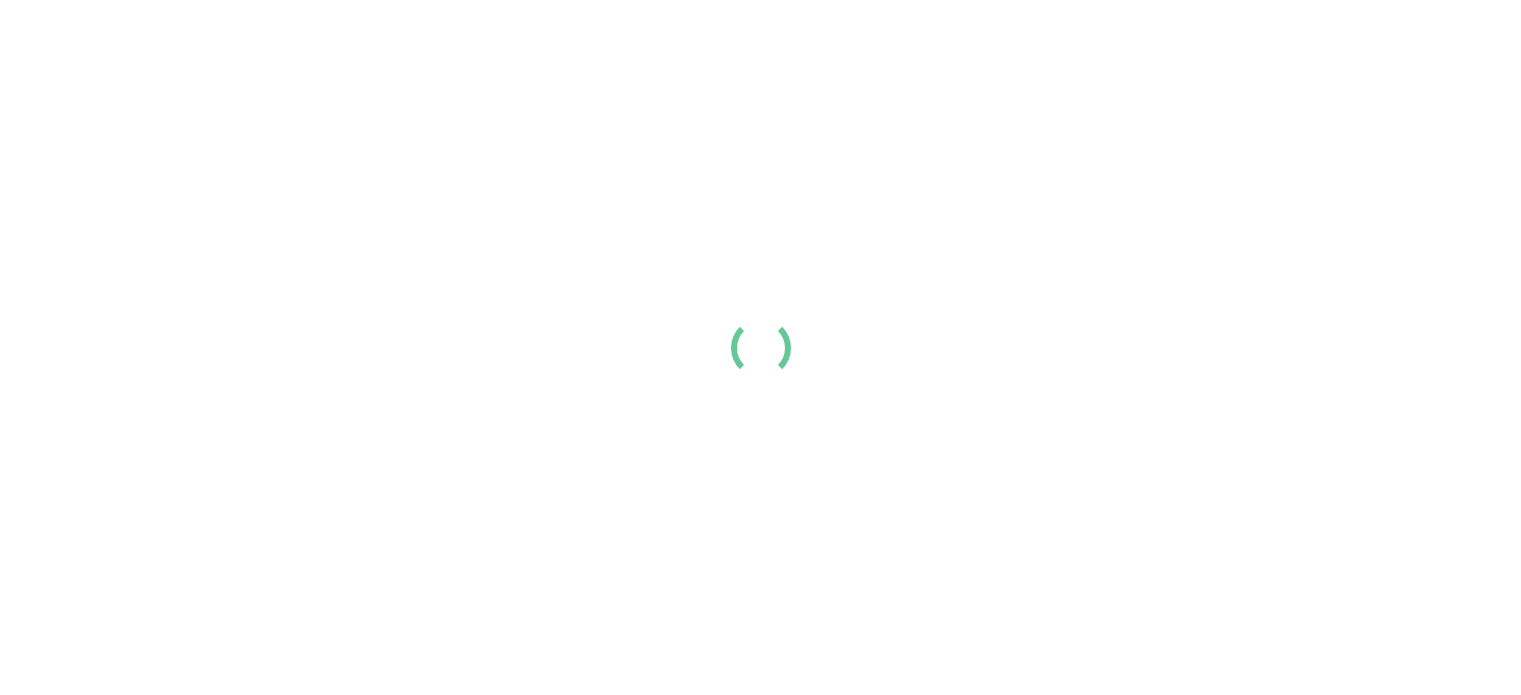 scroll, scrollTop: 0, scrollLeft: 0, axis: both 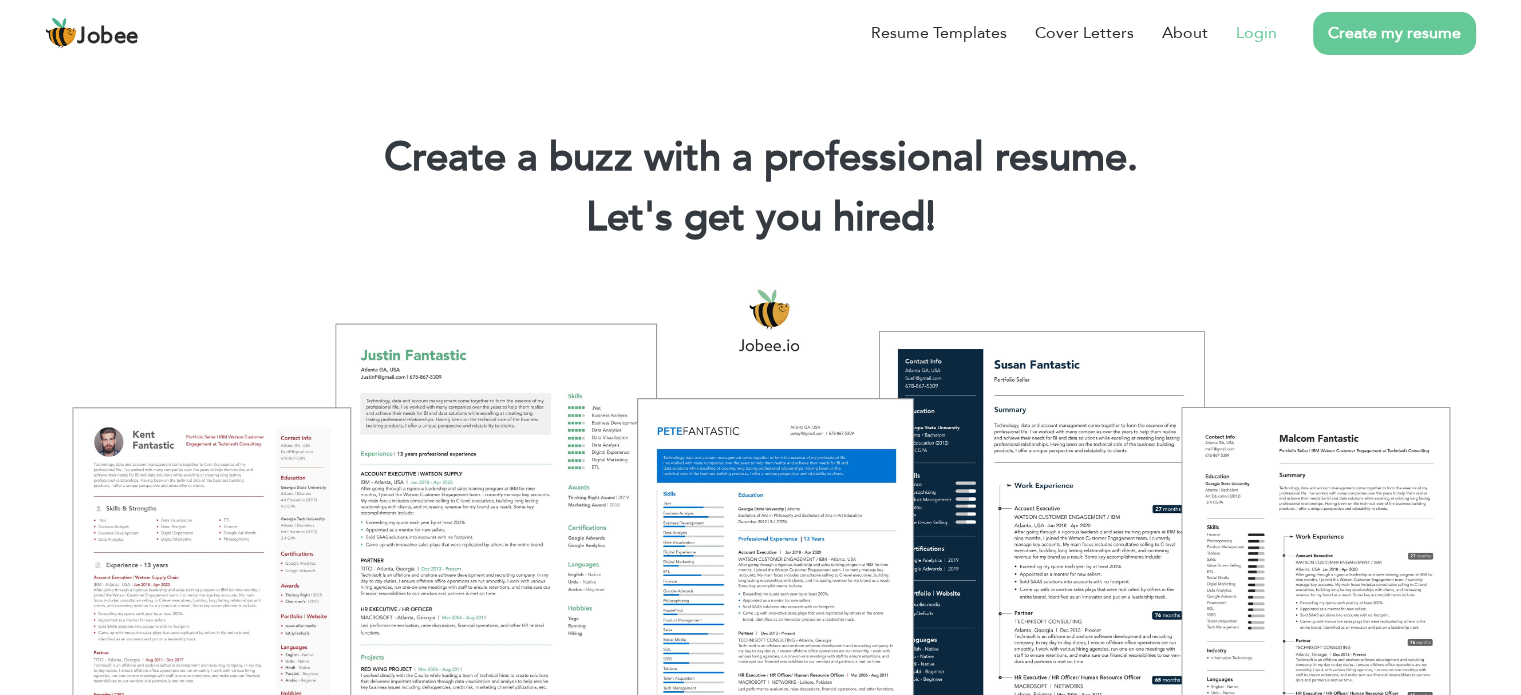 click on "Login" at bounding box center [1256, 33] 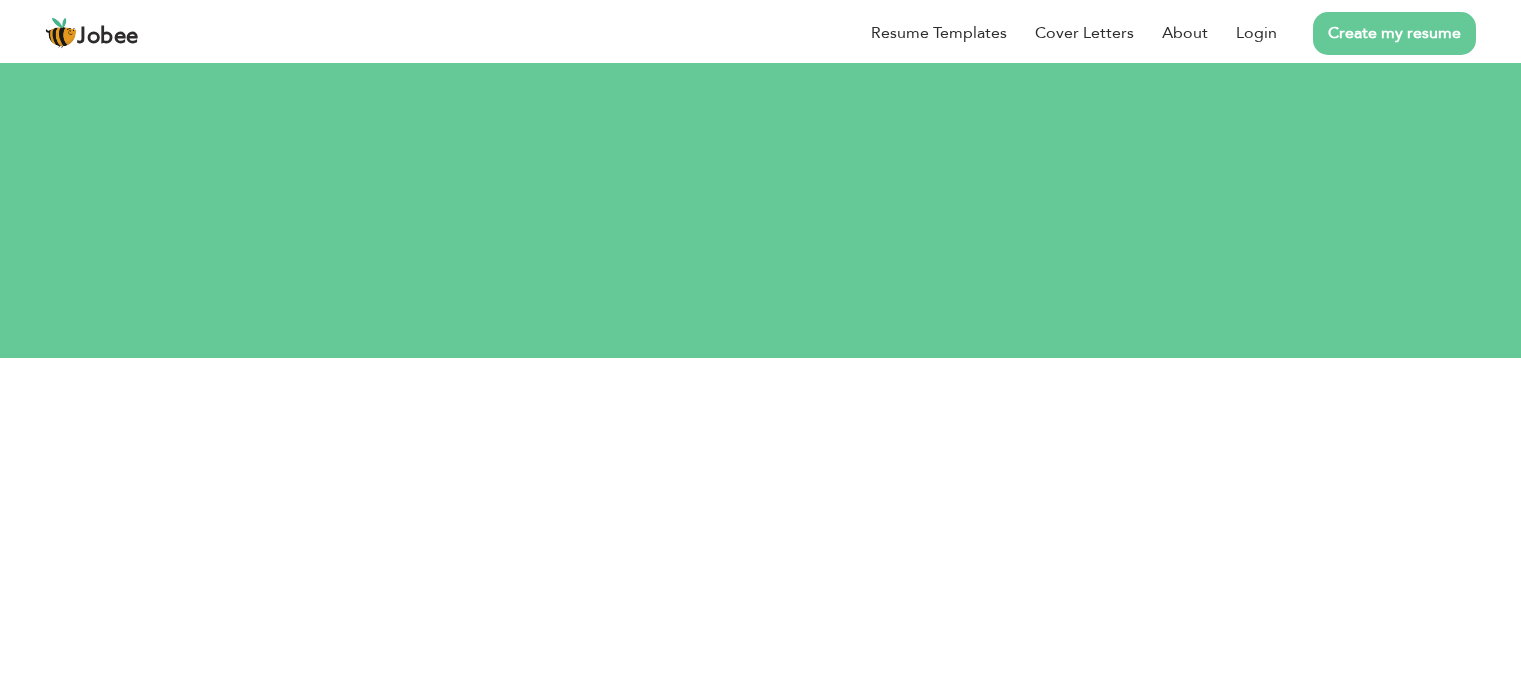 scroll, scrollTop: 0, scrollLeft: 0, axis: both 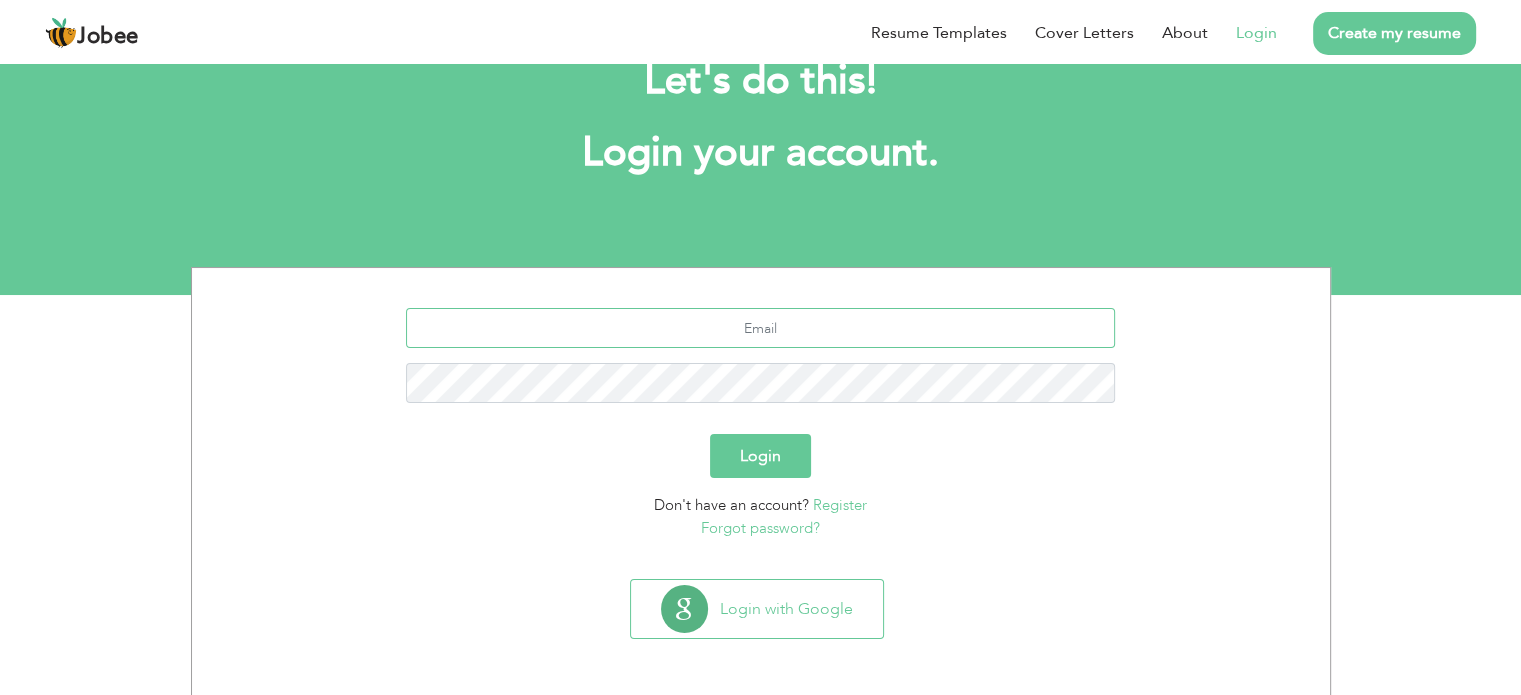 type on "mujahidabbas854@gmail.com" 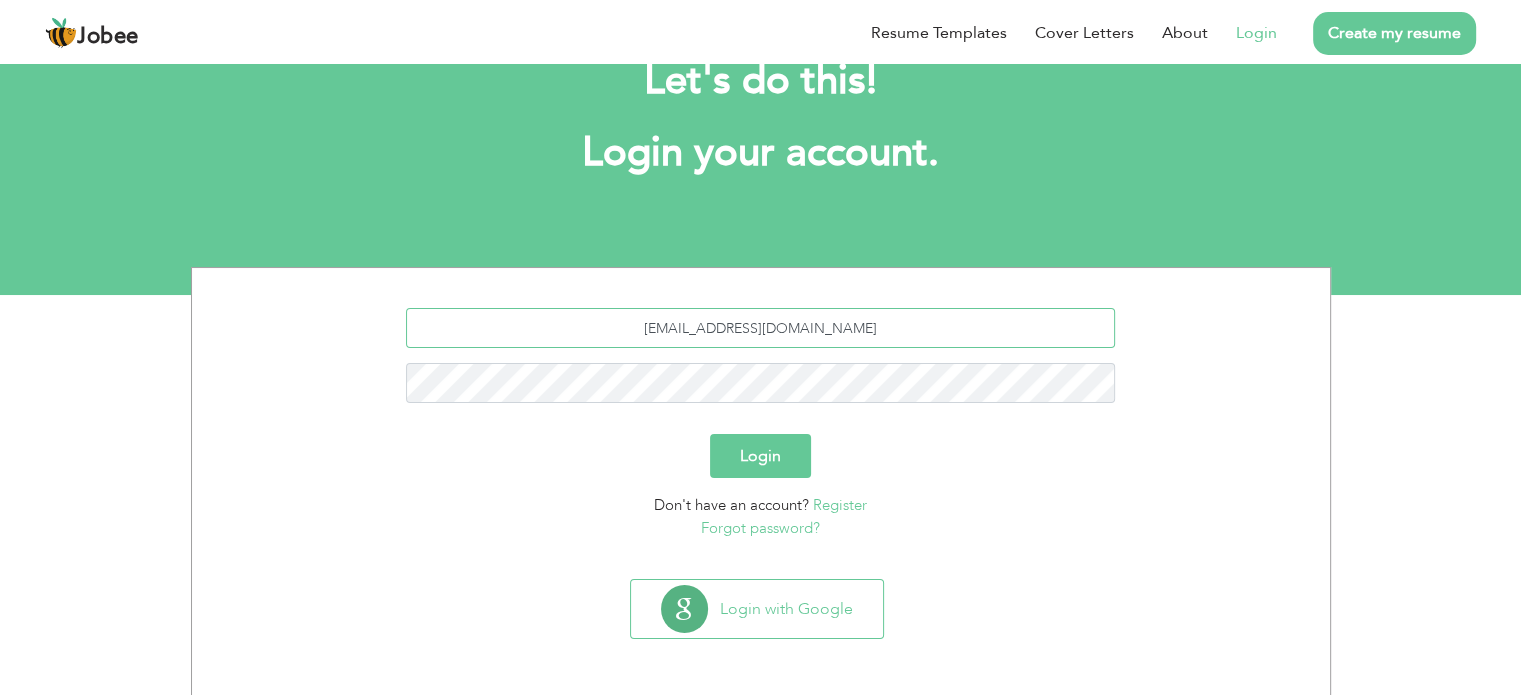 click on "mujahidabbas854@gmail.com" at bounding box center (760, 328) 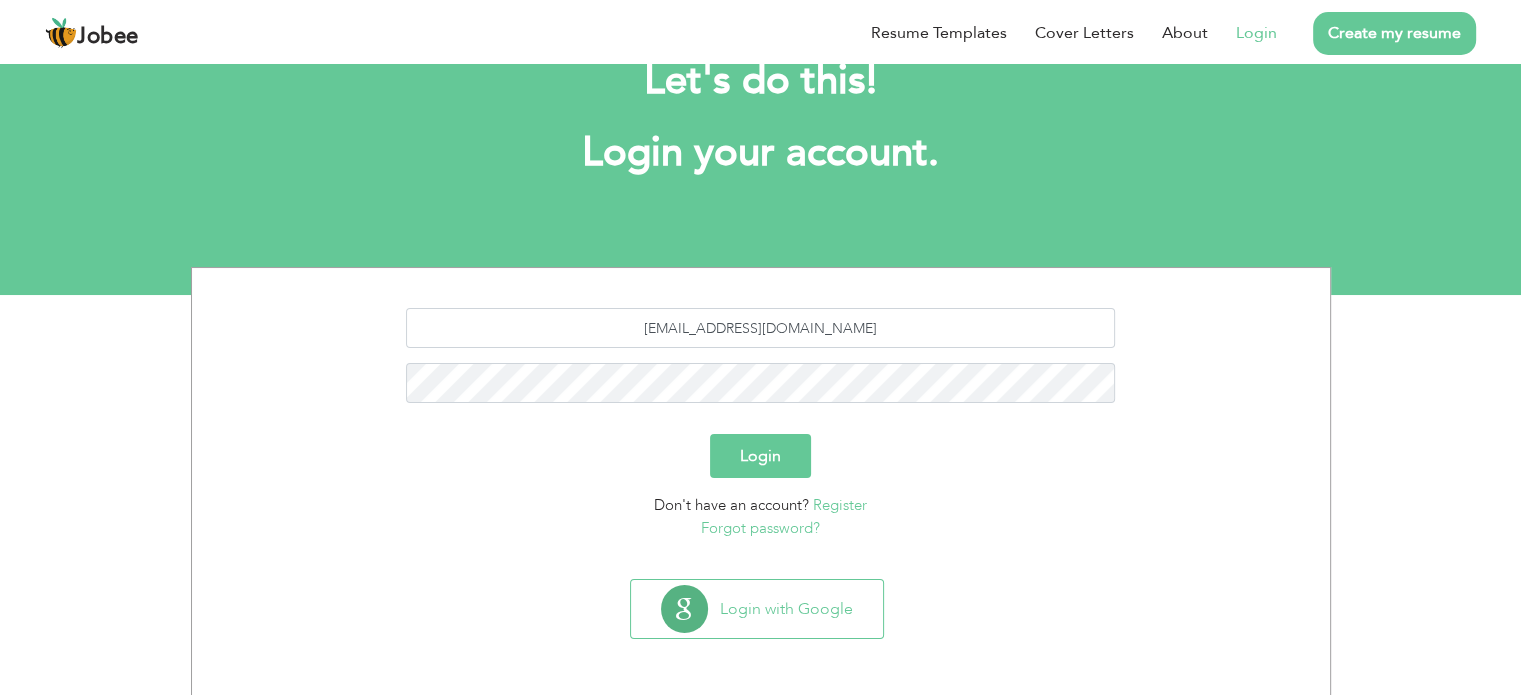 click on "Login" at bounding box center [761, 456] 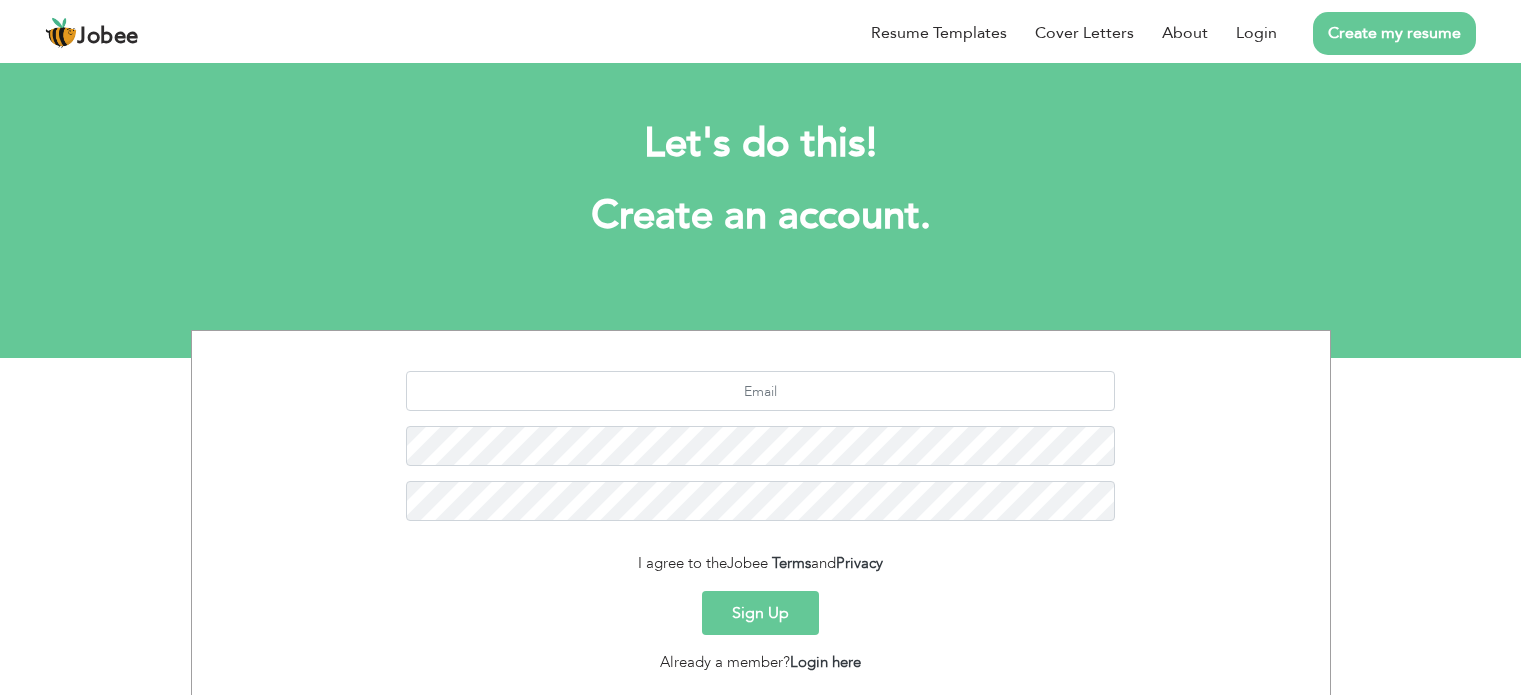 scroll, scrollTop: 0, scrollLeft: 0, axis: both 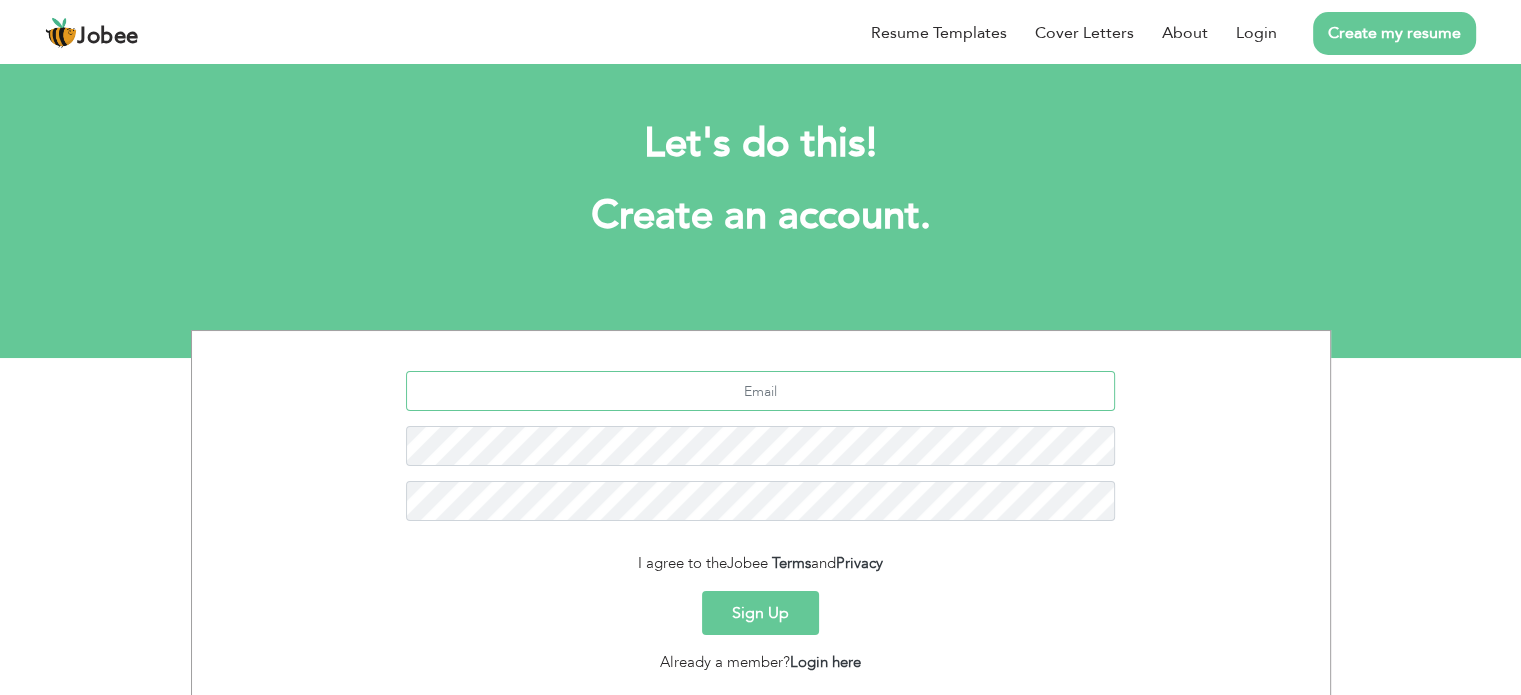 click at bounding box center (760, 391) 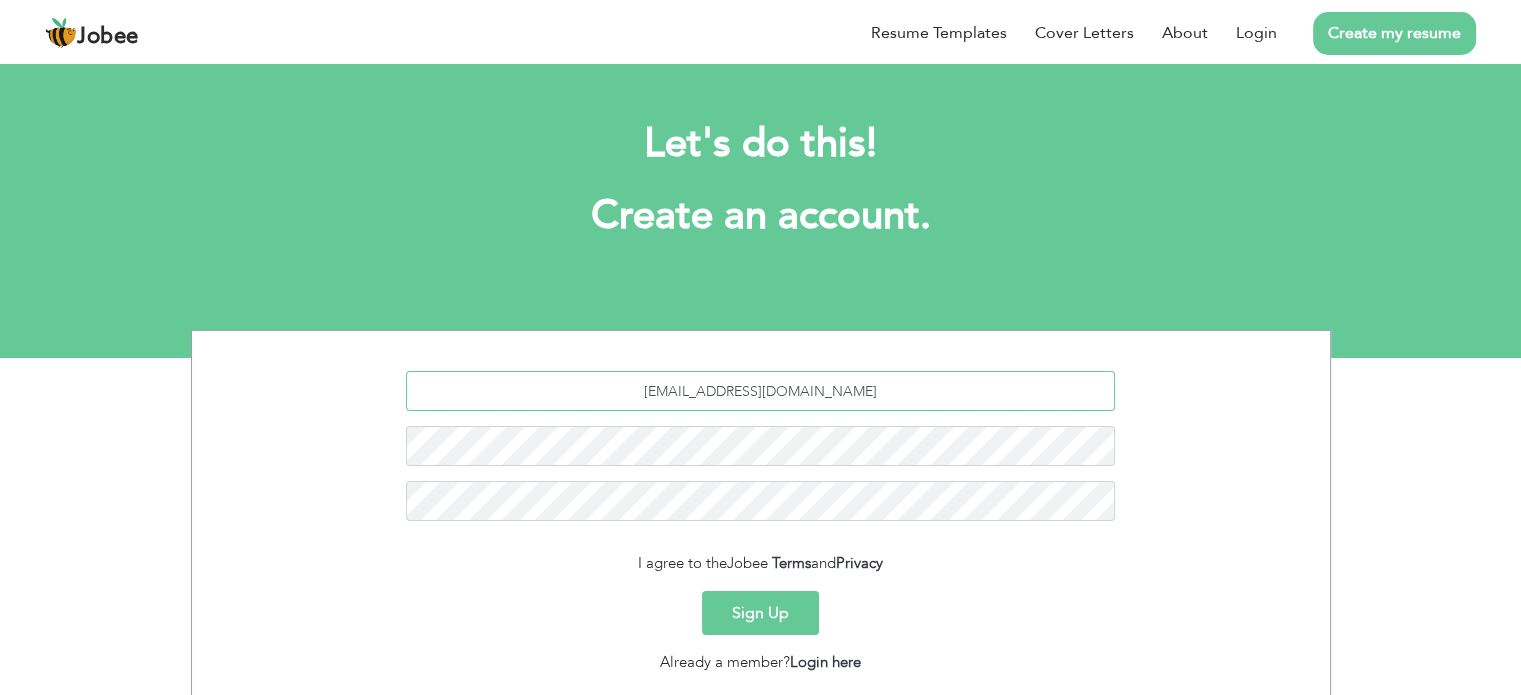 type on "[EMAIL_ADDRESS][DOMAIN_NAME]" 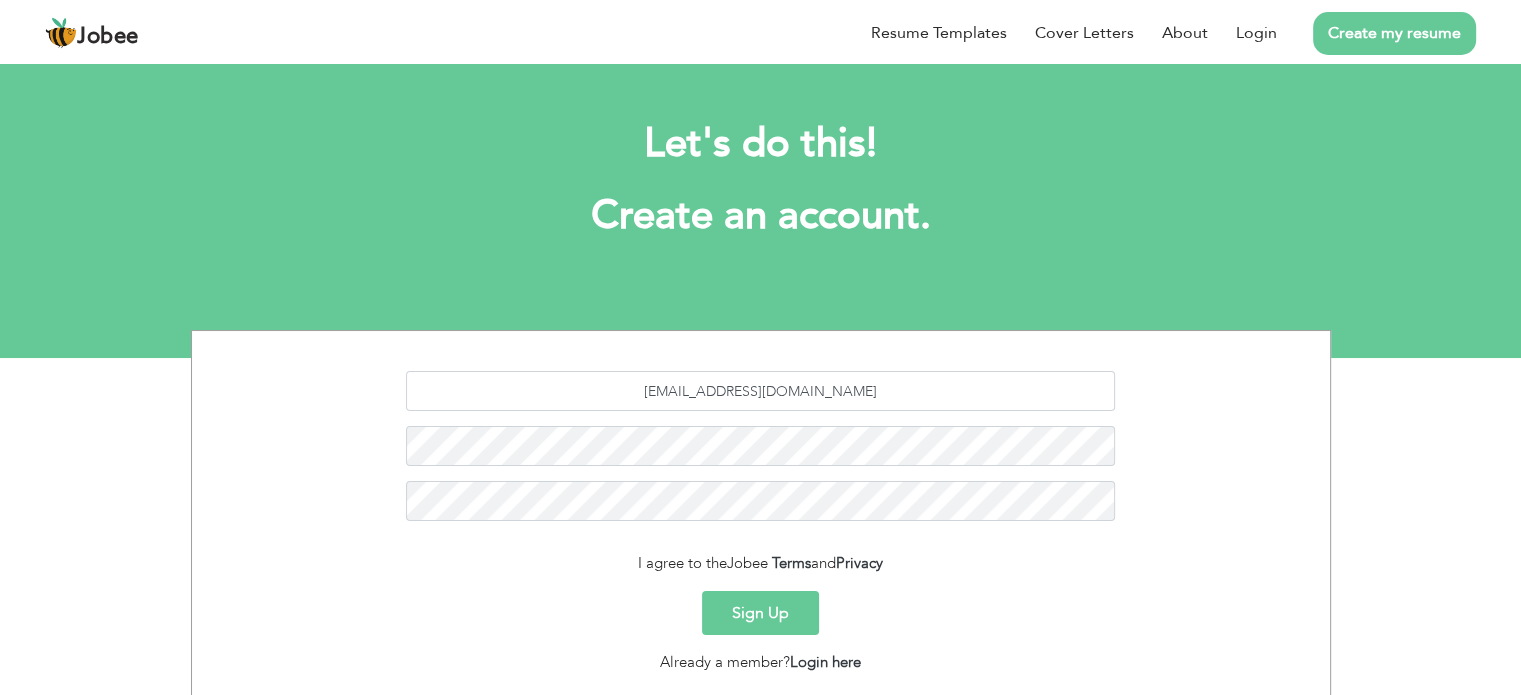click on "Sign Up" at bounding box center [760, 613] 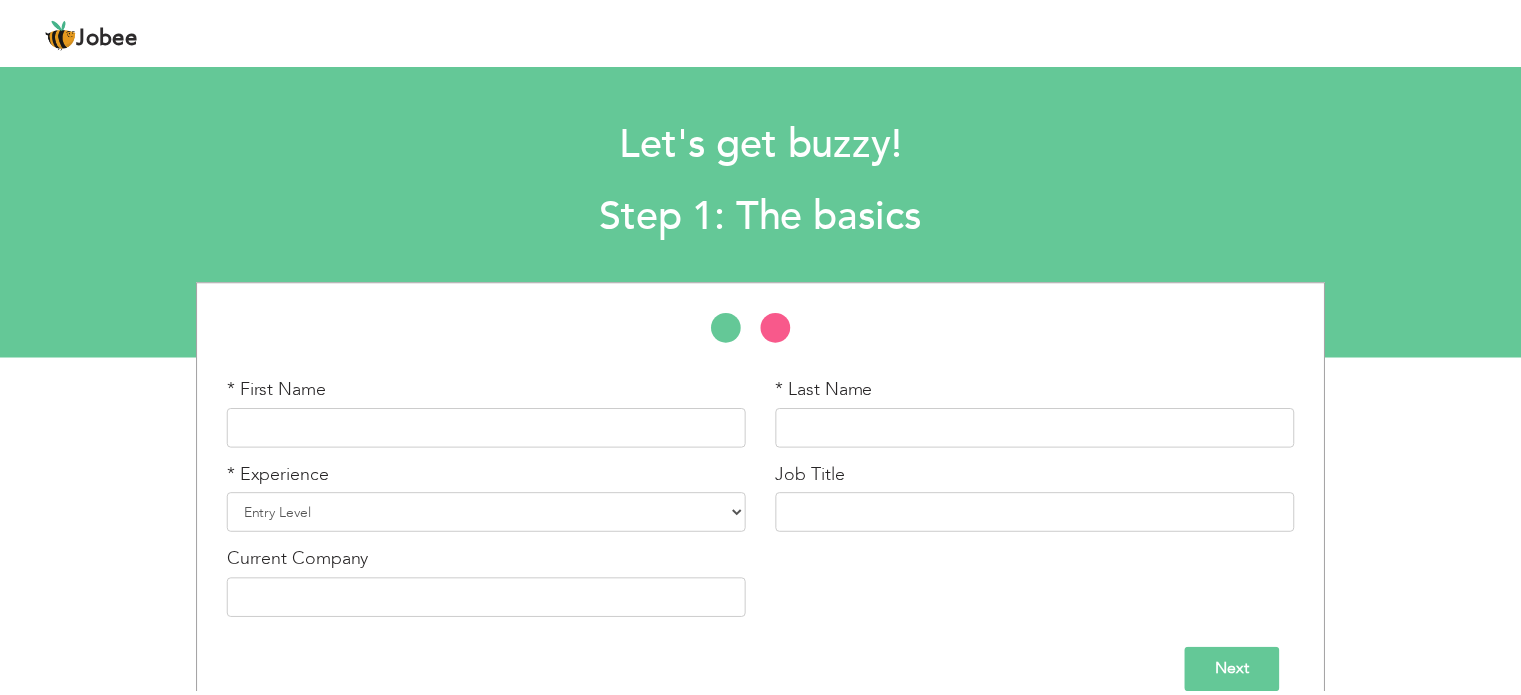 scroll, scrollTop: 0, scrollLeft: 0, axis: both 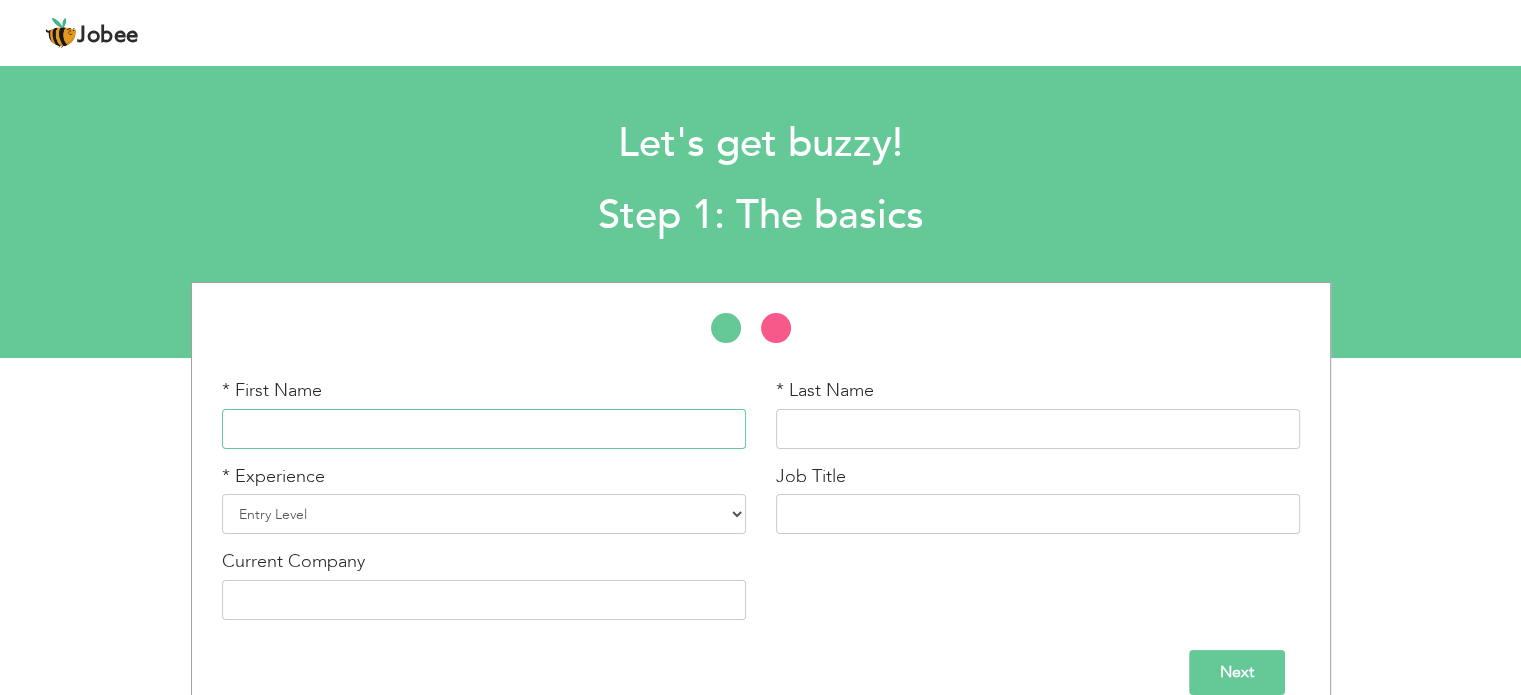 click at bounding box center (484, 429) 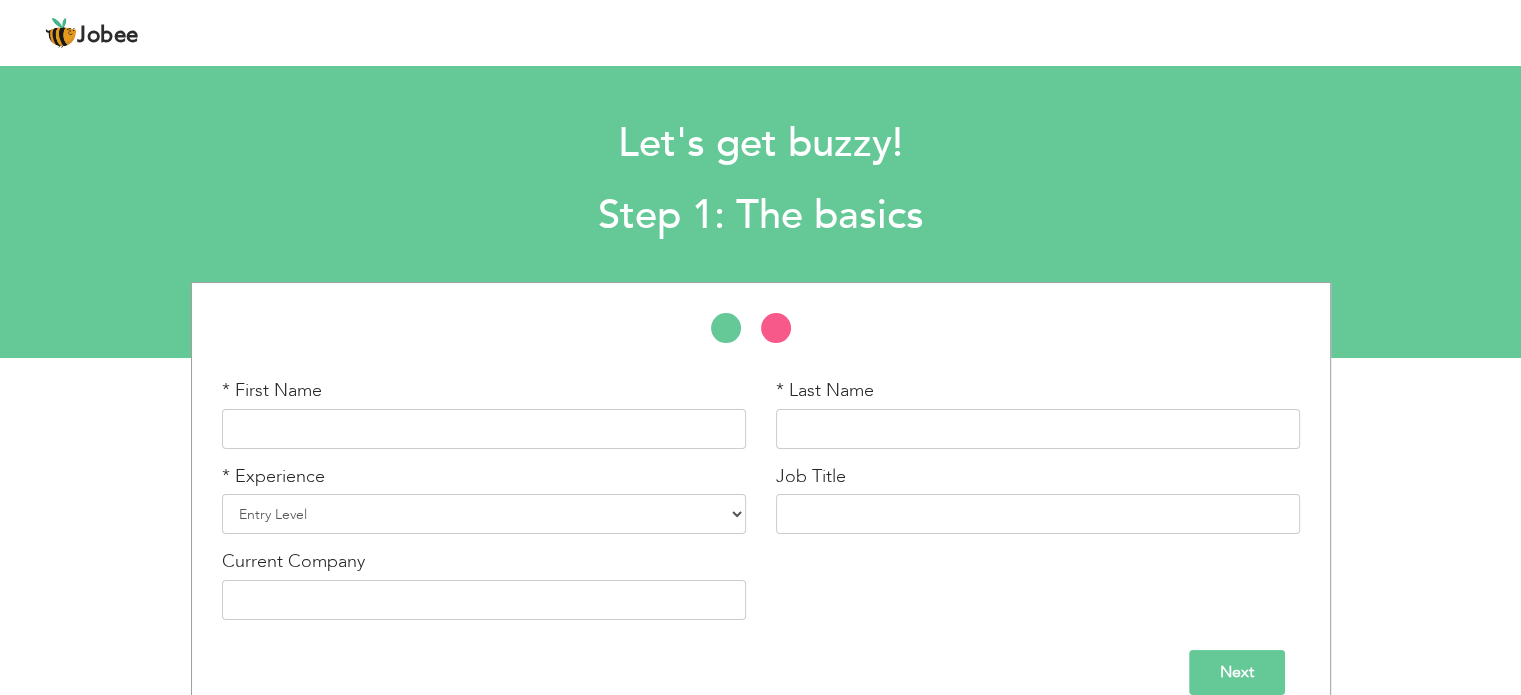 click on "Next" at bounding box center [761, 672] 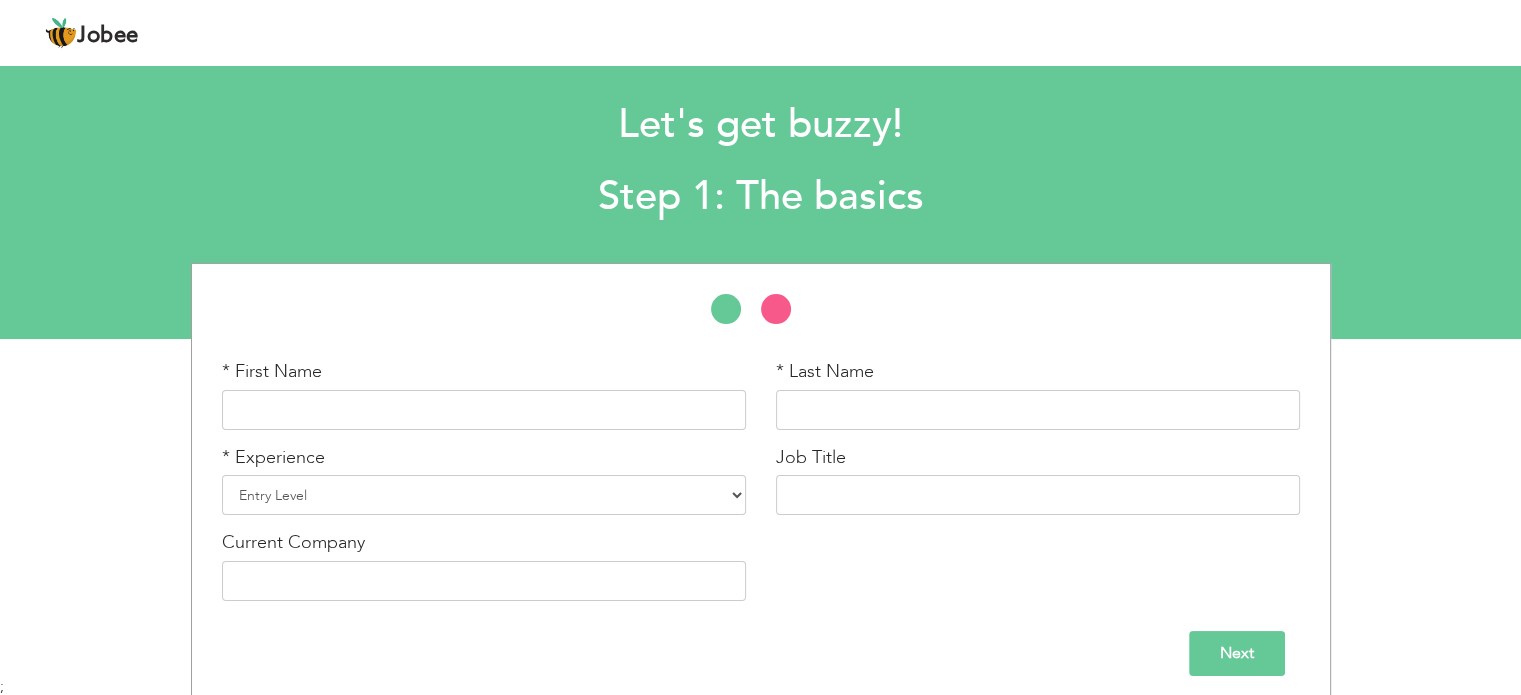 scroll, scrollTop: 29, scrollLeft: 0, axis: vertical 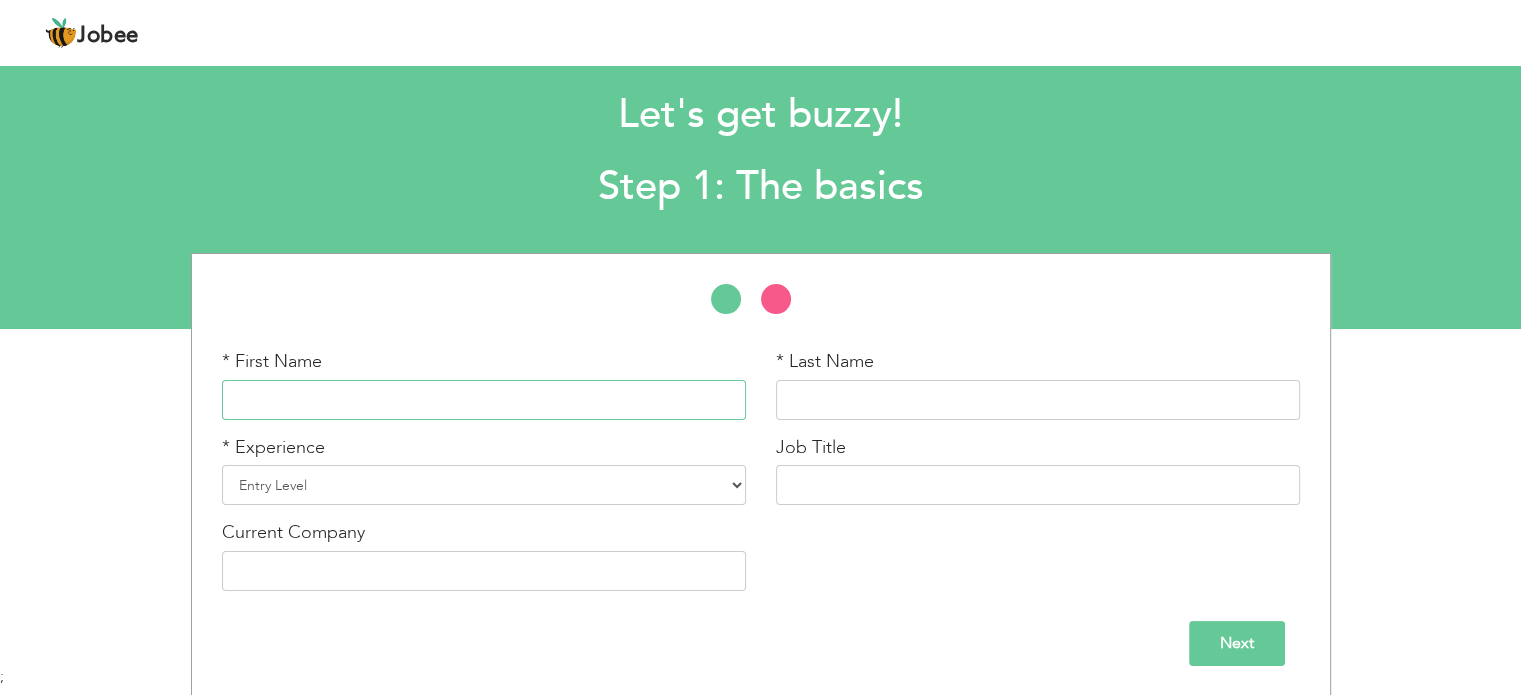 click at bounding box center [484, 400] 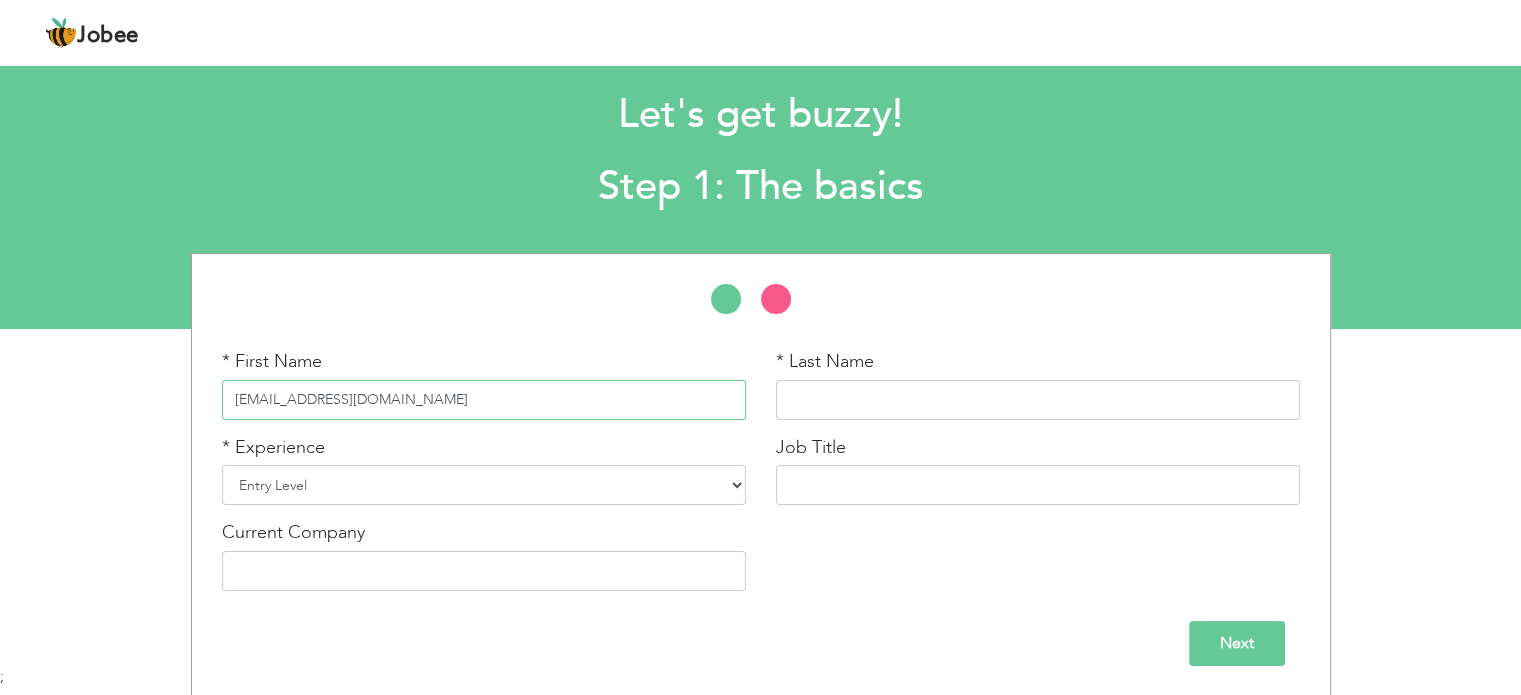 drag, startPoint x: 322, startPoint y: 396, endPoint x: 556, endPoint y: 378, distance: 234.69128 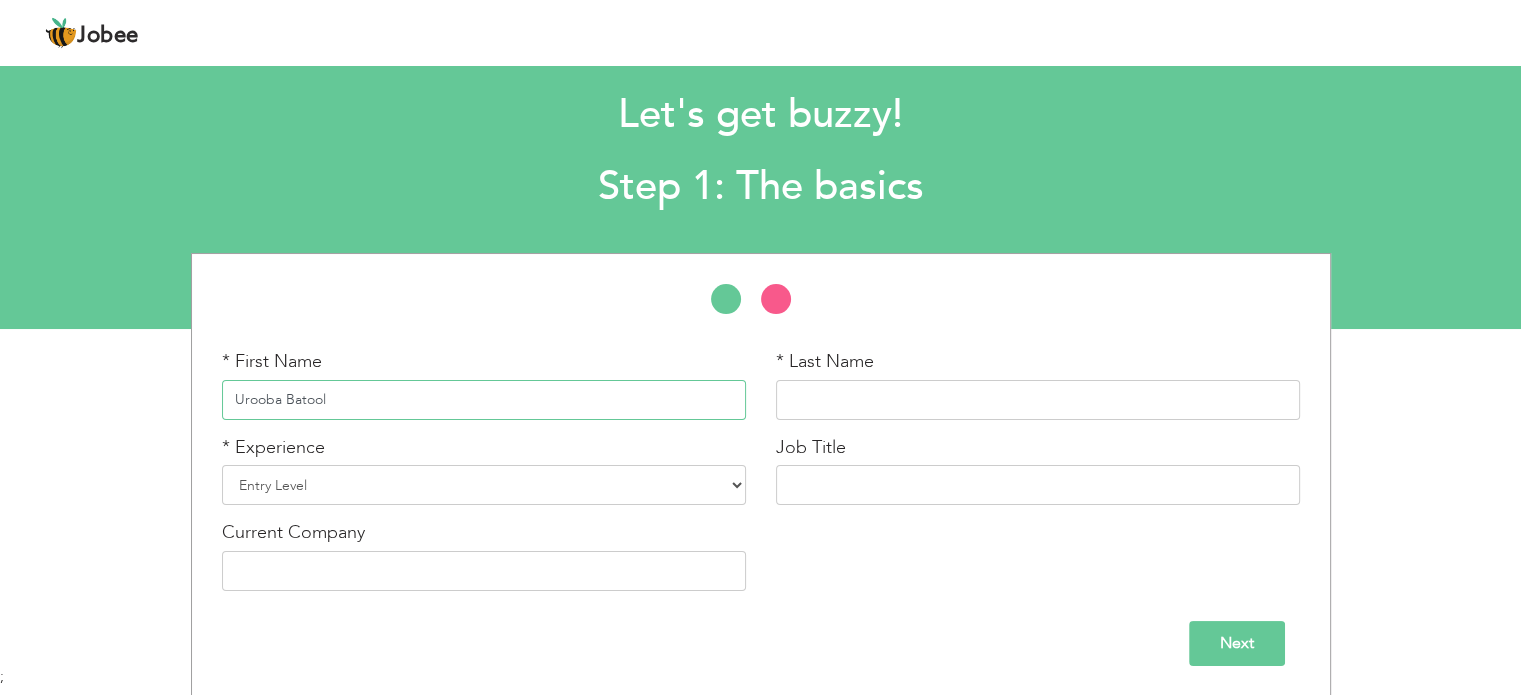 click on "Urooba Batool" at bounding box center (484, 400) 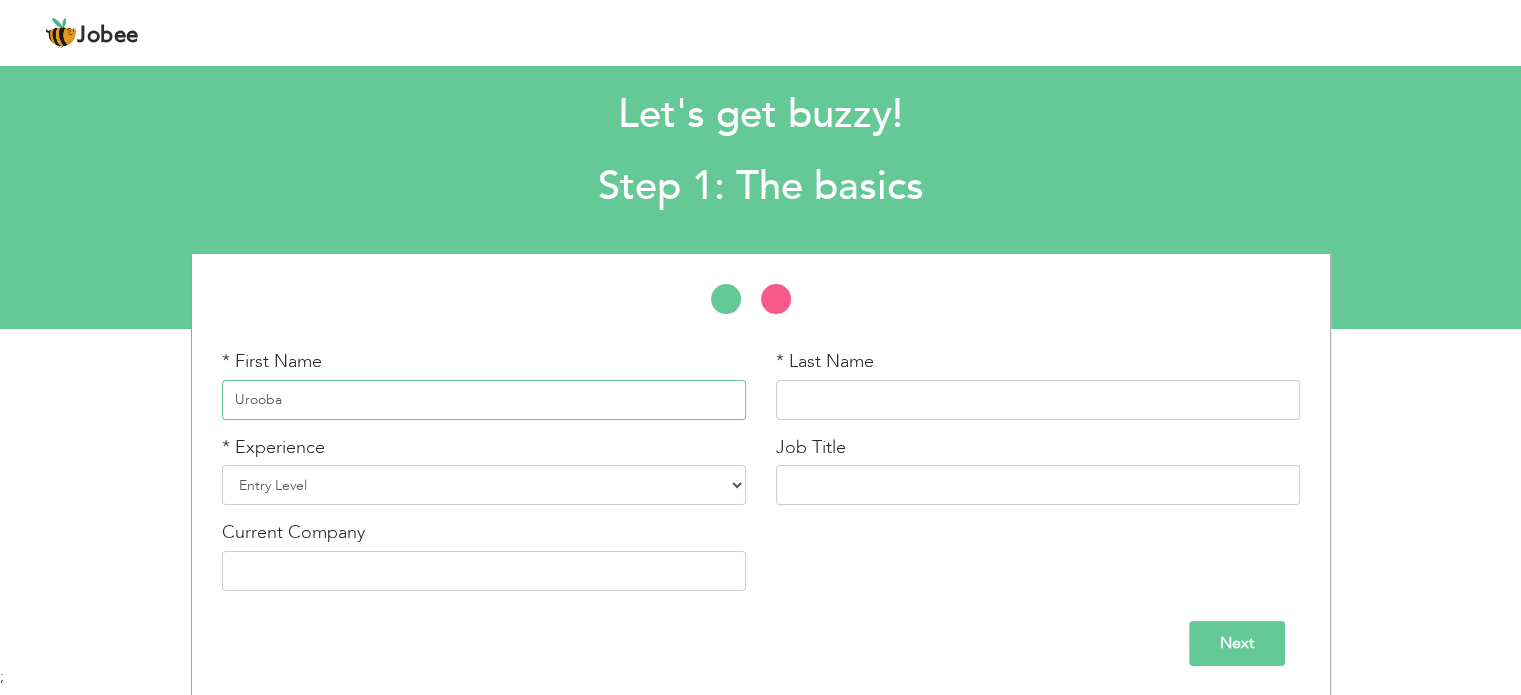 type on "Urooba" 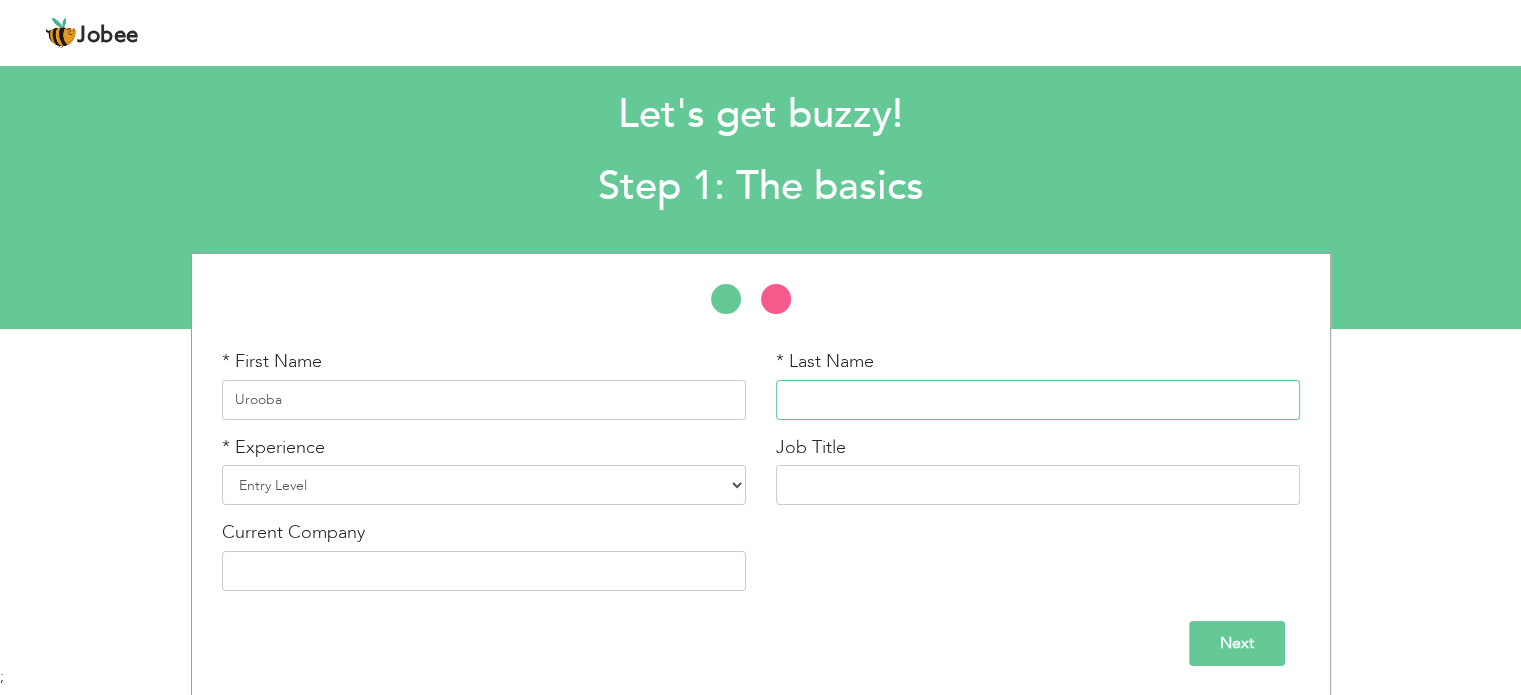 click at bounding box center (1038, 400) 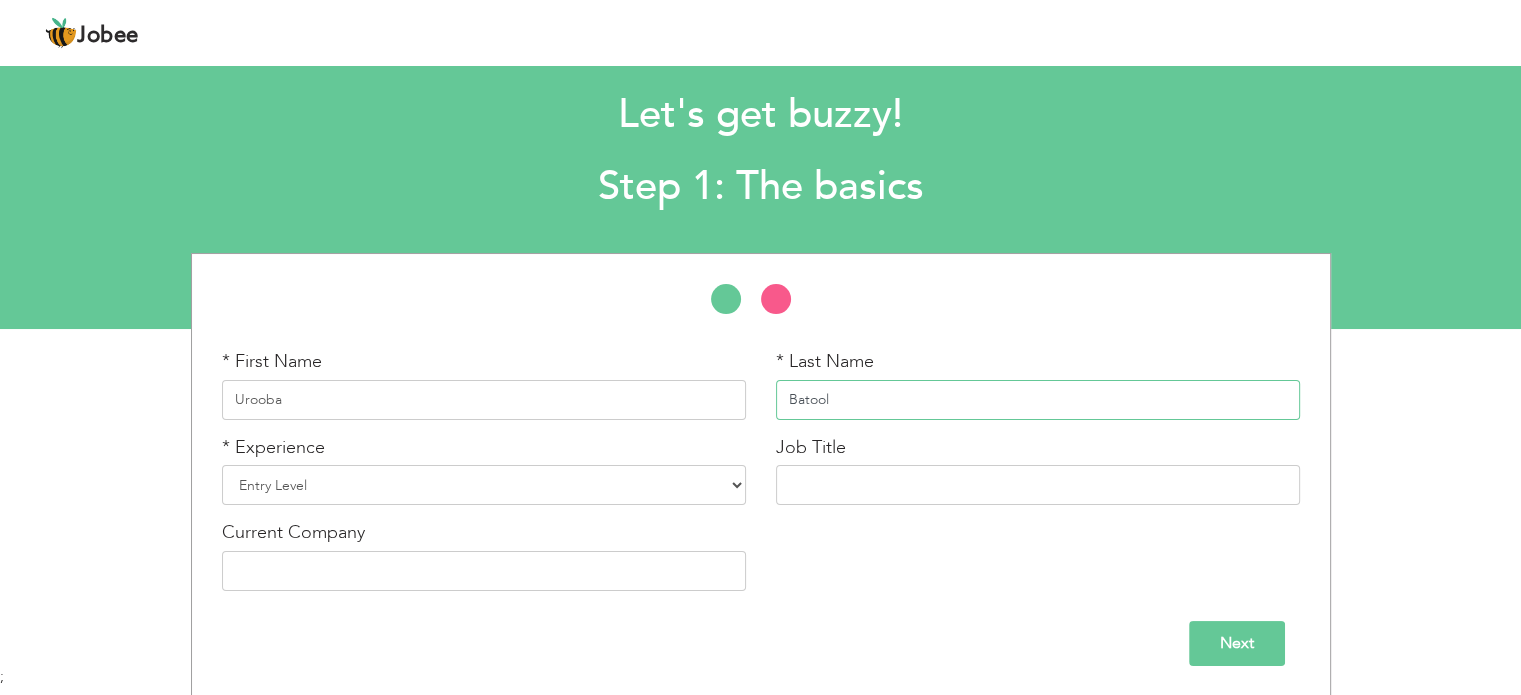 type on "Batool" 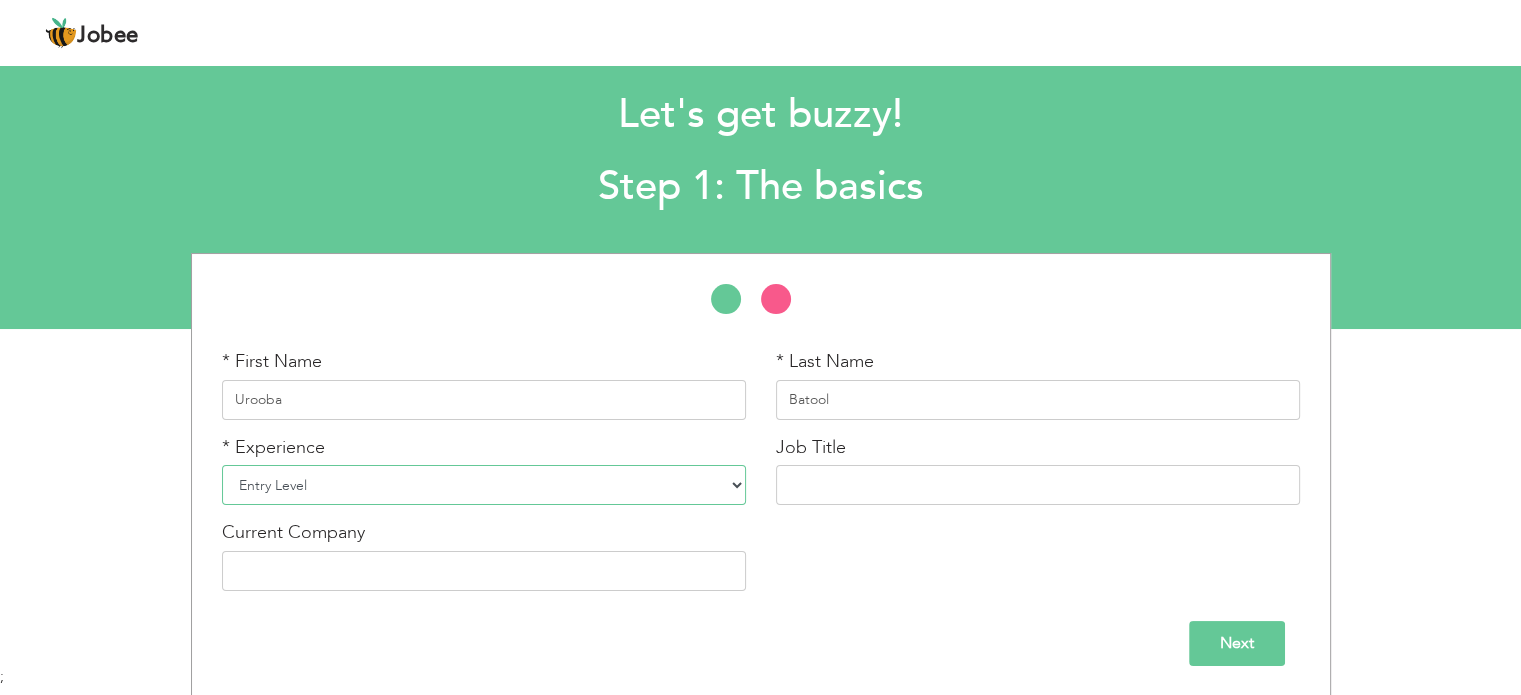 click on "Entry Level
Less than 1 Year
1 Year
2 Years
3 Years
4 Years
5 Years
6 Years
7 Years
8 Years
9 Years
10 Years
11 Years
12 Years
13 Years
14 Years
15 Years
16 Years
17 Years
18 Years
19 Years
20 Years
21 Years
22 Years
23 Years
24 Years
25 Years
26 Years
27 Years
28 Years
29 Years
30 Years
31 Years
32 Years
33 Years
34 Years
35 Years
More than 35 Years" at bounding box center (484, 485) 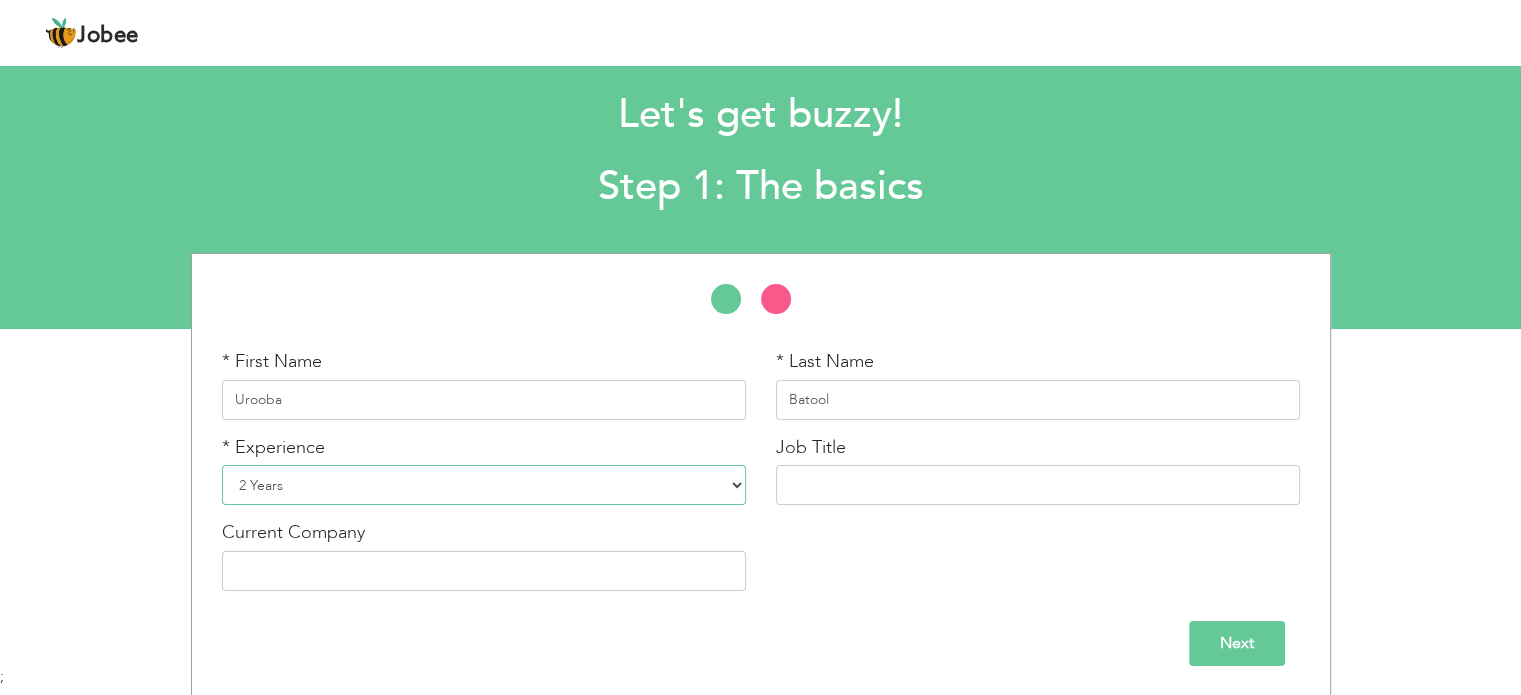 click on "Entry Level
Less than 1 Year
1 Year
2 Years
3 Years
4 Years
5 Years
6 Years
7 Years
8 Years
9 Years
10 Years
11 Years
12 Years
13 Years
14 Years
15 Years
16 Years
17 Years
18 Years
19 Years
20 Years
21 Years
22 Years
23 Years
24 Years
25 Years
26 Years
27 Years
28 Years
29 Years
30 Years
31 Years
32 Years
33 Years
34 Years
35 Years
More than 35 Years" at bounding box center (484, 485) 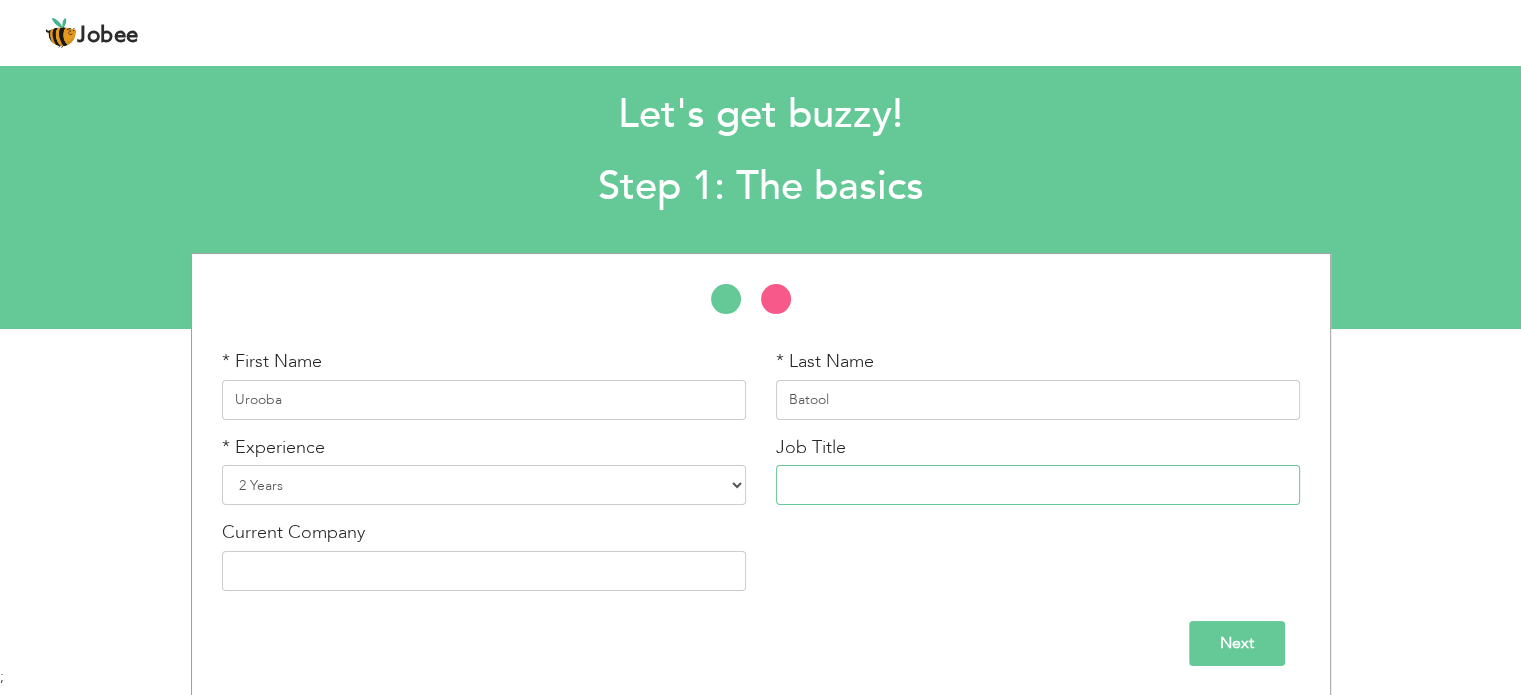 click at bounding box center (1038, 485) 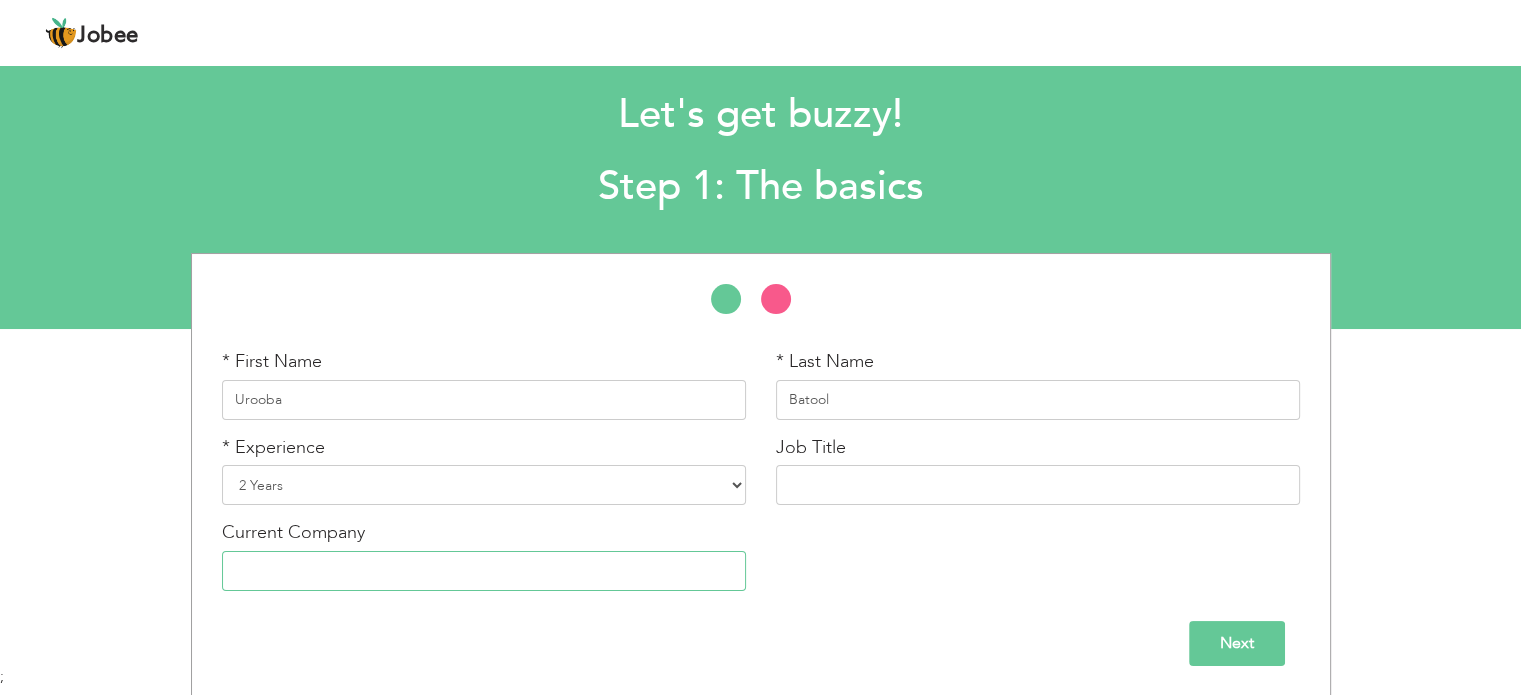 click at bounding box center [484, 571] 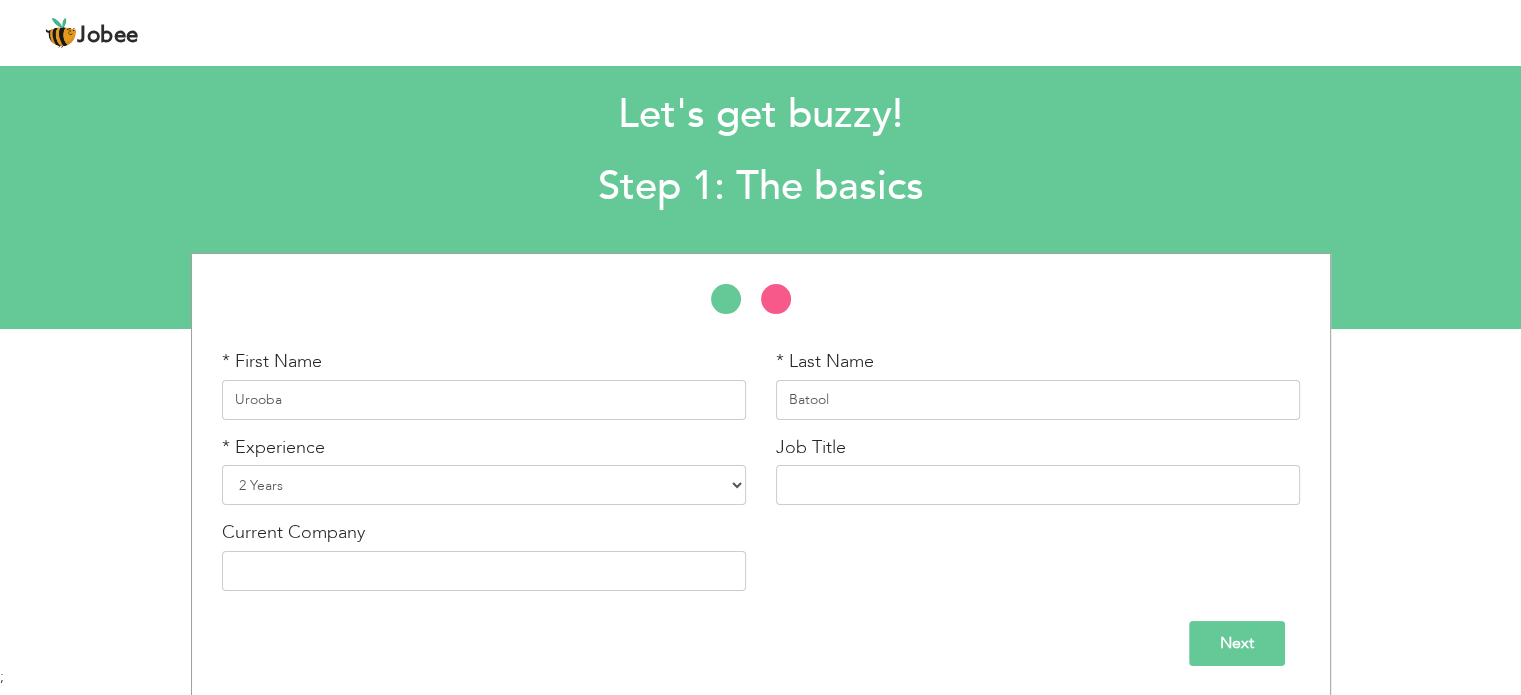 click on "Next" at bounding box center (761, 643) 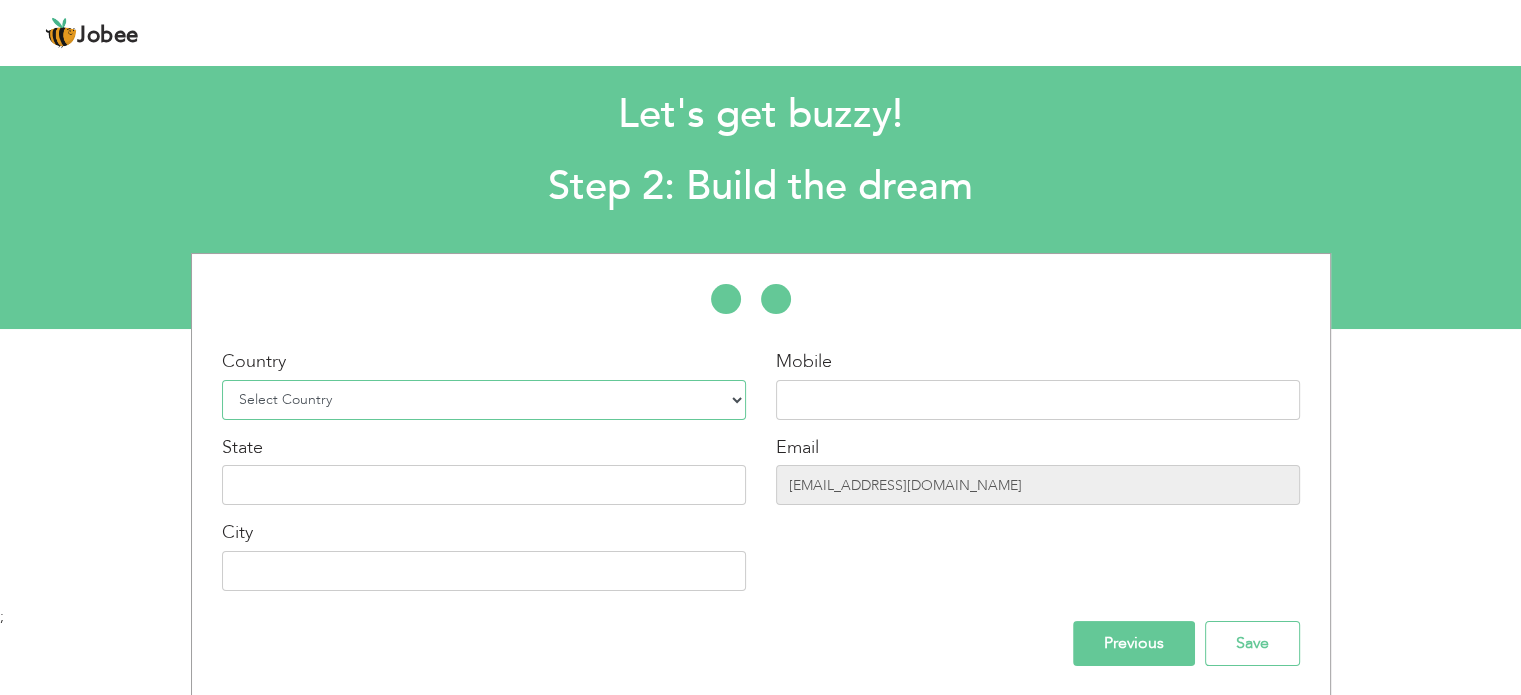 click on "Select Country
Afghanistan
Albania
Algeria
American Samoa
Andorra
Angola
Anguilla
Antarctica
Antigua and Barbuda
Argentina
Armenia
Aruba
Australia
Austria
Azerbaijan
Bahamas
Bahrain
Bangladesh
Barbados
Belarus
Belgium
Belize
Benin
Bermuda
Bhutan
Bolivia
Bosnia-Herzegovina
Botswana
Bouvet Island
Brazil
British Indian Ocean Territory
Brunei Darussalam
Bulgaria
Burkina Faso
Burundi
Cambodia
Cameroon
Canada
Cape Verde
Cayman Islands
Central African Republic
Chad
Chile
China
Christmas Island
Cocos (Keeling) Islands
Colombia
Comoros
Congo
Congo, Dem. Republic
Cook Islands
Costa Rica
Croatia
Cuba
Cyprus
Czech Rep
Denmark
Djibouti
Dominica
Dominican Republic
Ecuador
Egypt
El Salvador
Equatorial Guinea
Eritrea
Estonia
Ethiopia
European Union
Falkland Islands (Malvinas)
Faroe Islands
Fiji
Finland
France
French Guiana
French Southern Territories
Gabon
Gambia
Georgia" at bounding box center [484, 400] 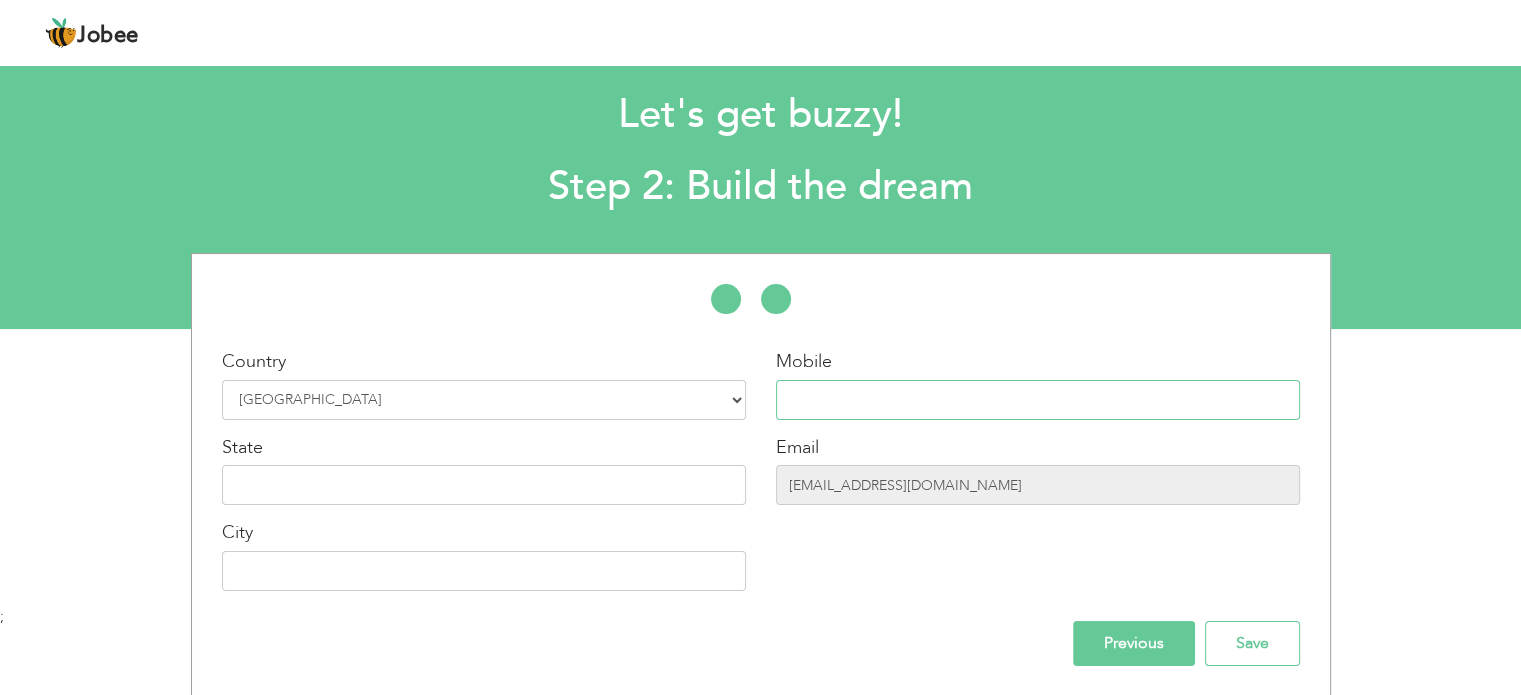 click at bounding box center [1038, 400] 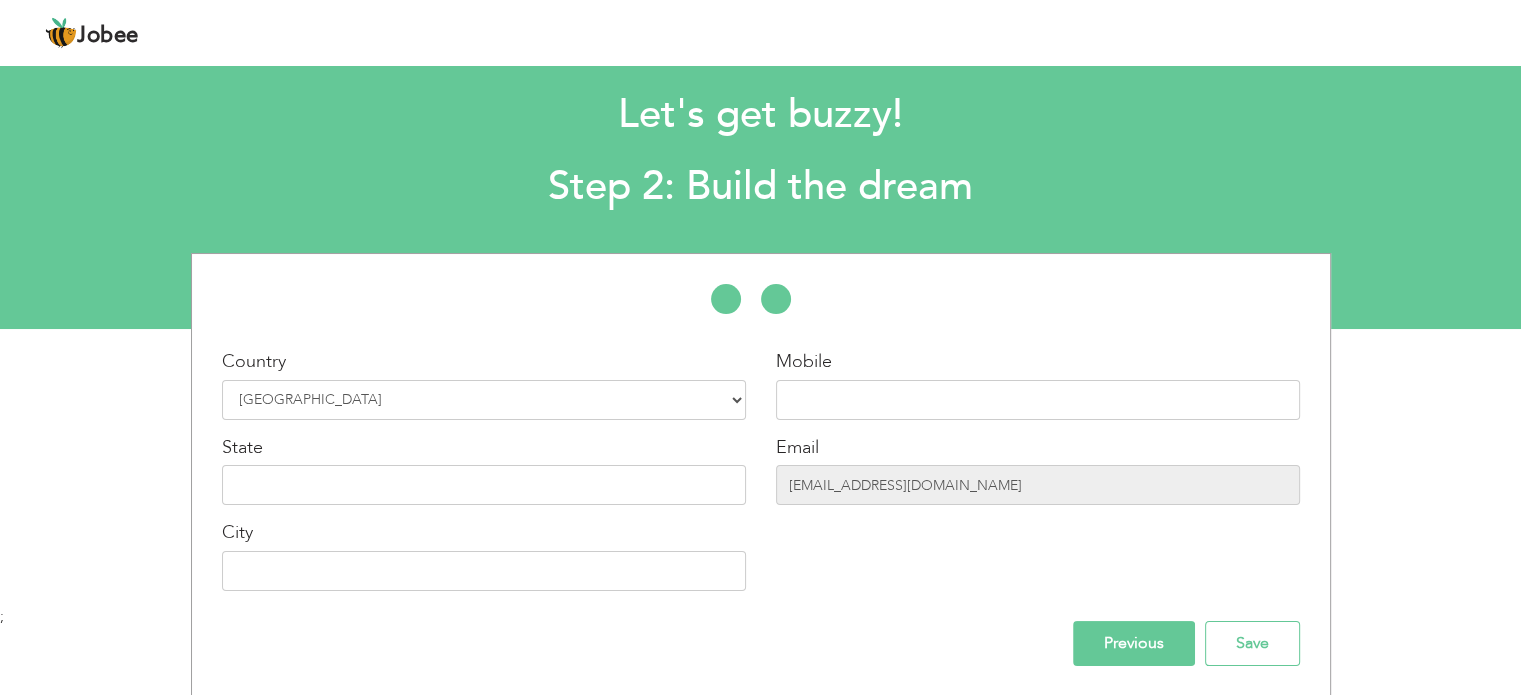 click on "Mobile" at bounding box center (1038, 384) 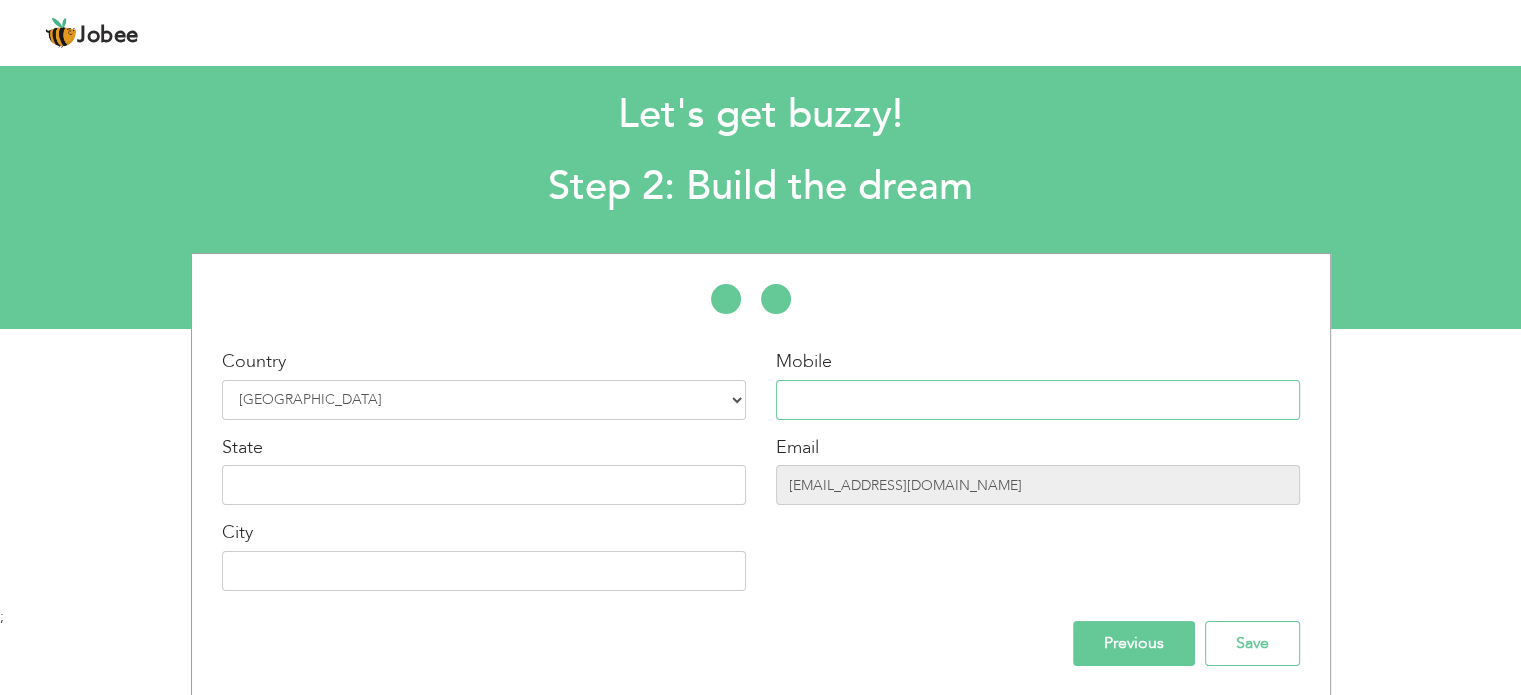click at bounding box center (1038, 400) 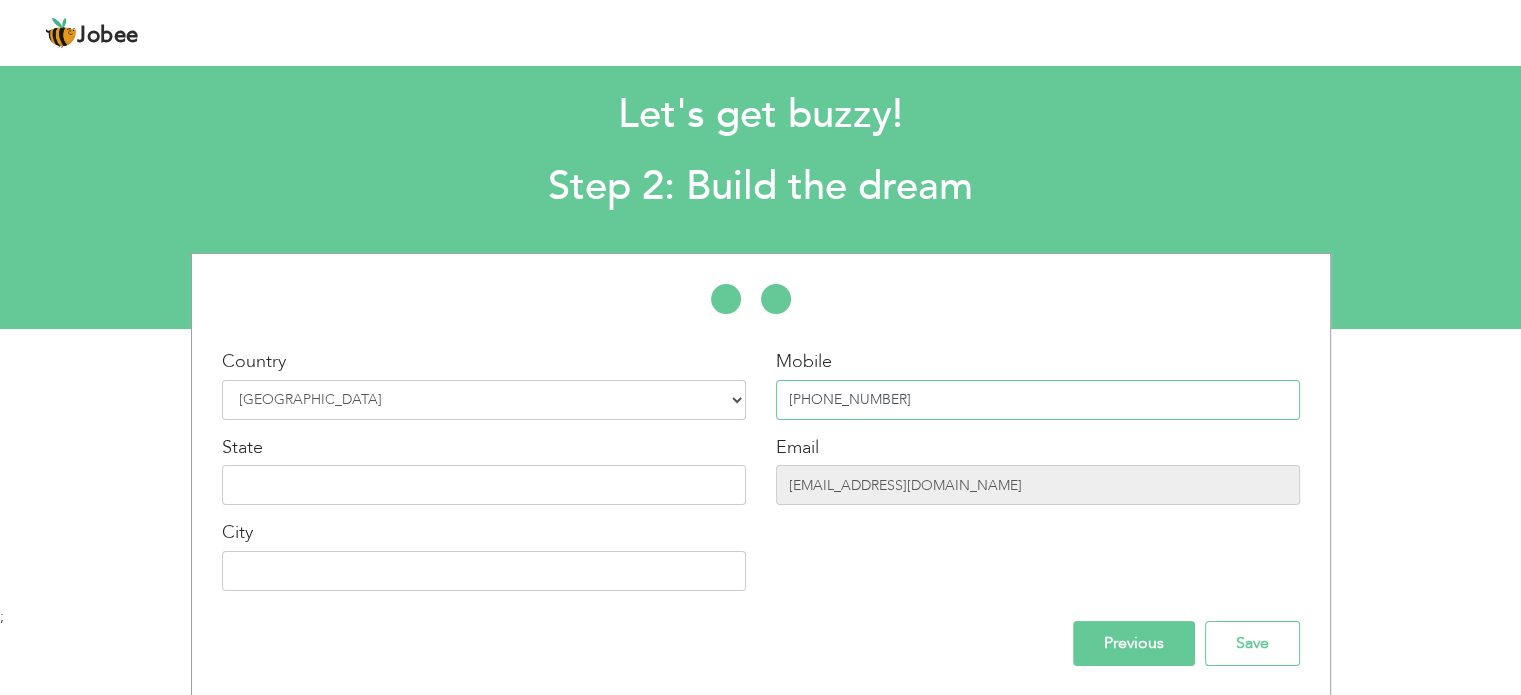 click on "+92 327 4340607" at bounding box center [1038, 400] 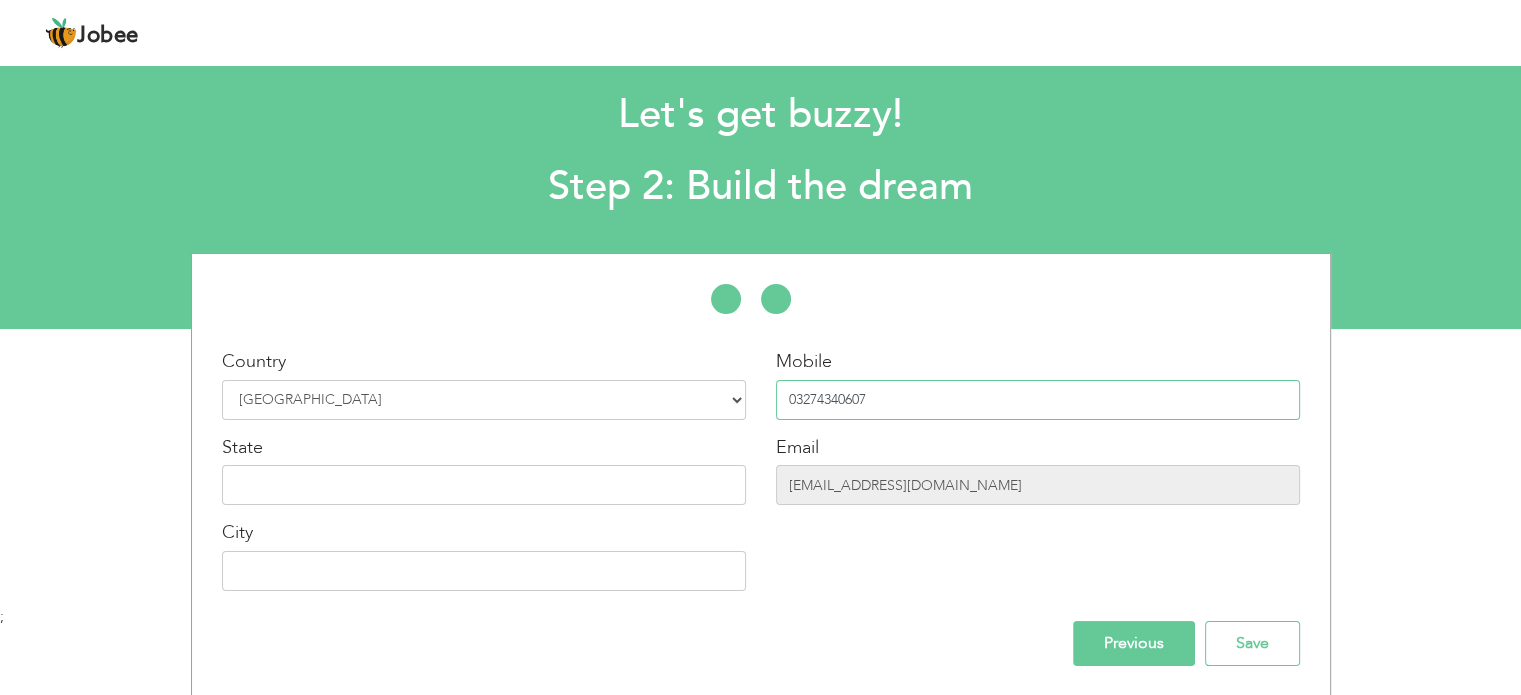 type on "03274340607" 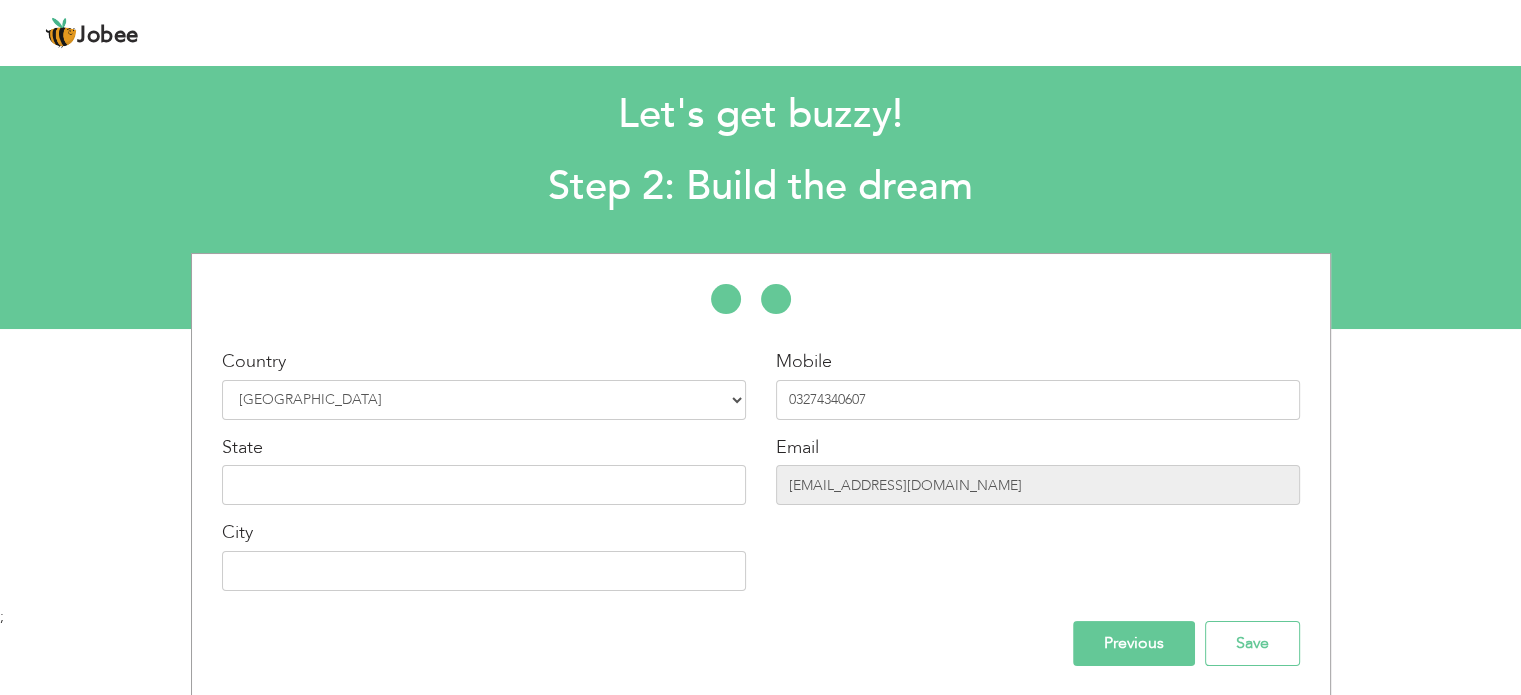 click on "Email
uroobabatool4@gmail.com" at bounding box center [1038, 470] 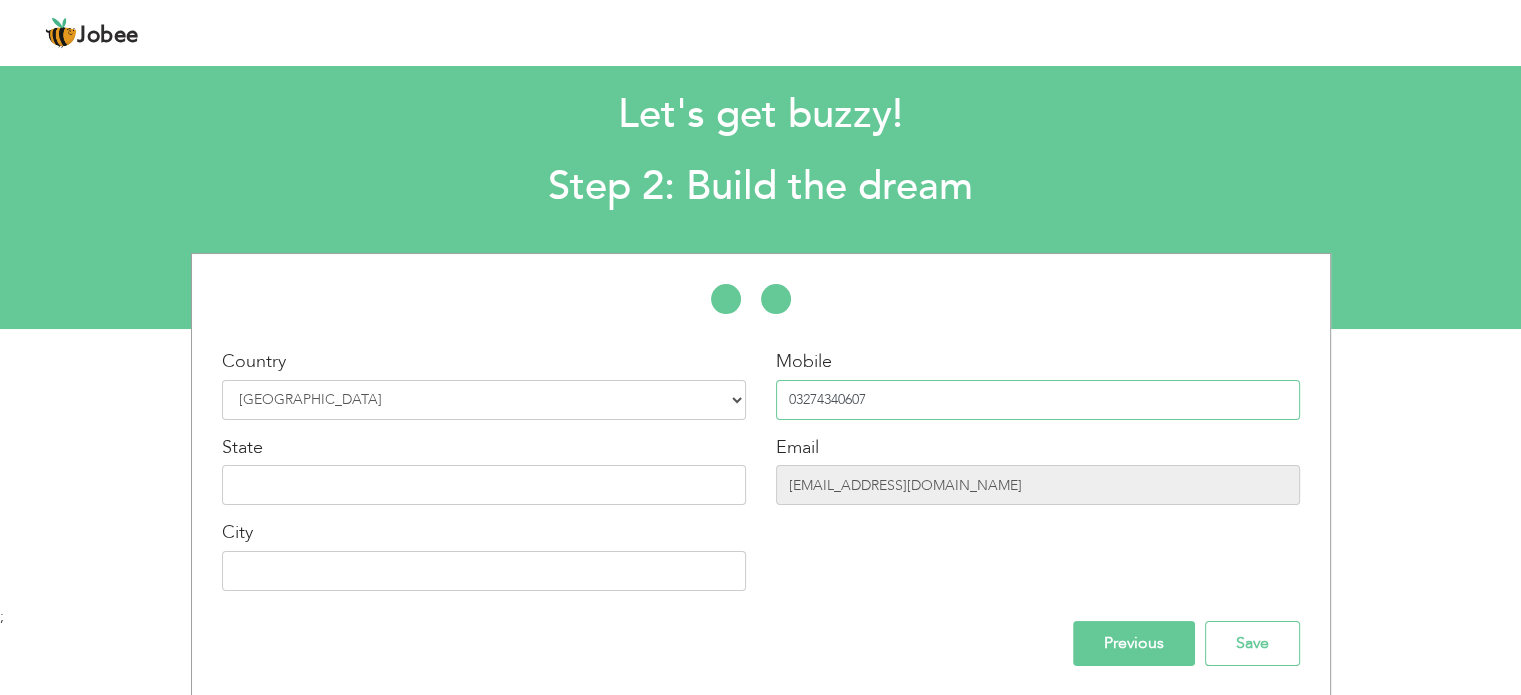 click on "03274340607" at bounding box center (1038, 400) 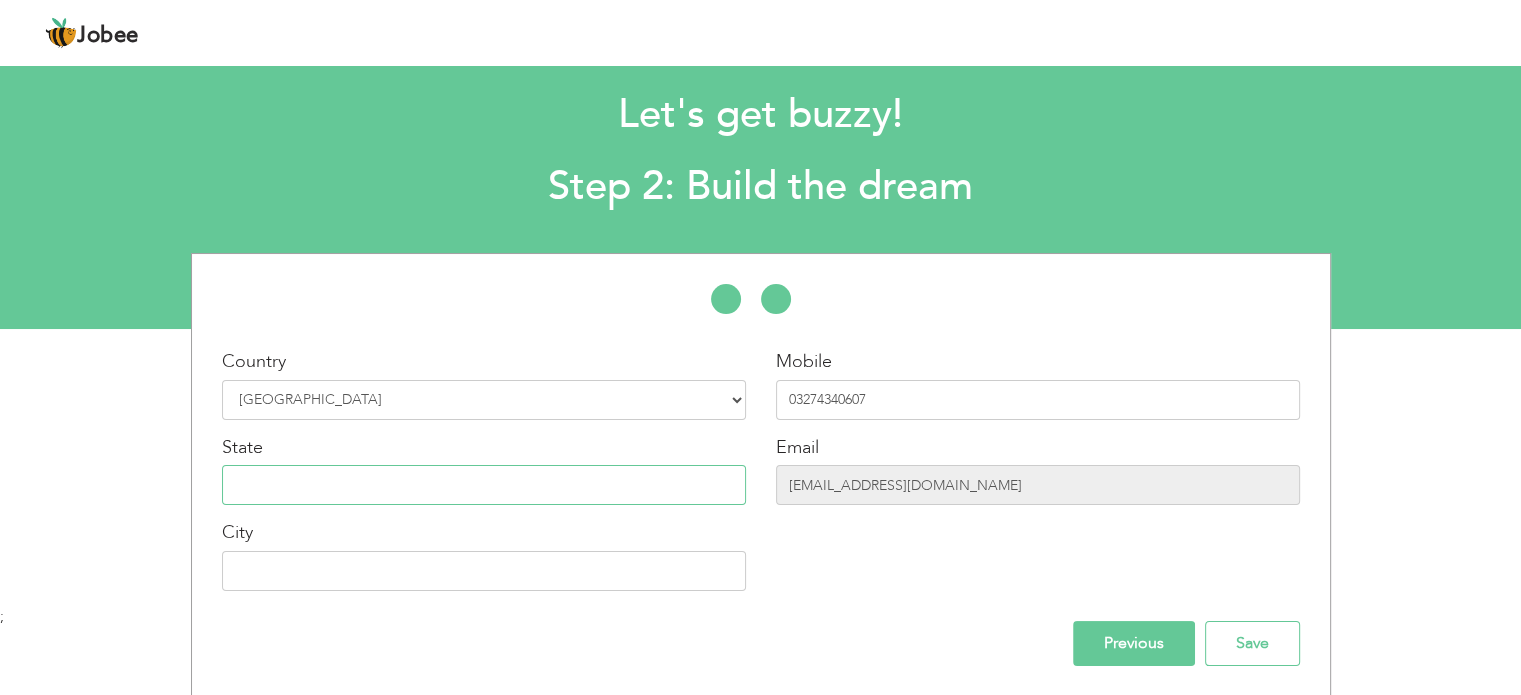click at bounding box center (484, 485) 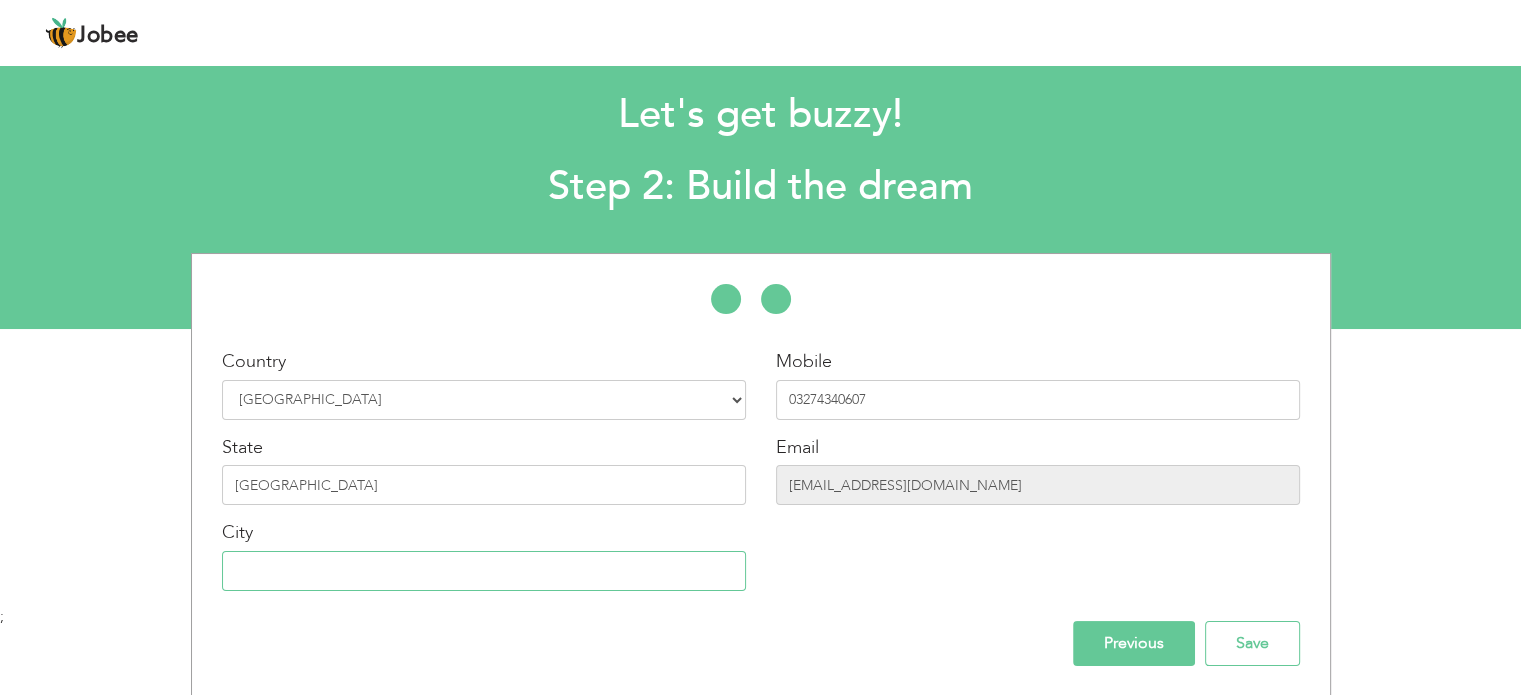 type on "Shahdara, [GEOGRAPHIC_DATA]" 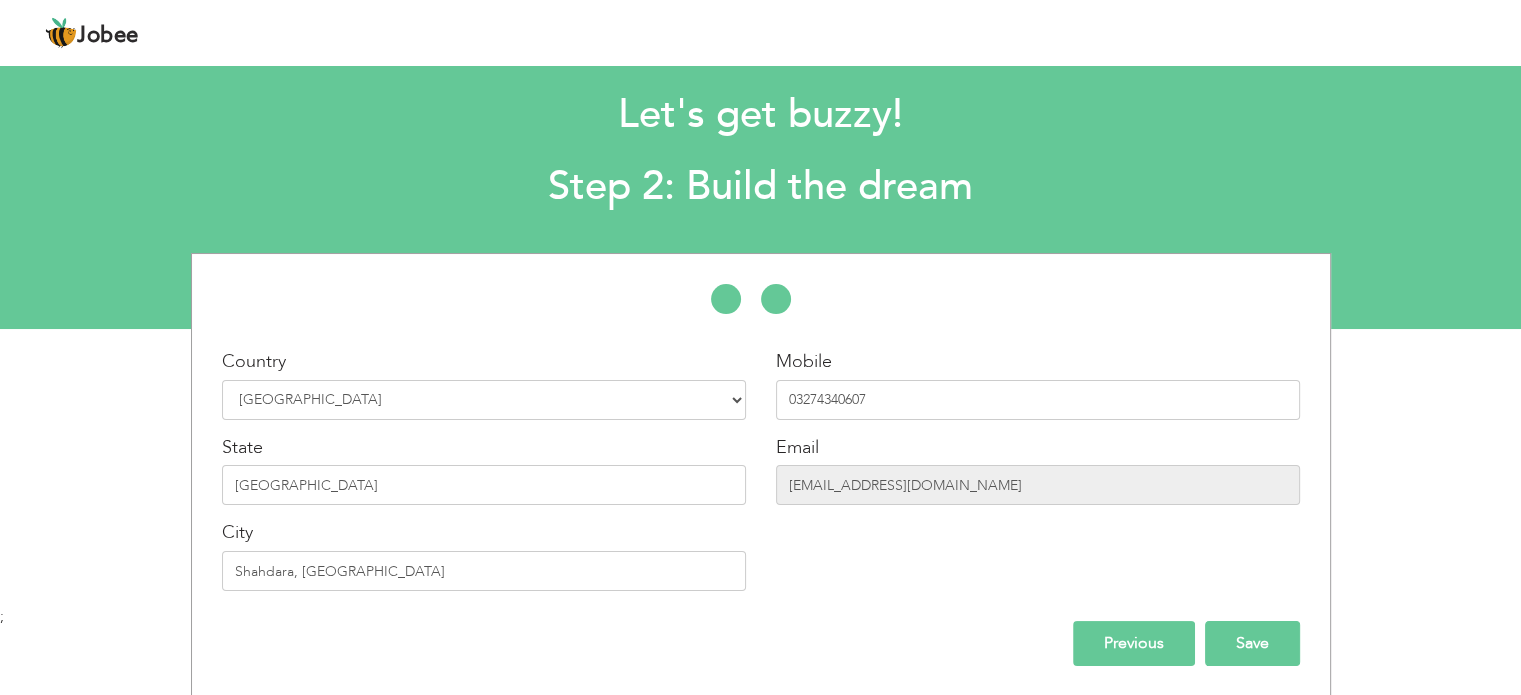 click on "Save" at bounding box center (1252, 643) 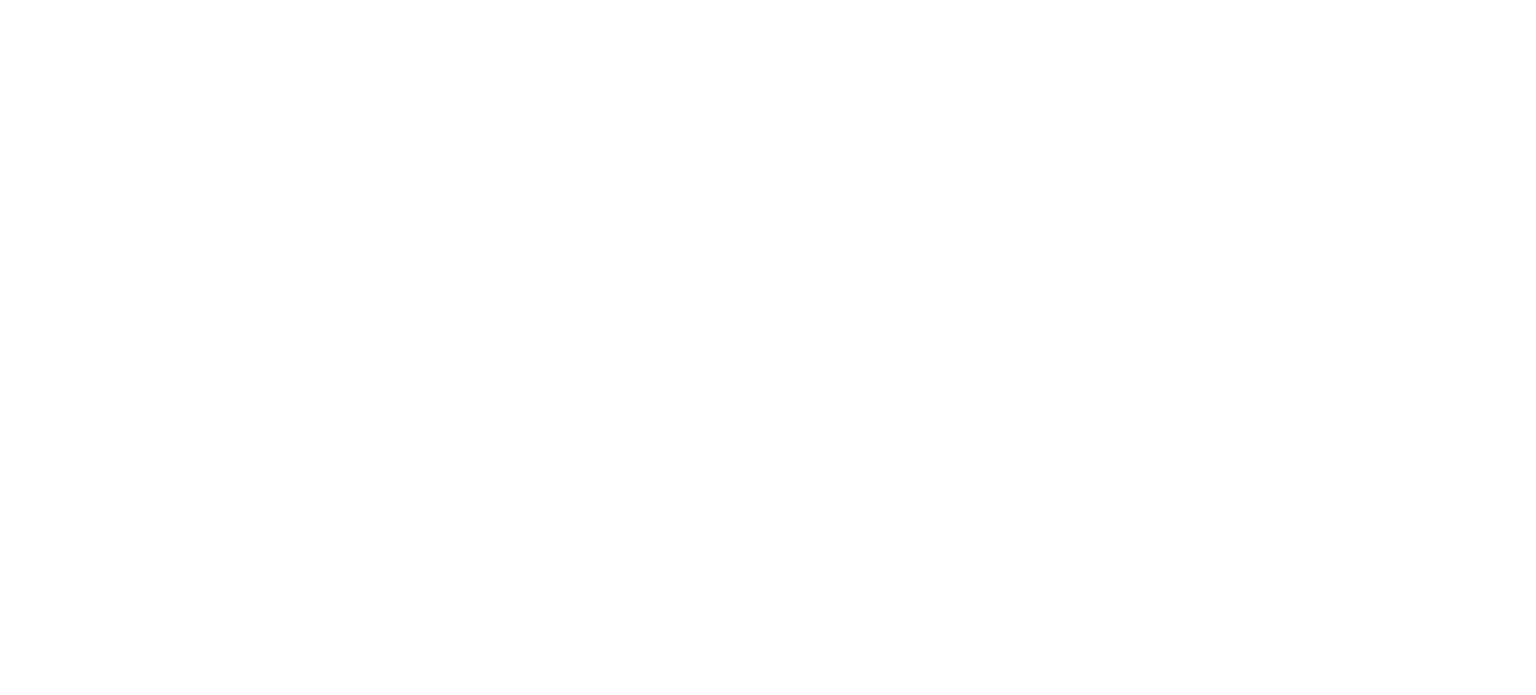 scroll, scrollTop: 0, scrollLeft: 0, axis: both 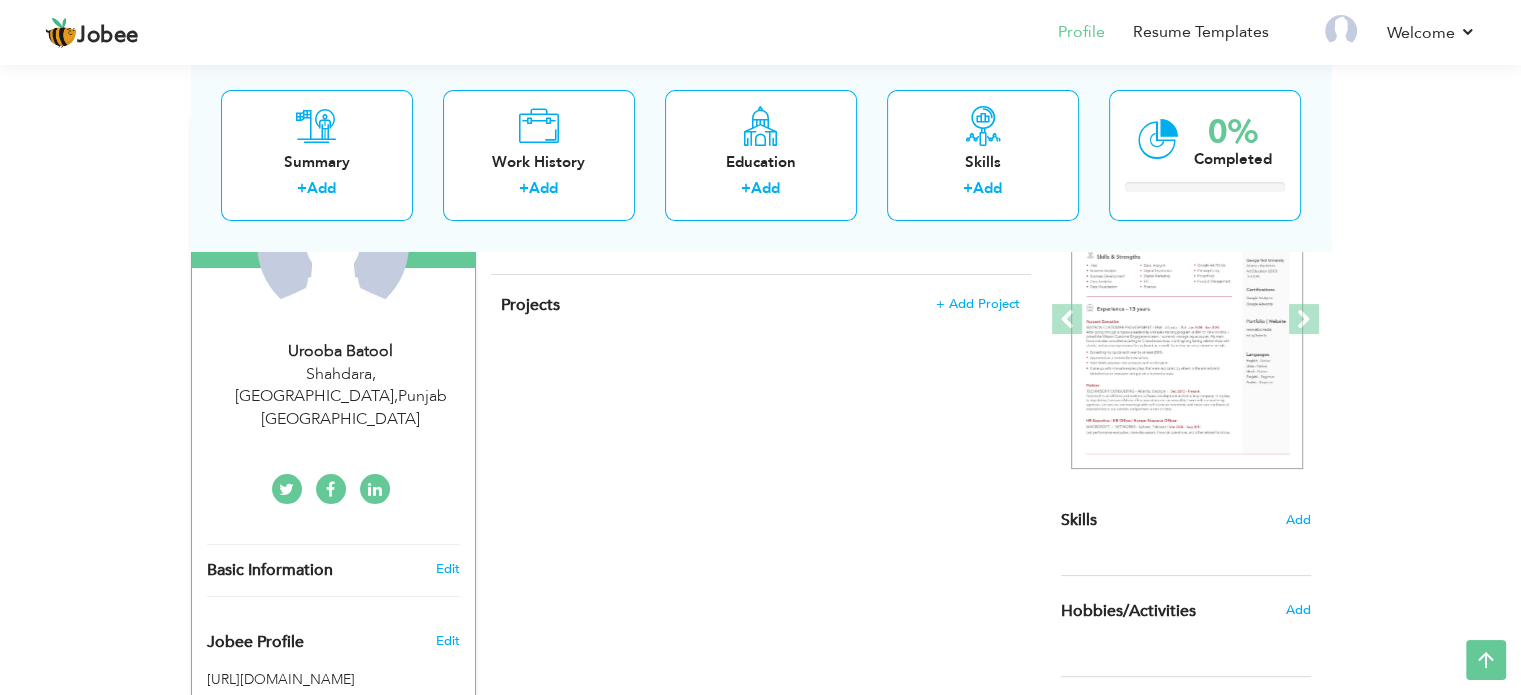 click on "[GEOGRAPHIC_DATA], [GEOGRAPHIC_DATA] ,  [GEOGRAPHIC_DATA] [GEOGRAPHIC_DATA]" at bounding box center [341, 397] 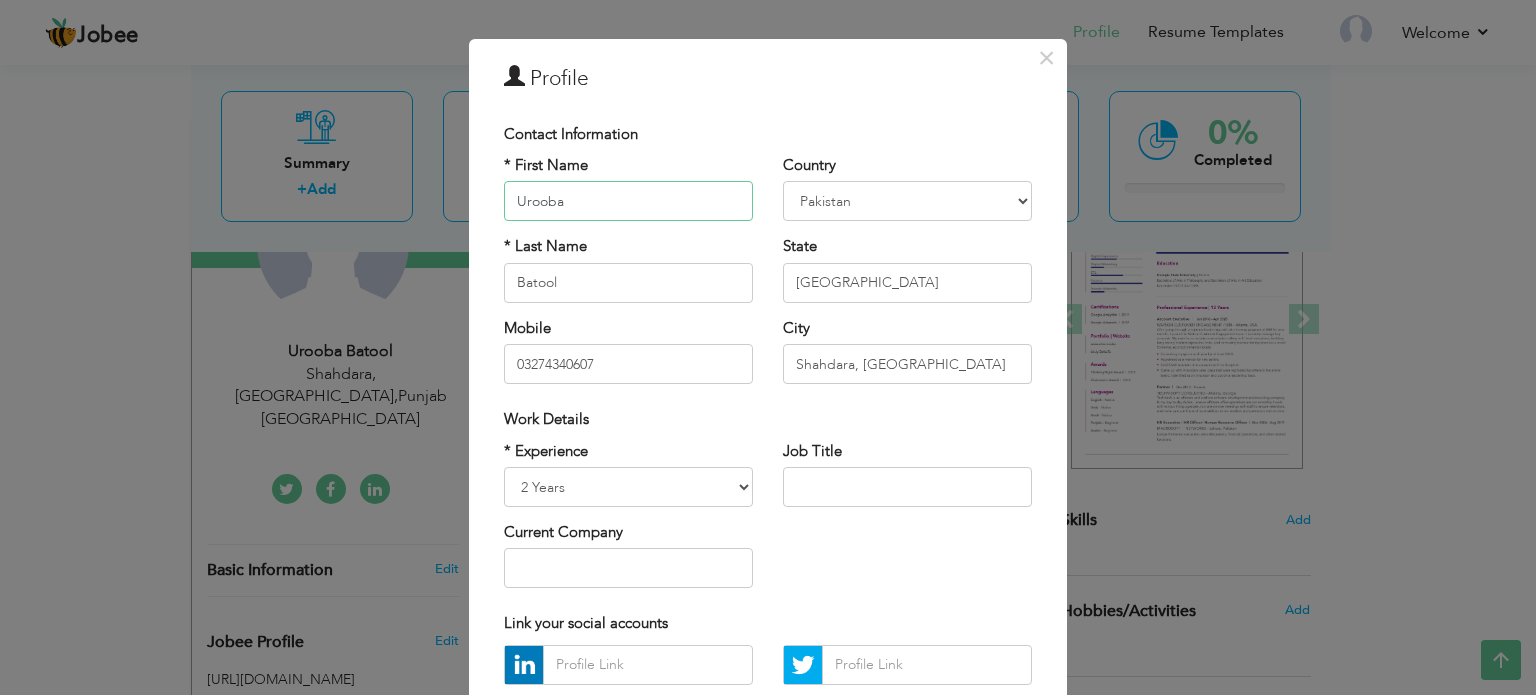 scroll, scrollTop: 44, scrollLeft: 0, axis: vertical 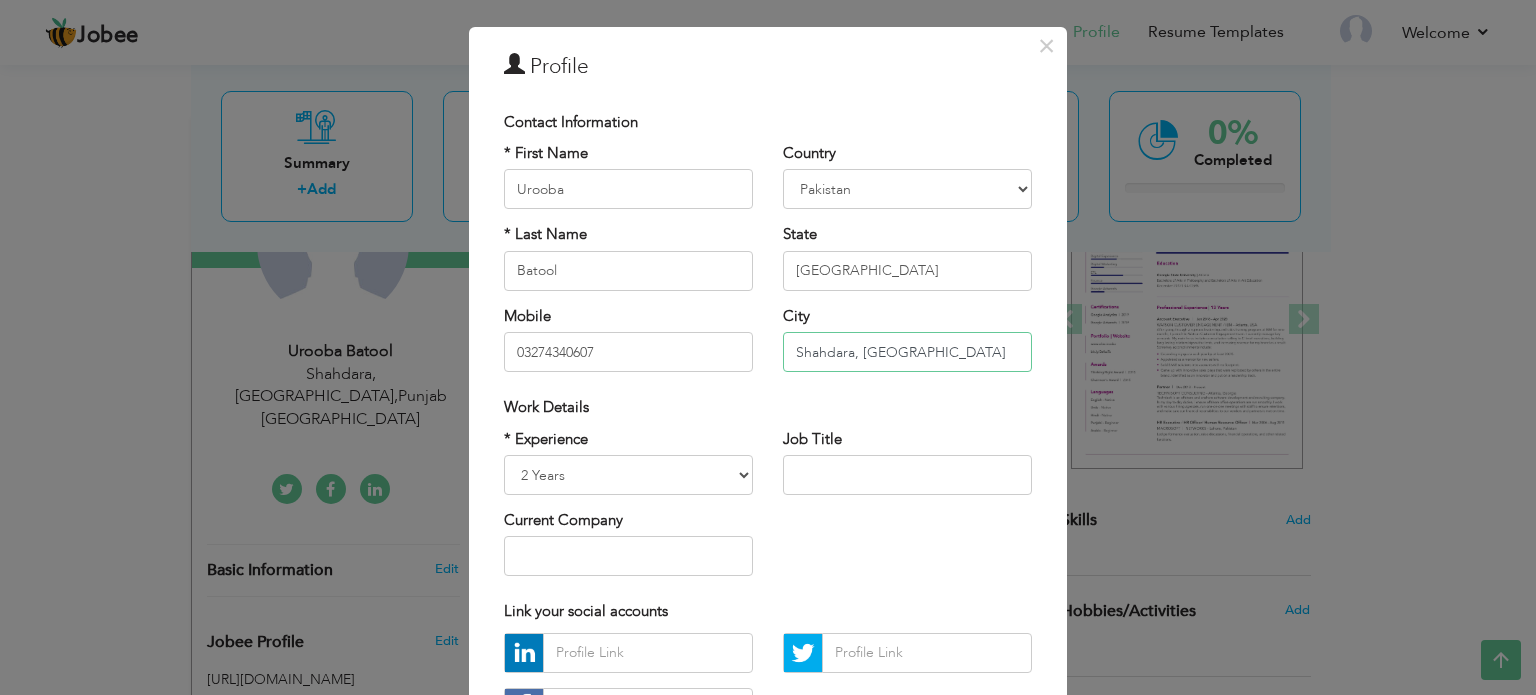 click on "Shahdara, [GEOGRAPHIC_DATA]" at bounding box center [907, 352] 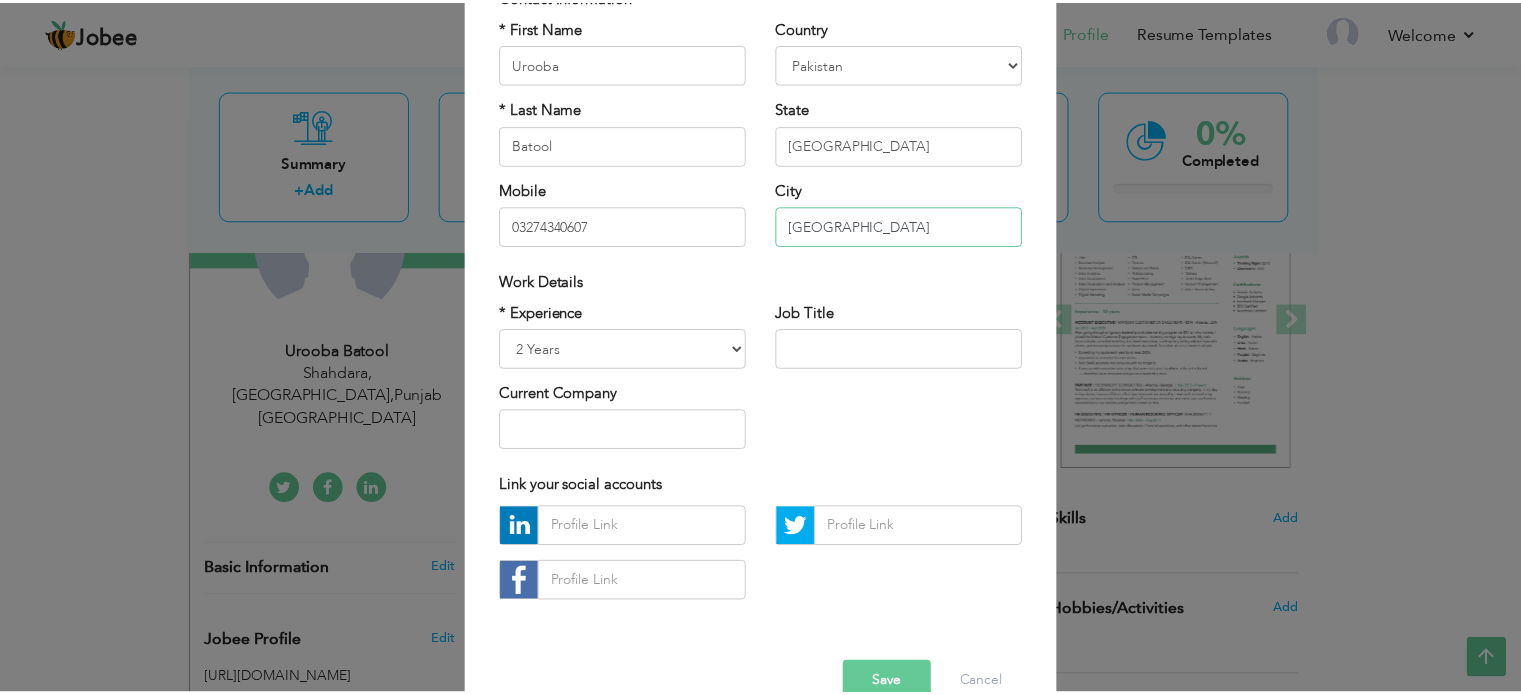 scroll, scrollTop: 212, scrollLeft: 0, axis: vertical 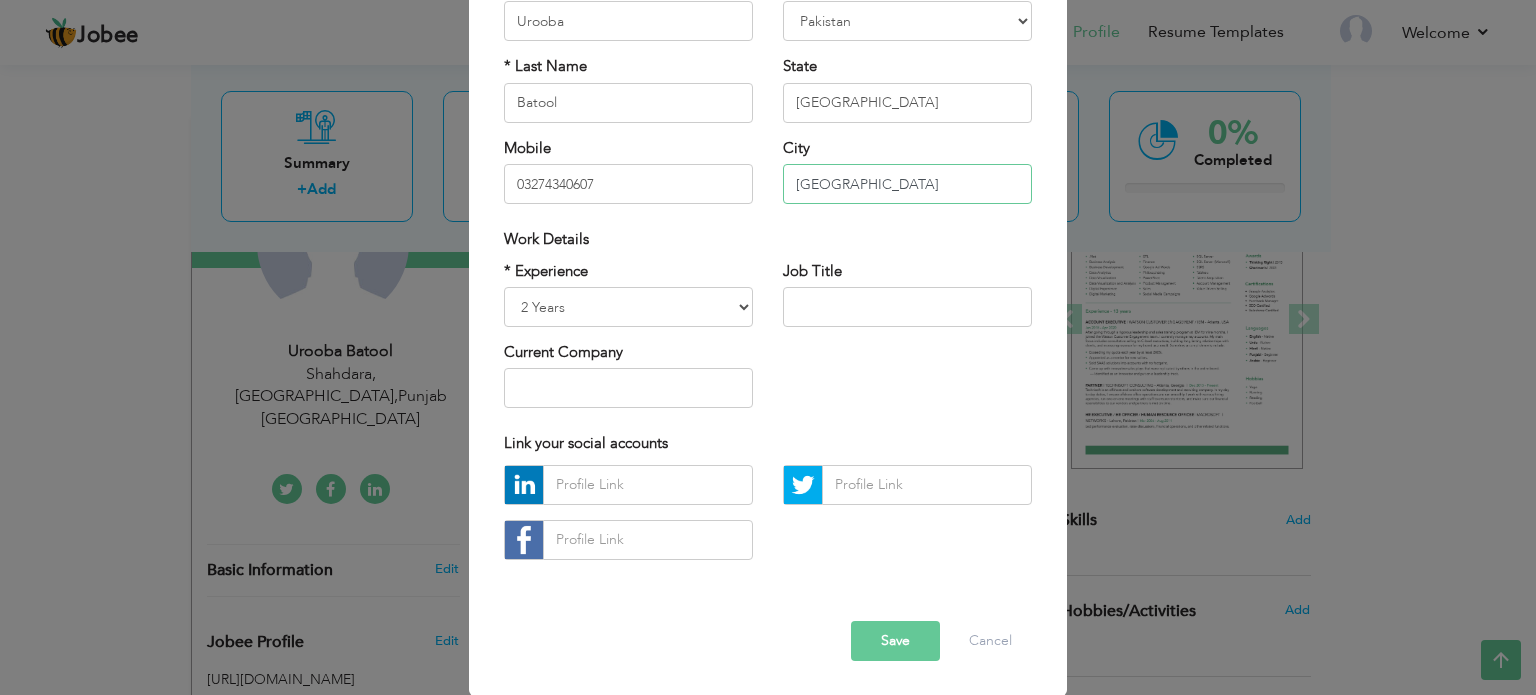 type on "[GEOGRAPHIC_DATA]" 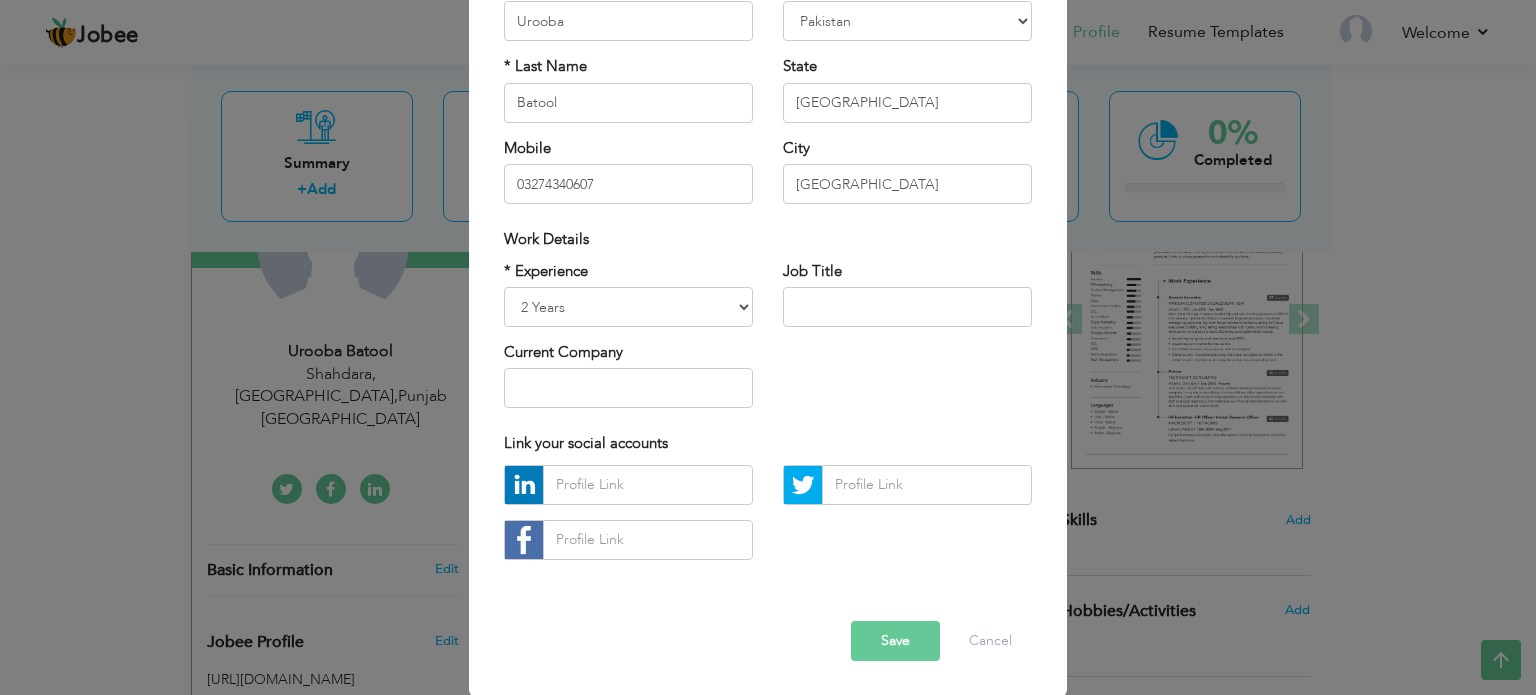 click on "Save" at bounding box center [895, 641] 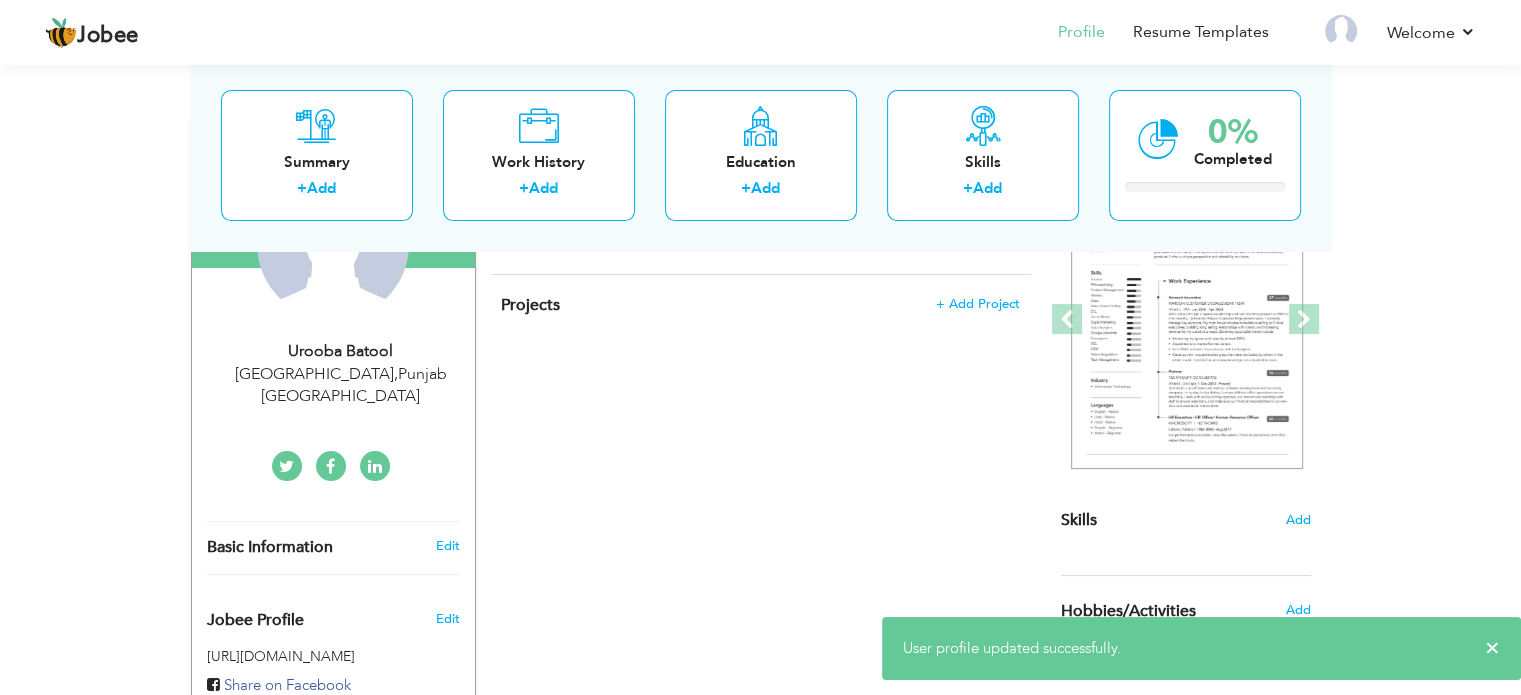 click on "View Resume
Export PDF
Profile
Summary
Public Link
Experience
Education
Awards
Work Histroy
Projects
Certifications
Skills
Preferred Job City" at bounding box center (760, 453) 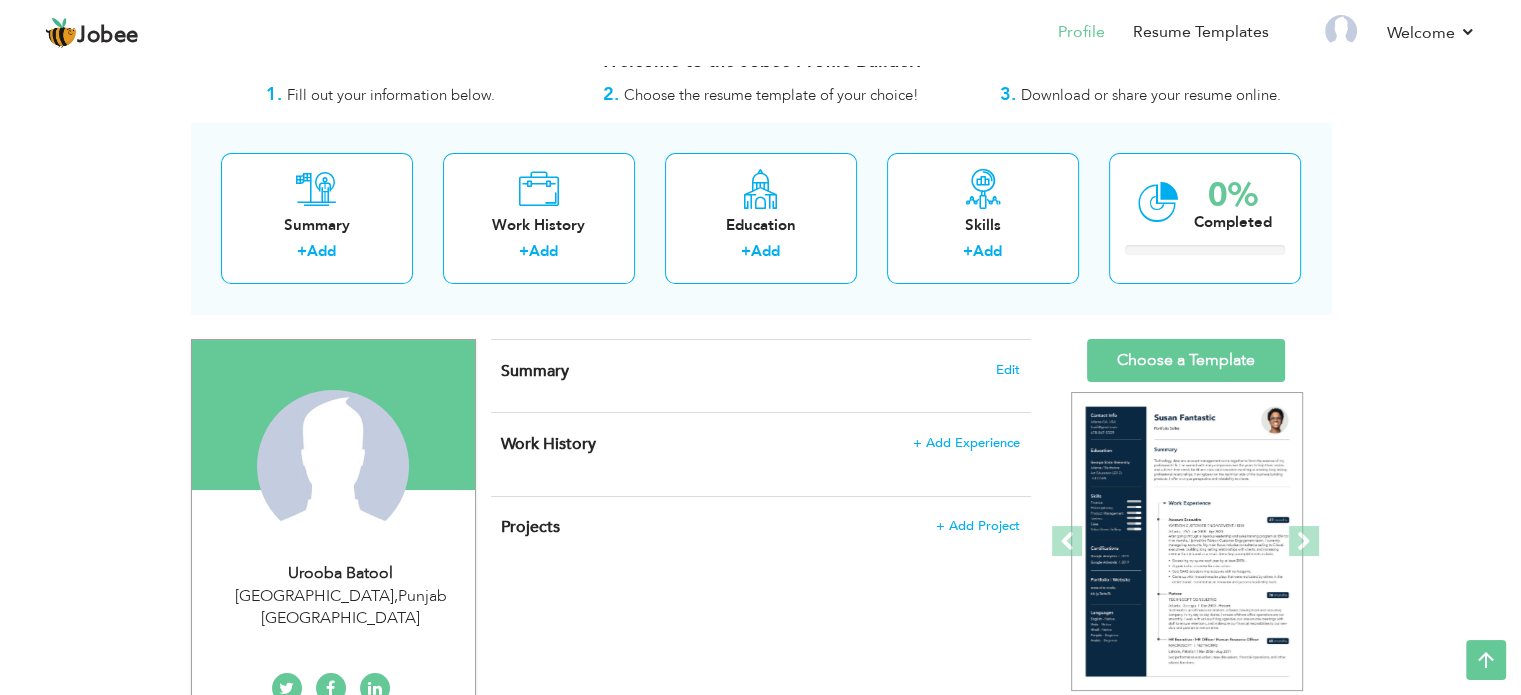 scroll, scrollTop: 0, scrollLeft: 0, axis: both 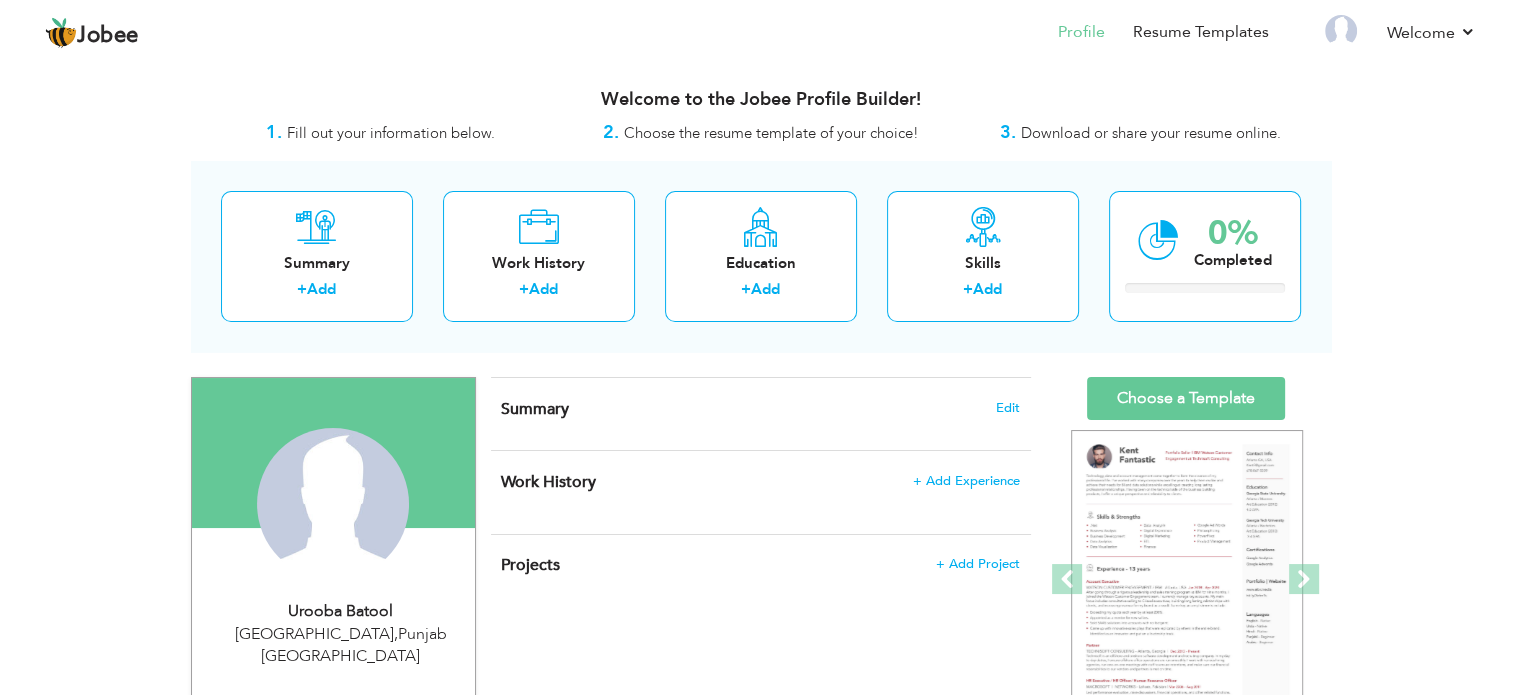 click on "View Resume
Export PDF
Profile
Summary
Public Link
Experience
Education
Awards
Work Histroy
Projects
Certifications
Skills
Preferred Job City" at bounding box center [760, 713] 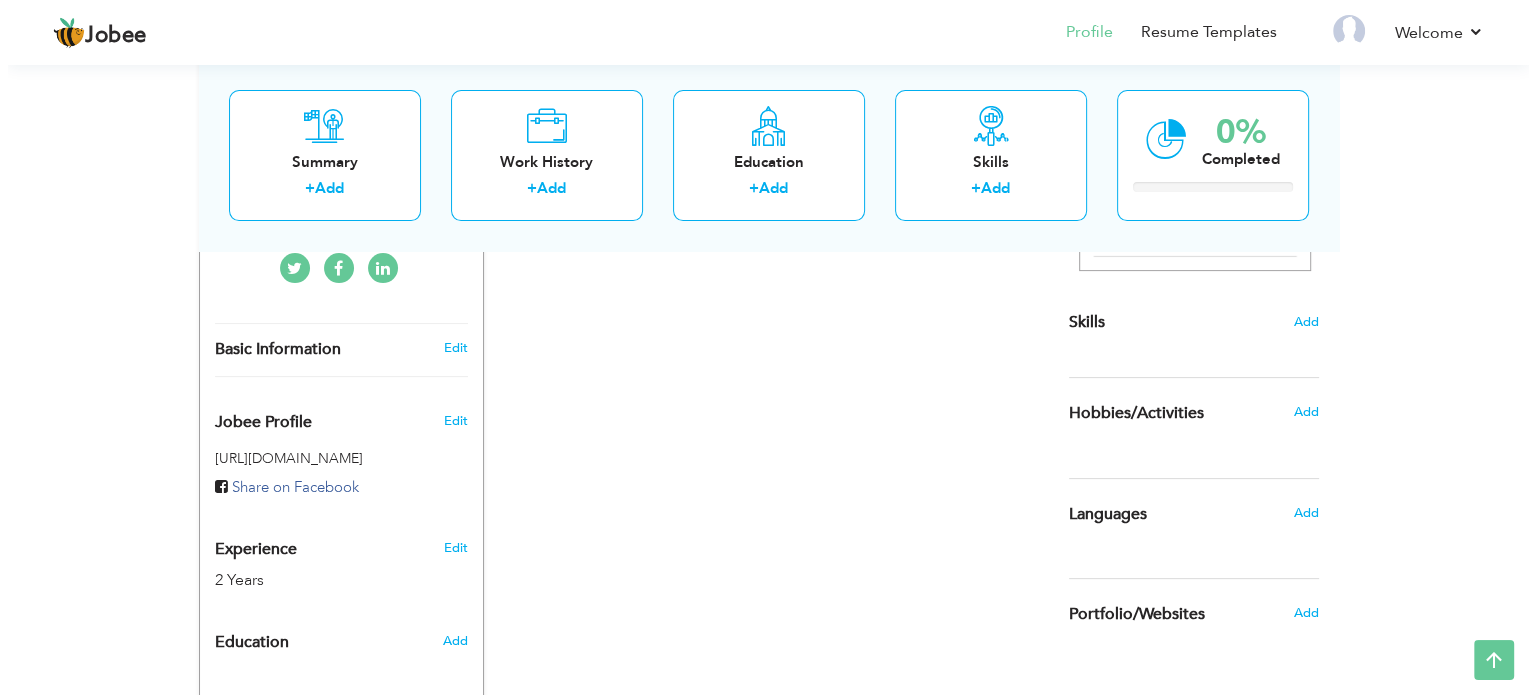 scroll, scrollTop: 448, scrollLeft: 0, axis: vertical 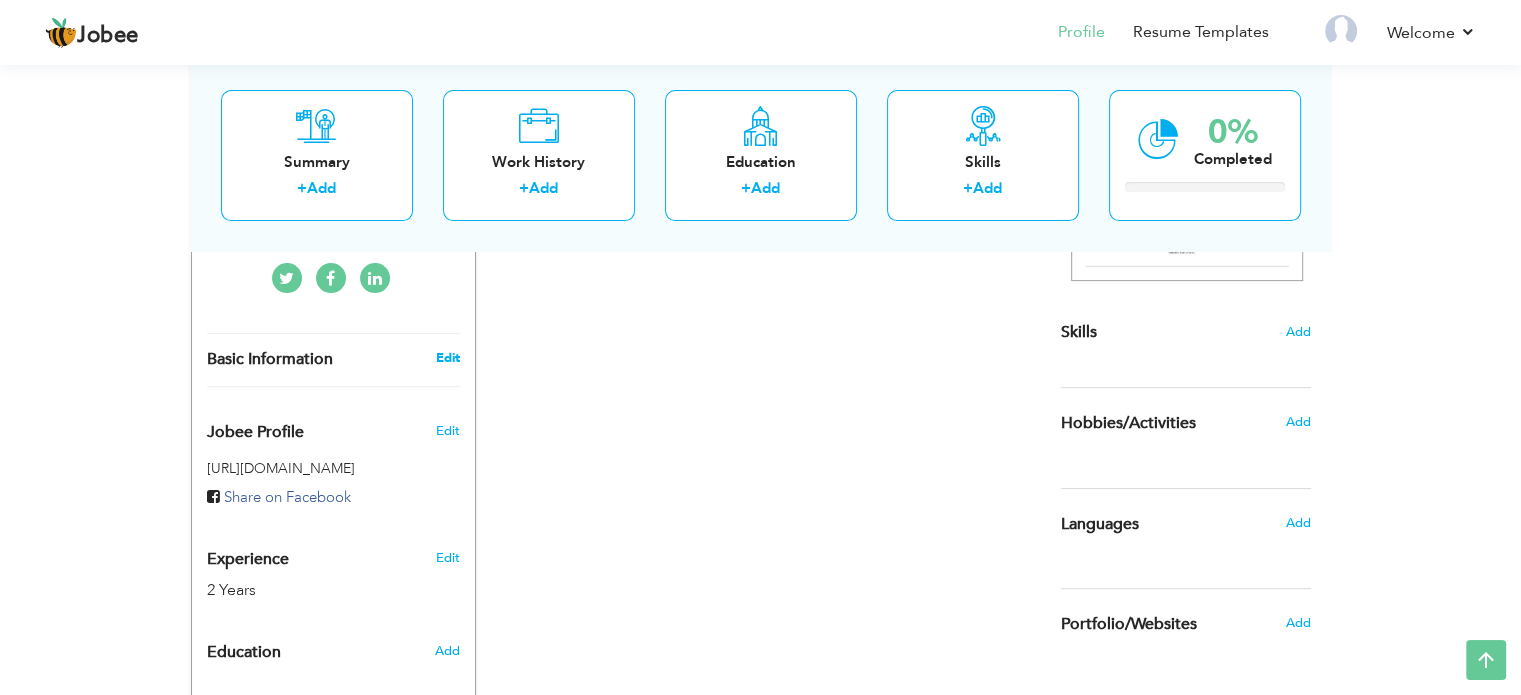 click on "Edit" at bounding box center [447, 358] 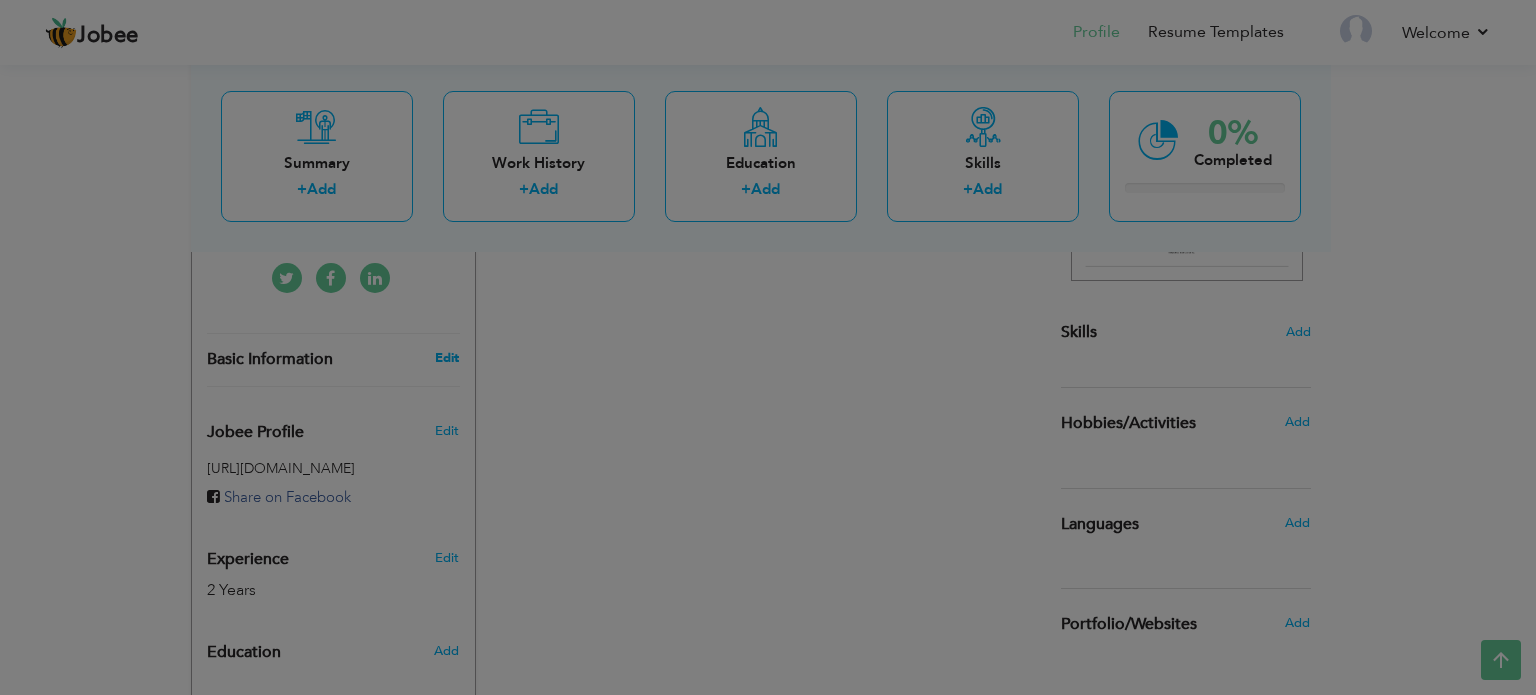 scroll, scrollTop: 0, scrollLeft: 0, axis: both 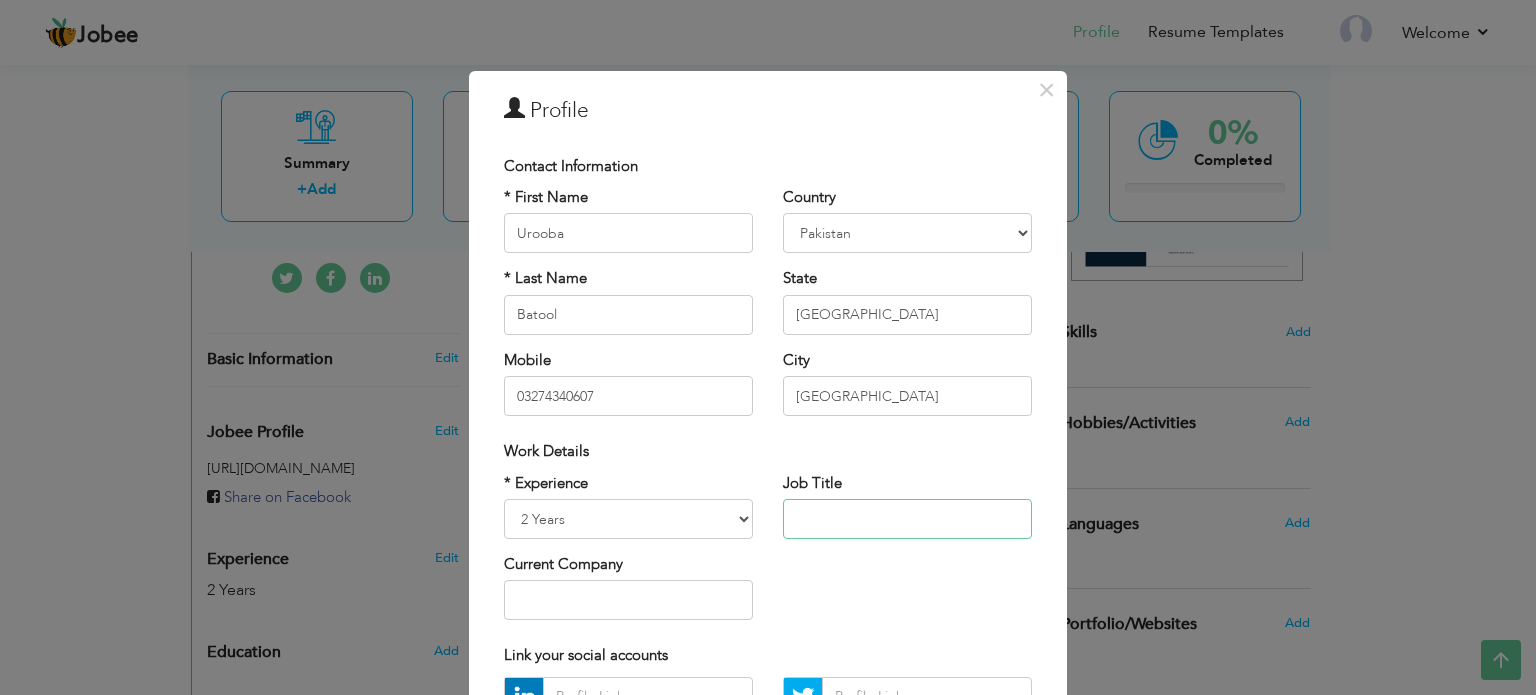 click at bounding box center (907, 519) 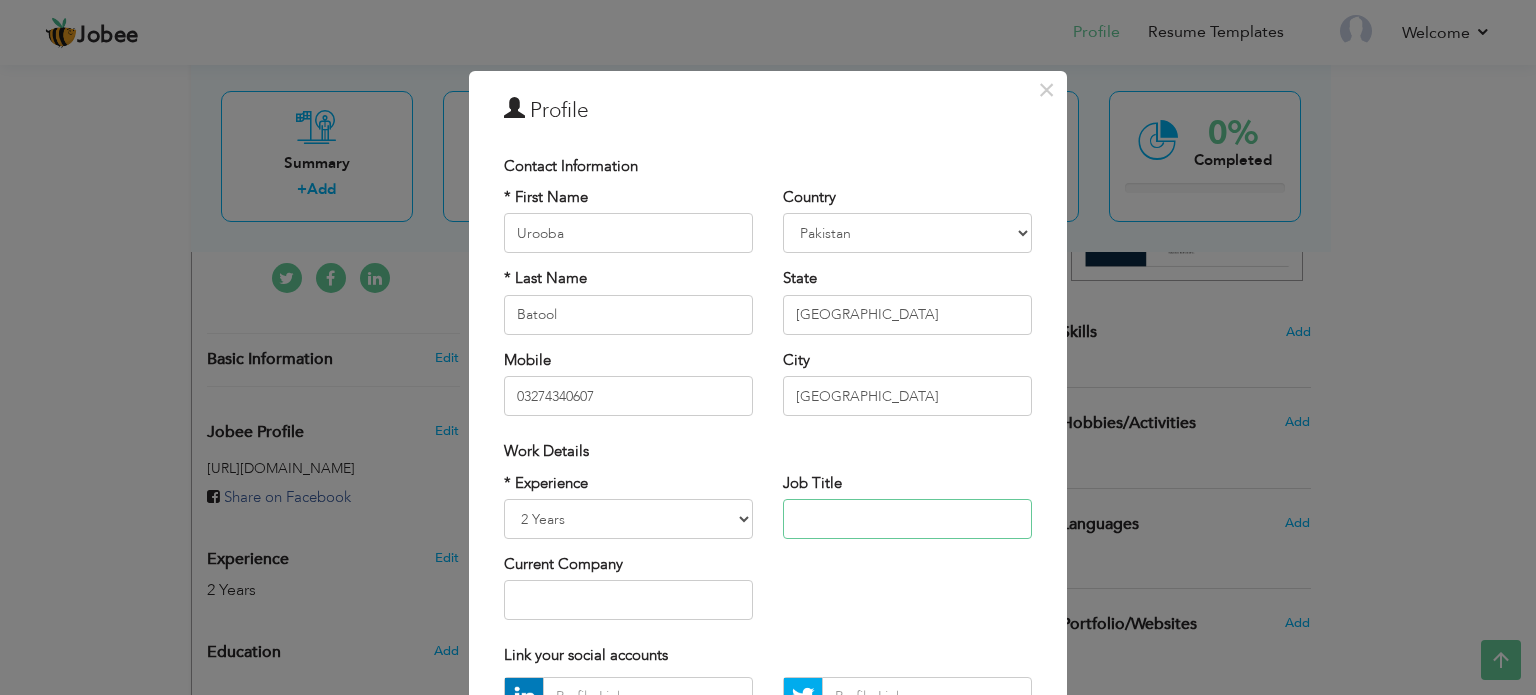 click at bounding box center (907, 519) 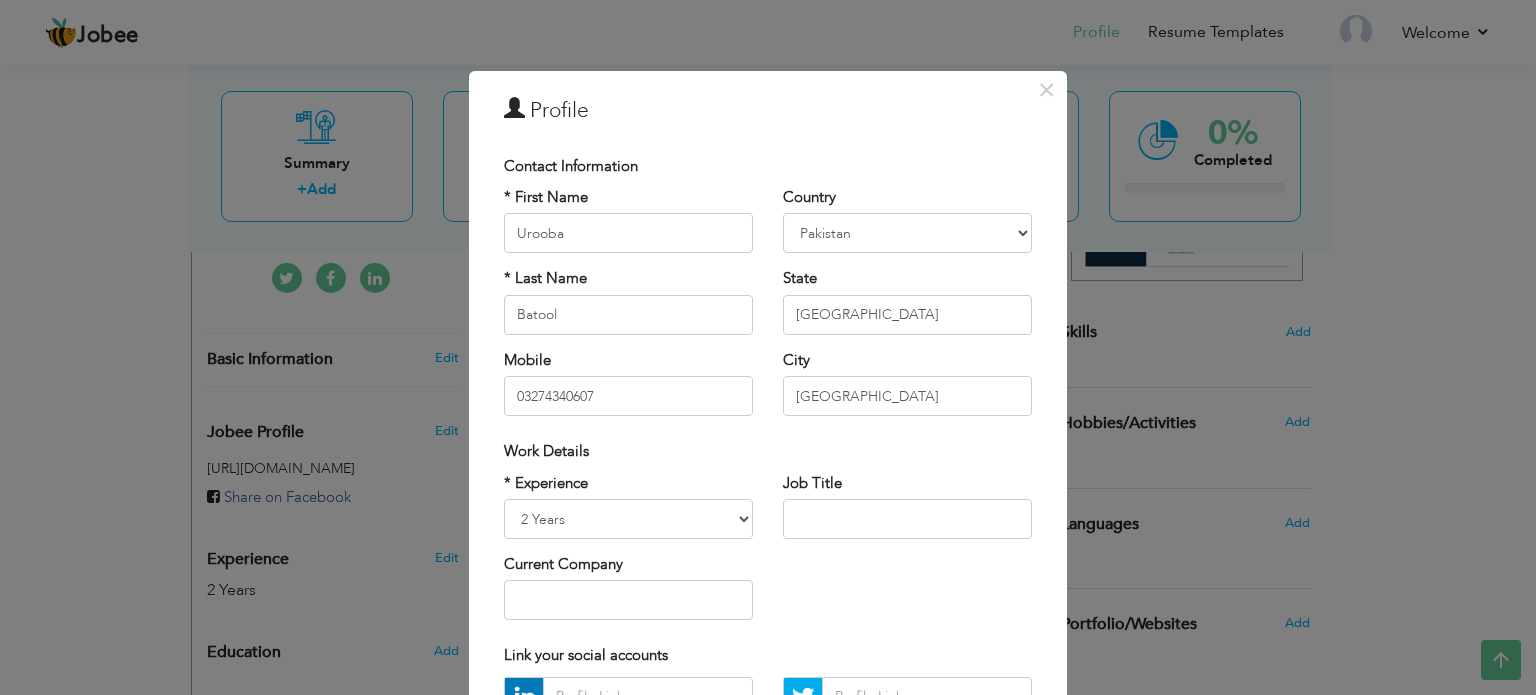 click on "* Experience
Entry Level Less than 1 Year 1 Year 2 Years 3 Years 4 Years 5 Years 6 Years 7 Years 8 Years 9 Years 10 Years 11 Years 12 Years 13 Years 14 Years 15 Years 16 Years 17 Years 18 Years 19 Years 20 Years 21 Years 22 Years 23 Years 24 Years 25 Years 26 Years 27 Years 28 Years 29 Years 30 Years 31 Years 32 Years 33 Years 34 Years 35 Years More than 35 Years
Current Company
Job Title" at bounding box center [768, 554] 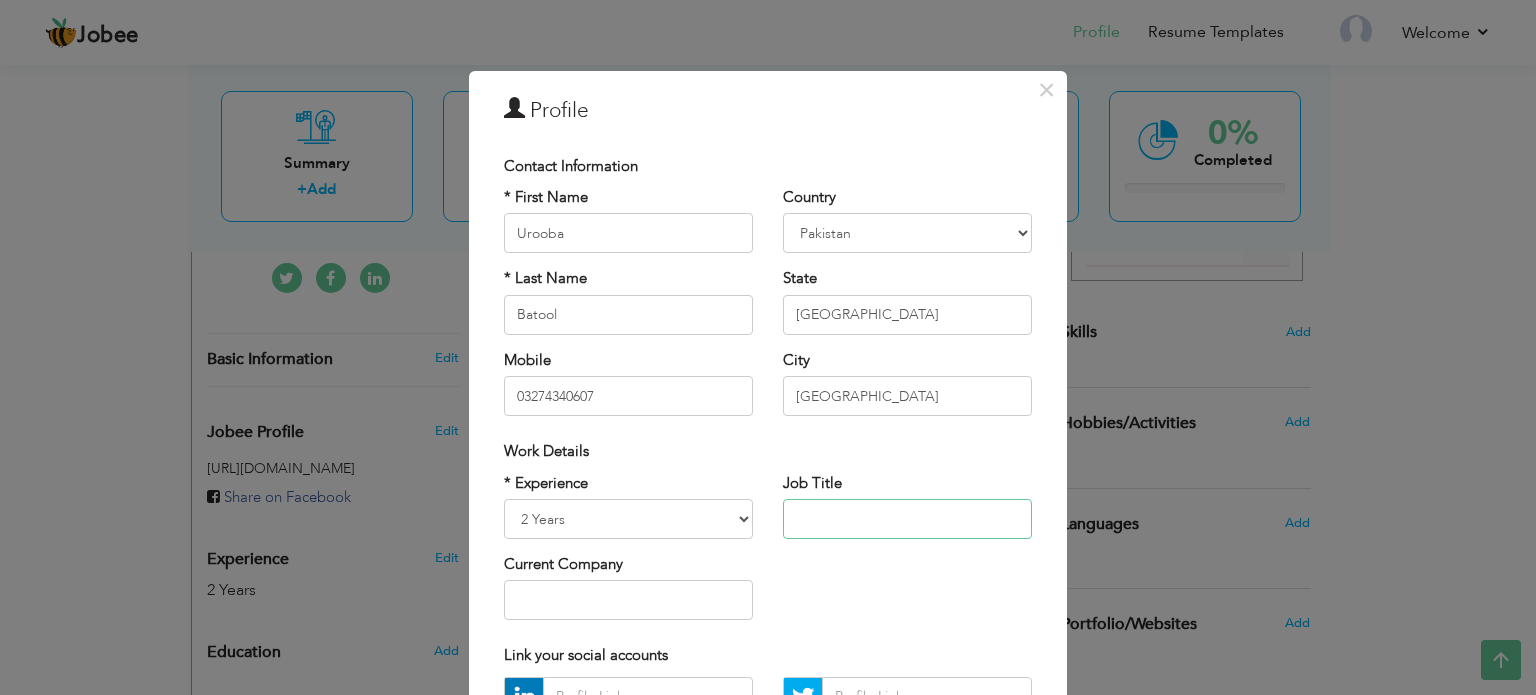 click at bounding box center (907, 519) 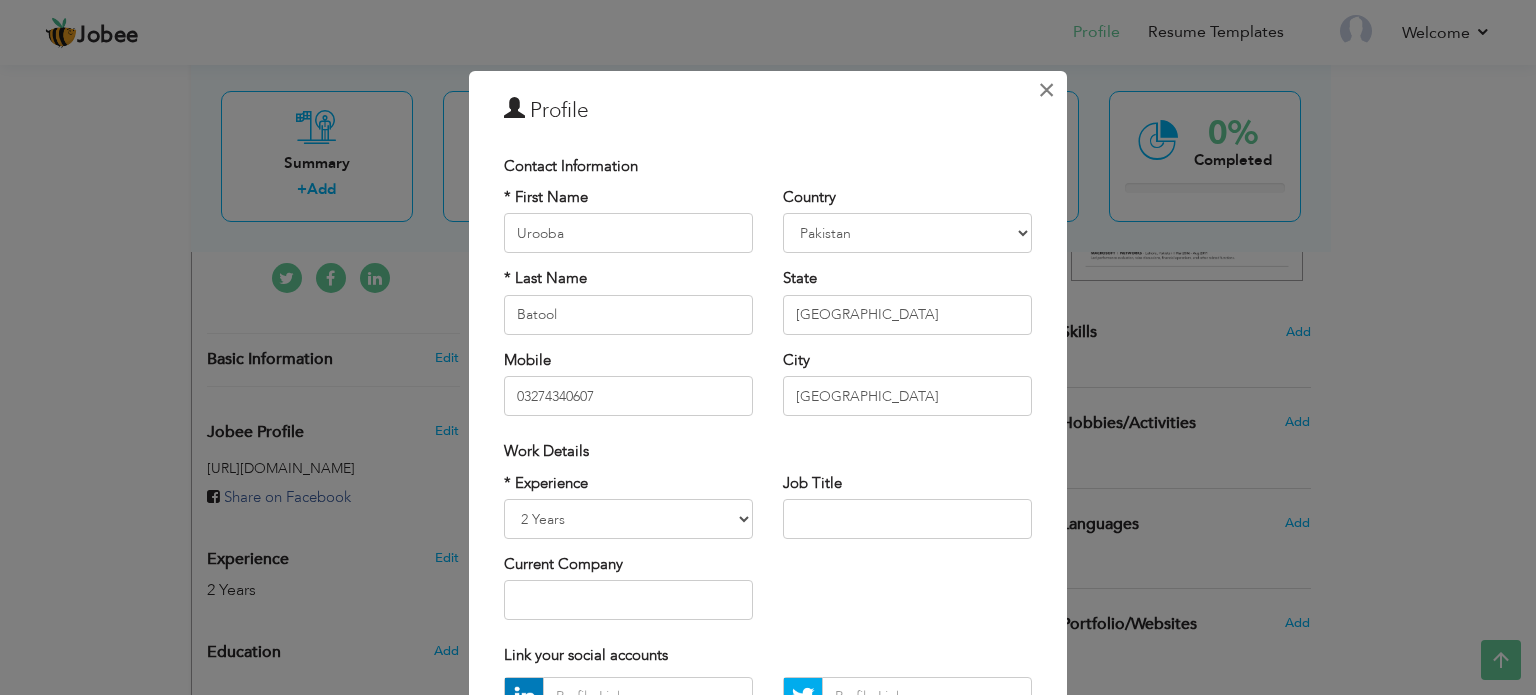 click on "×" at bounding box center [1046, 90] 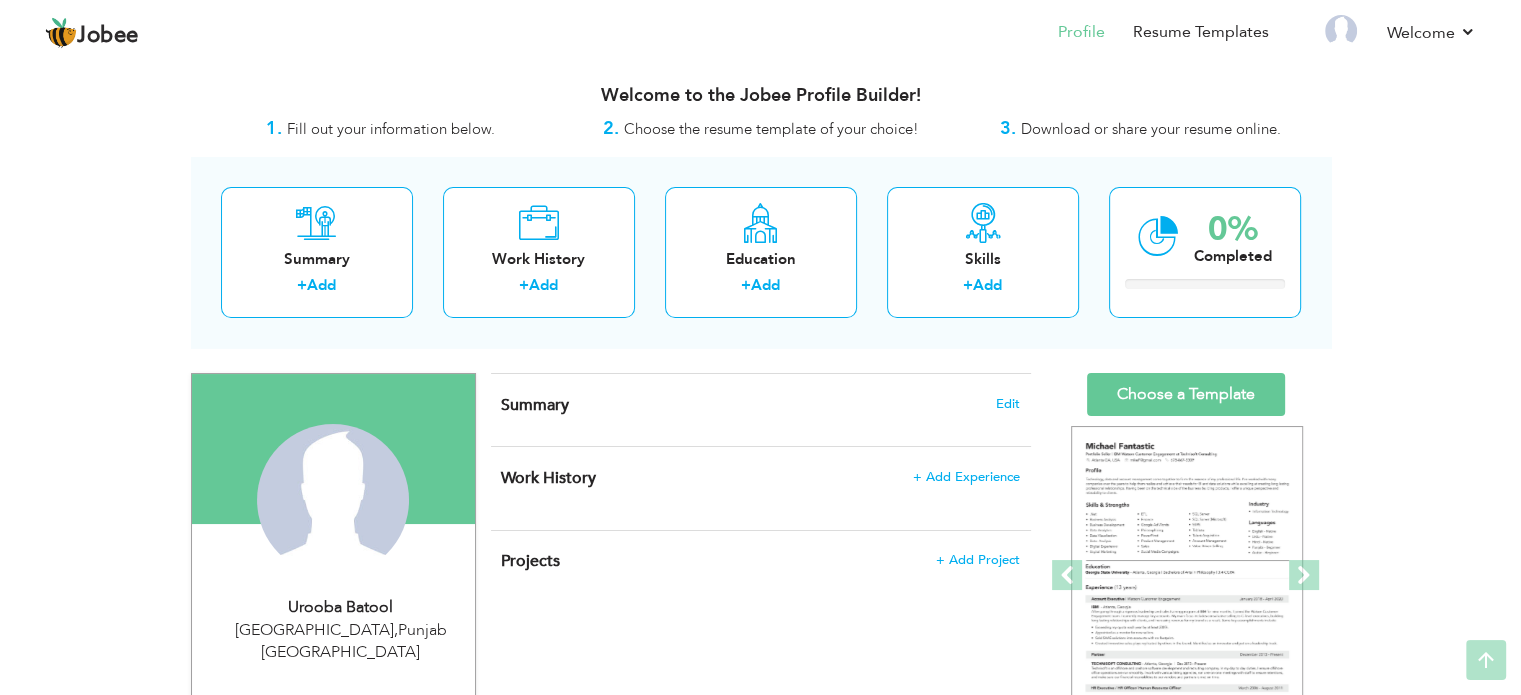 scroll, scrollTop: 0, scrollLeft: 0, axis: both 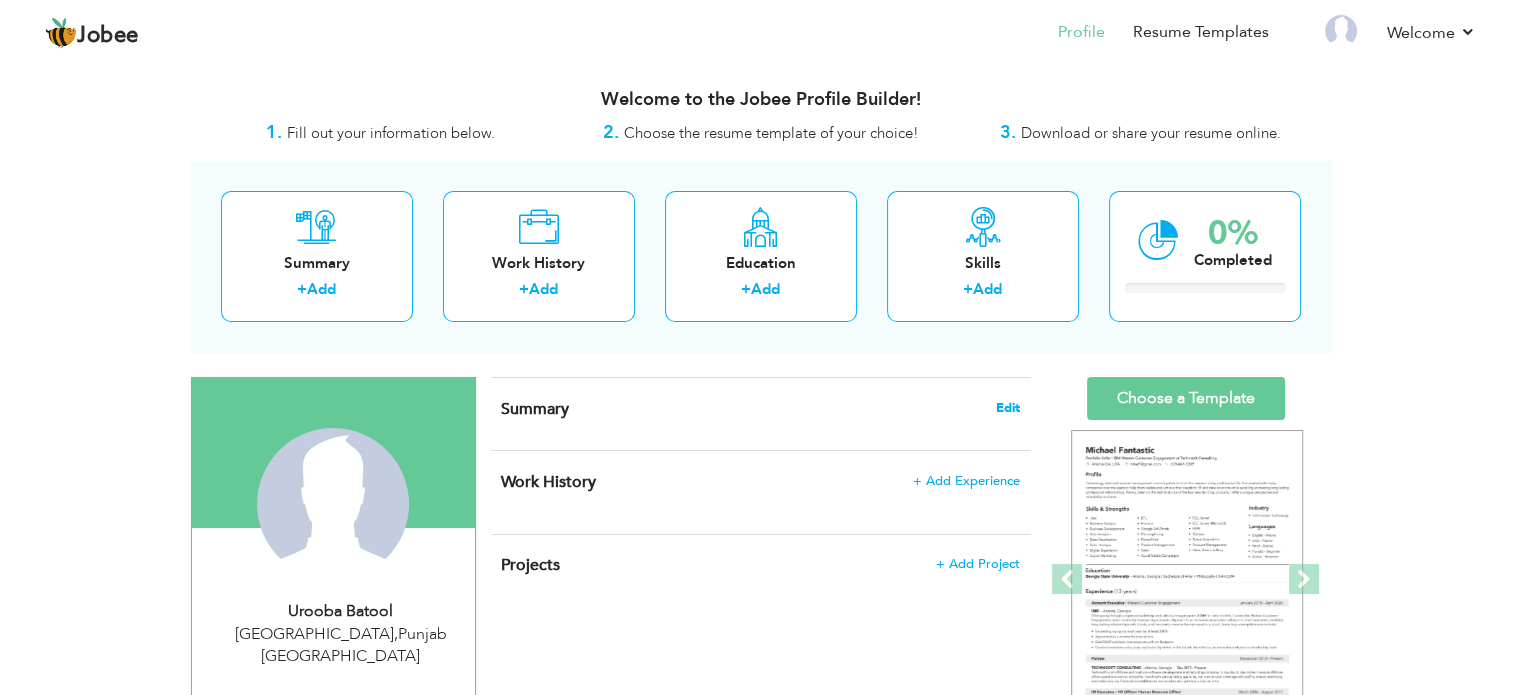 click on "Edit" at bounding box center (1008, 408) 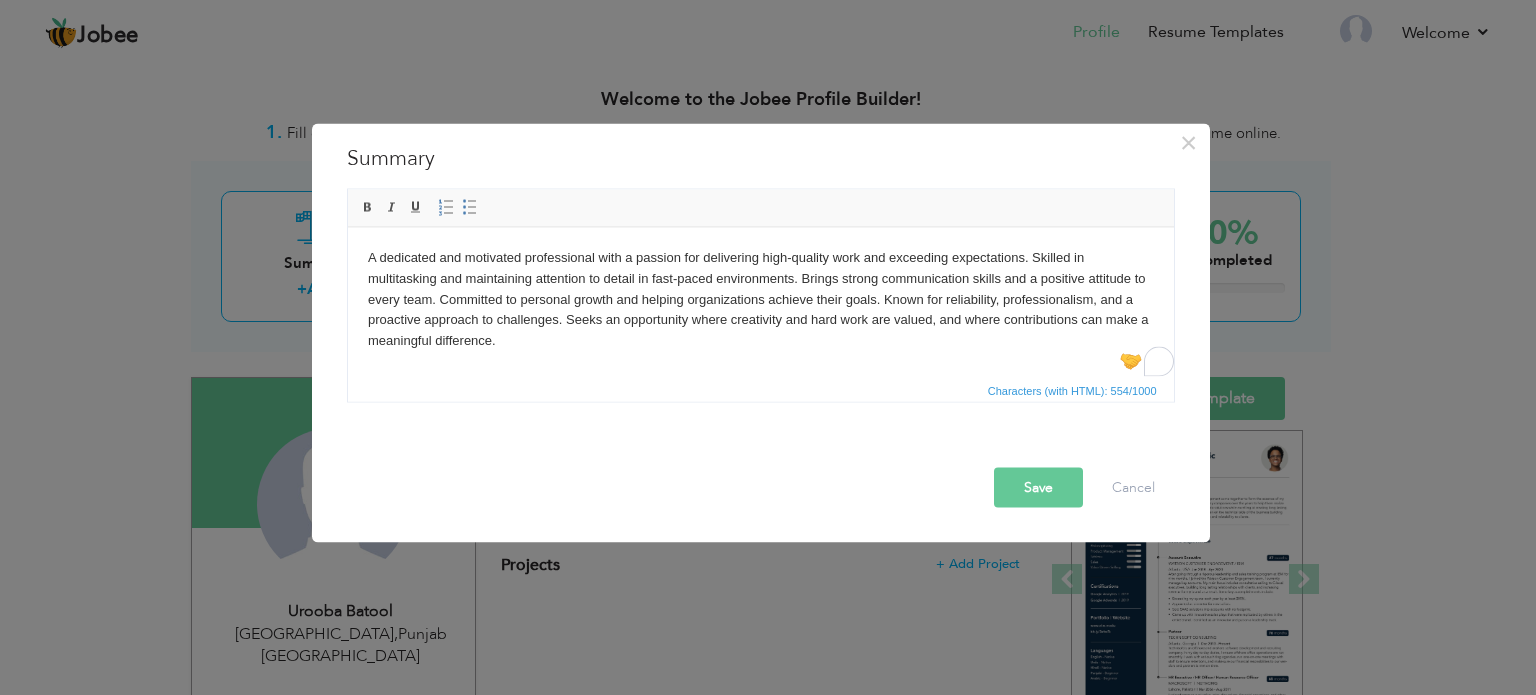 click on "Save" at bounding box center (1038, 487) 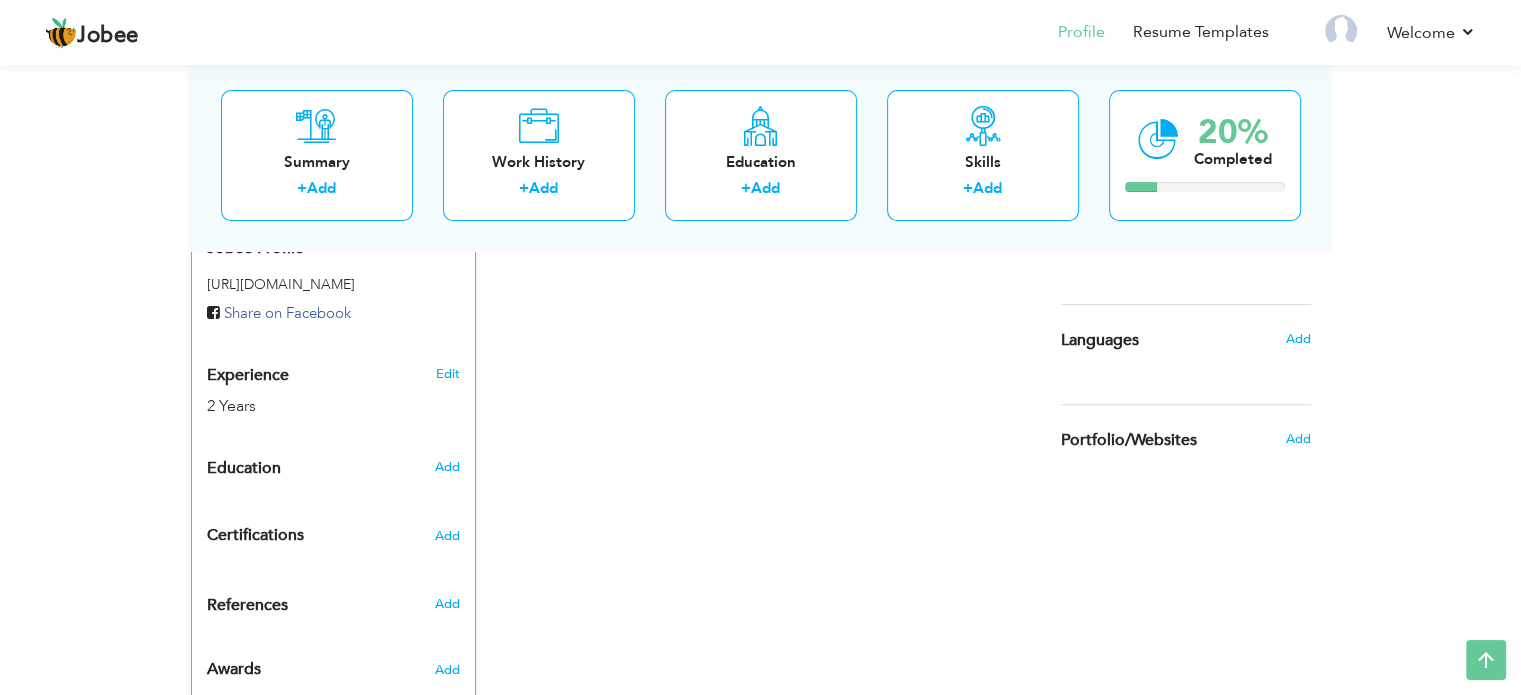 scroll, scrollTop: 633, scrollLeft: 0, axis: vertical 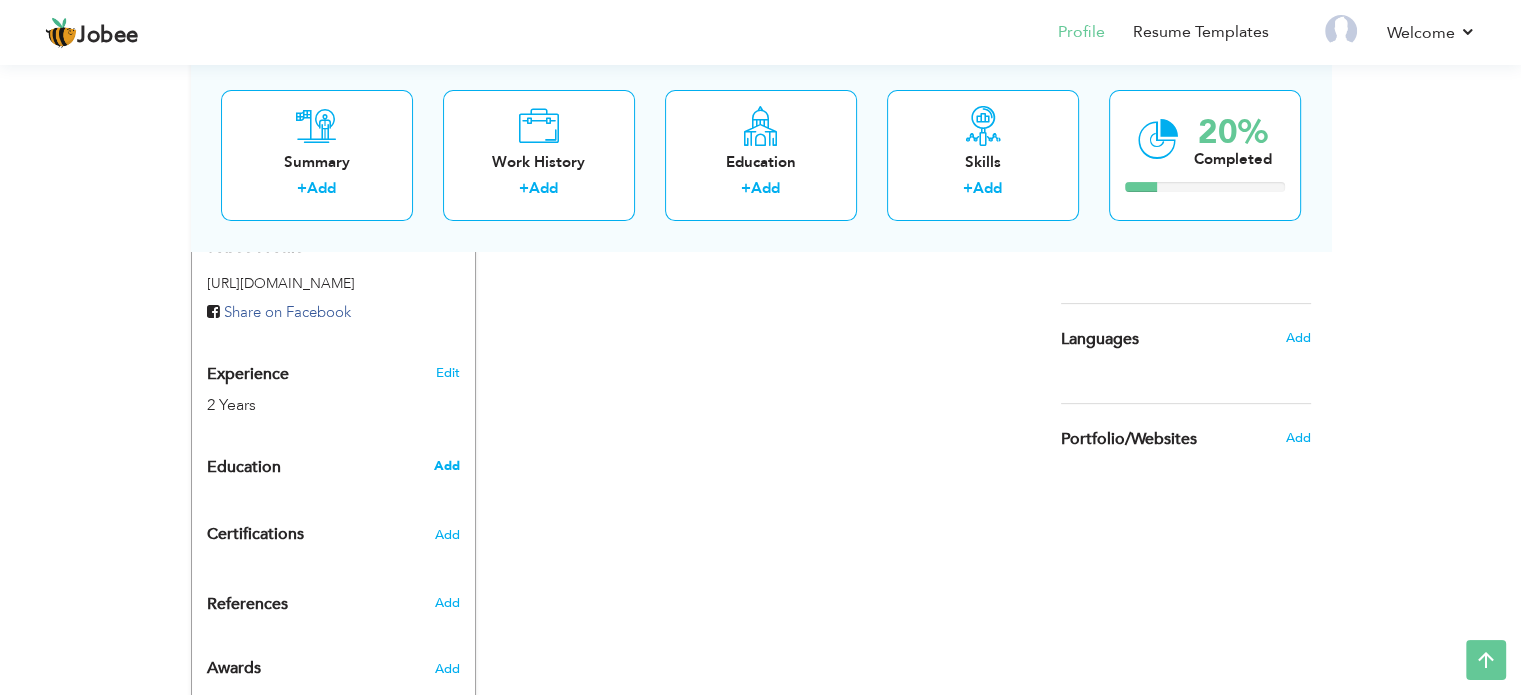 click on "Add" at bounding box center [446, 466] 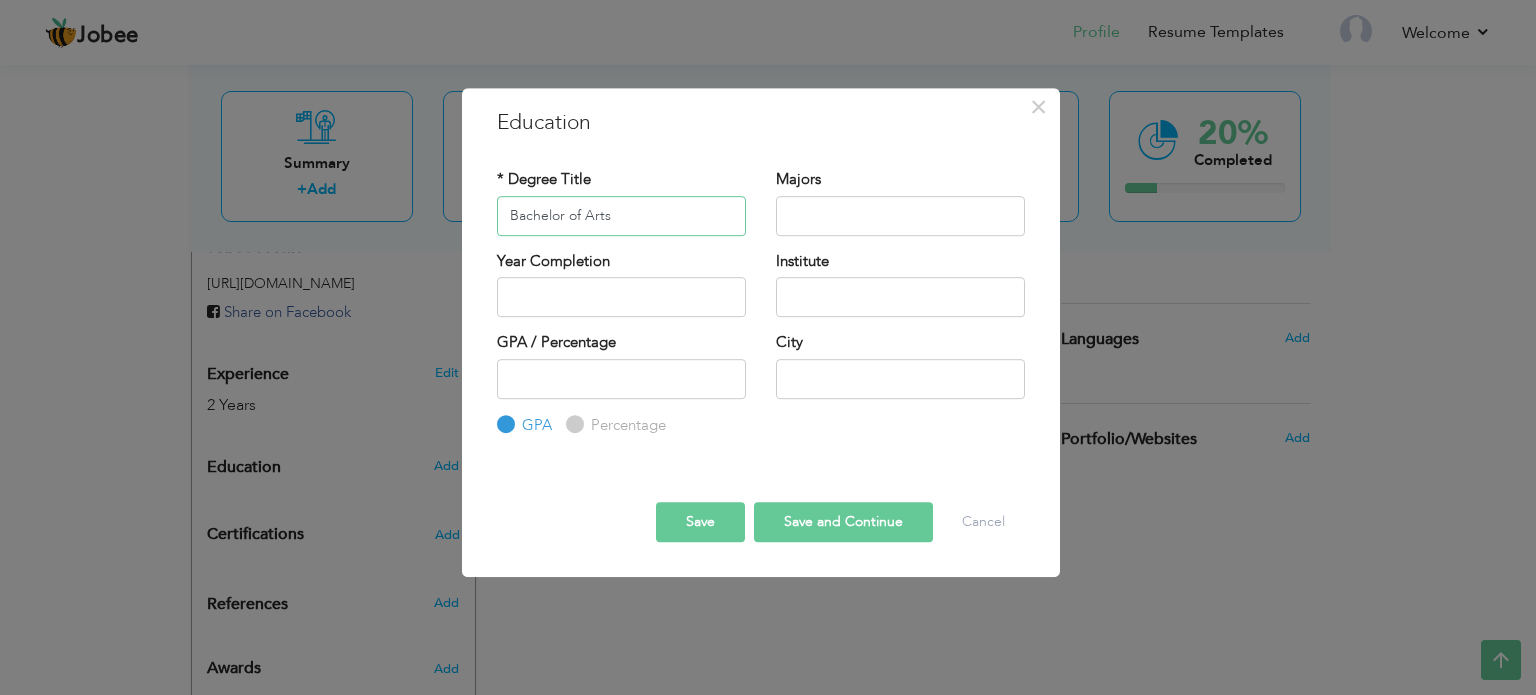 type on "Bachelor of Arts" 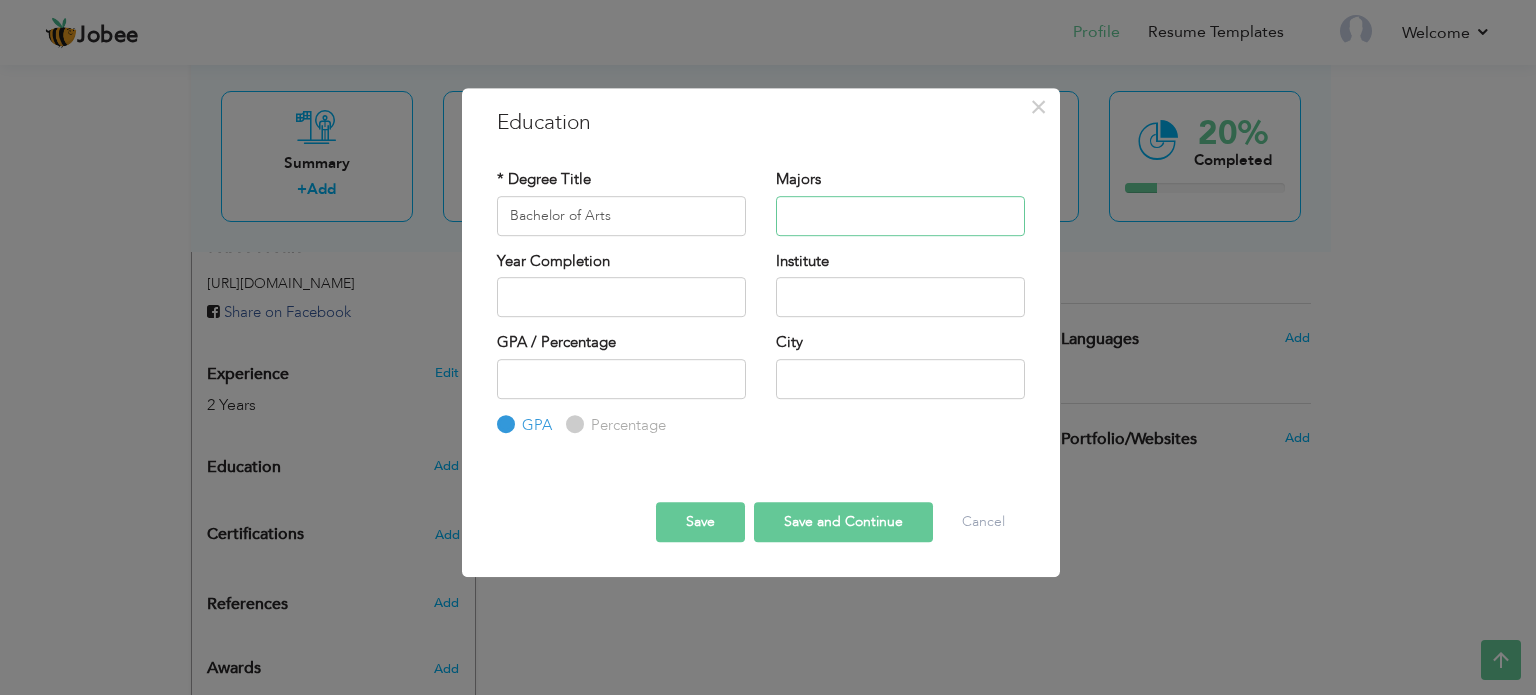 click at bounding box center (900, 216) 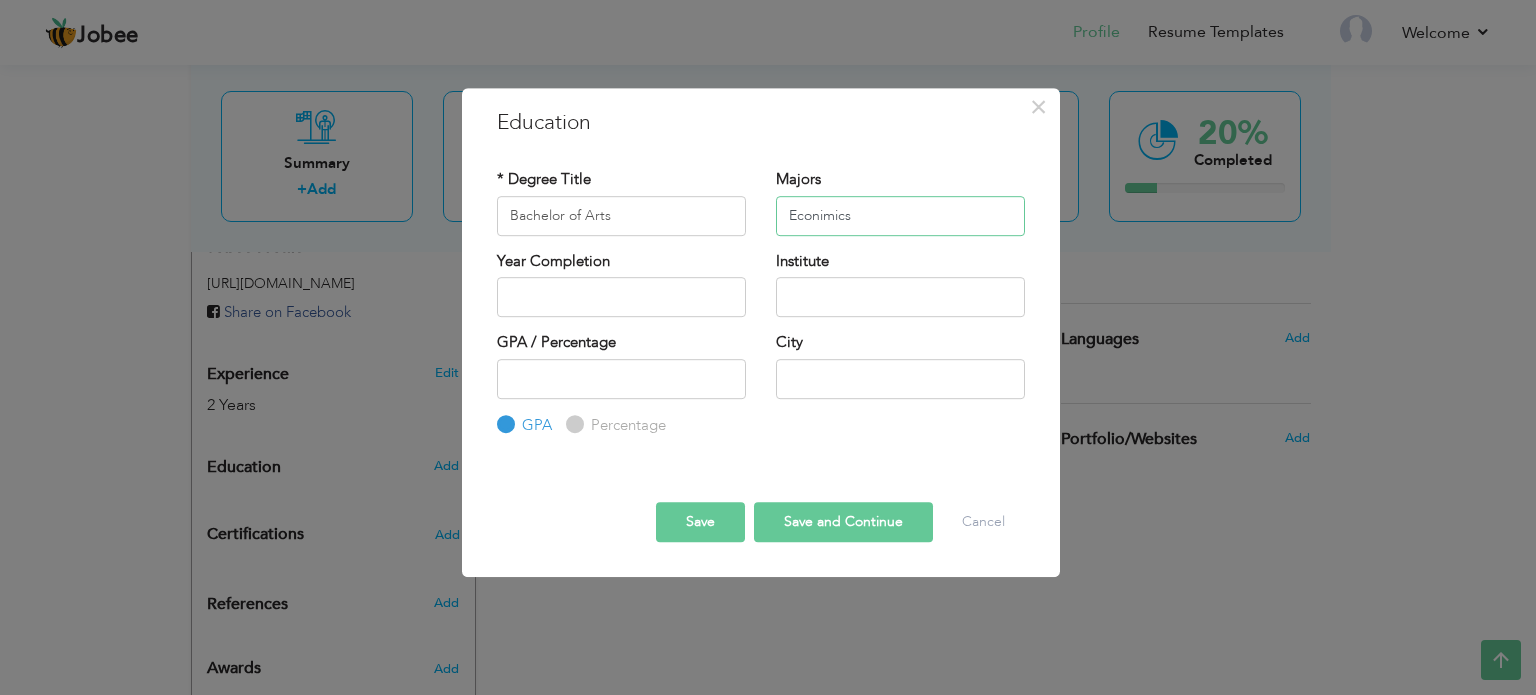 type on "Econimics" 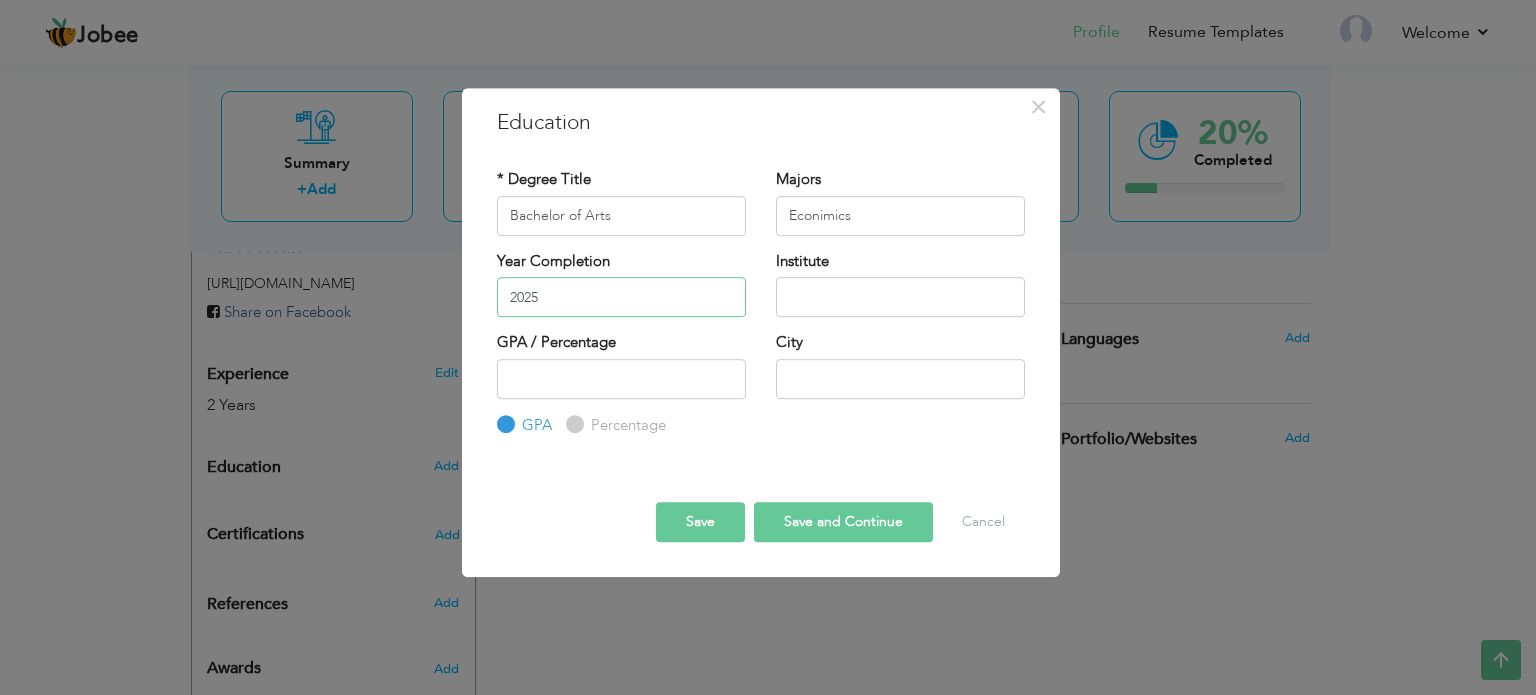 click on "2025" at bounding box center (621, 297) 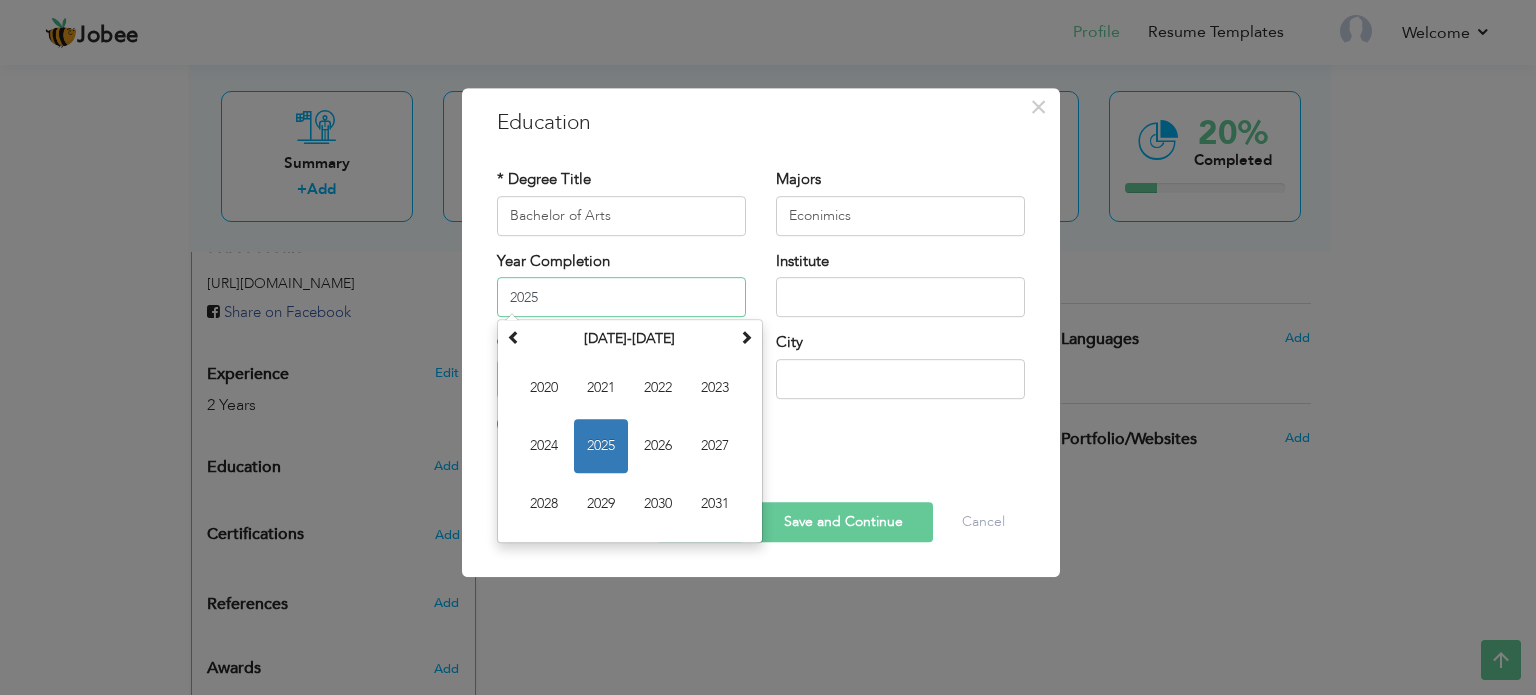 click on "2025" at bounding box center [621, 297] 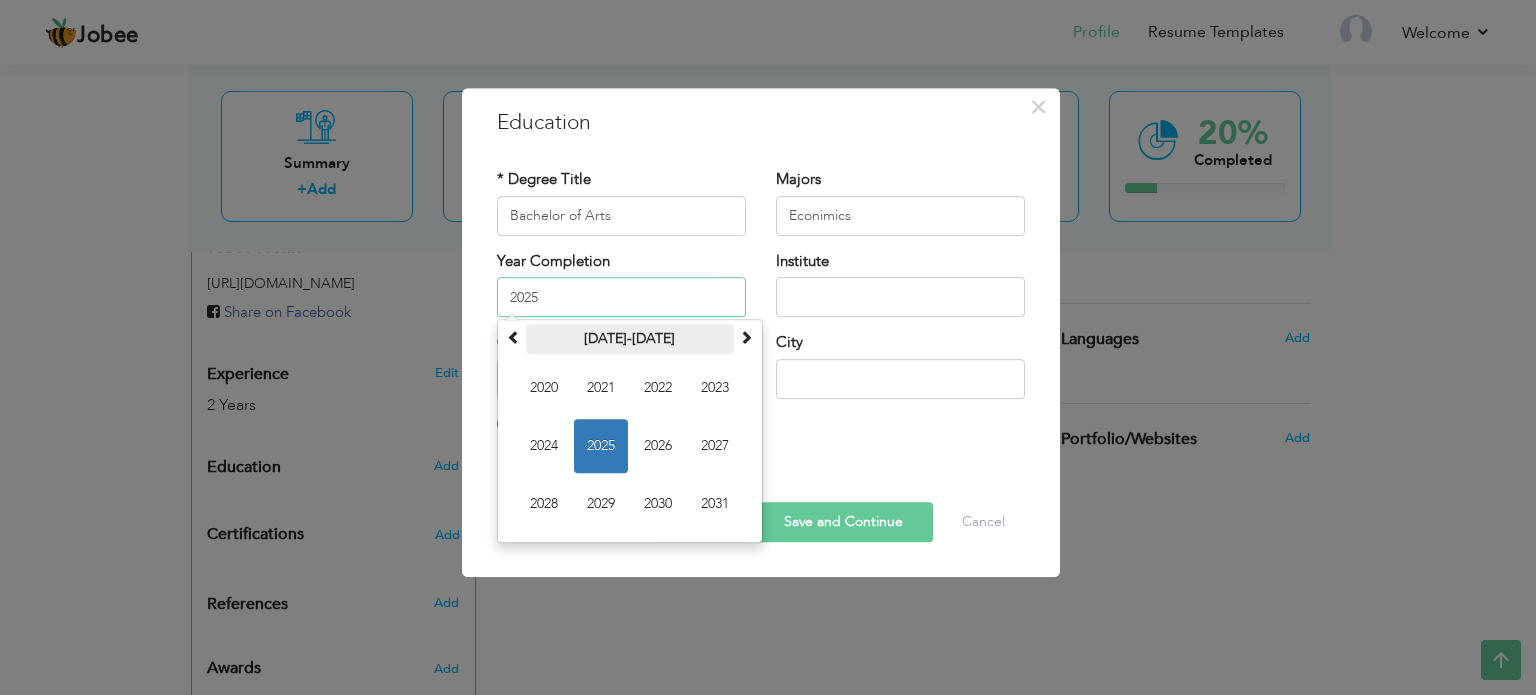 click on "[DATE]-[DATE]" at bounding box center (630, 339) 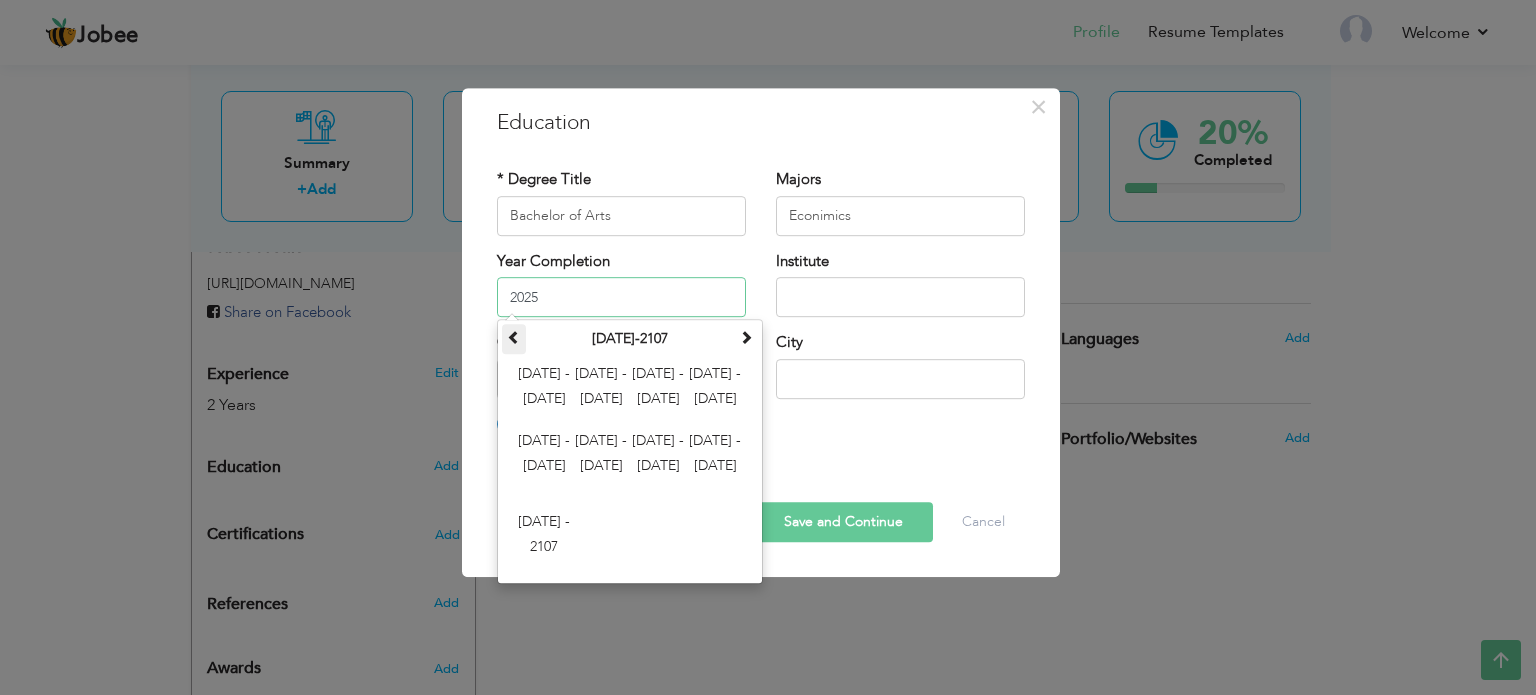 click at bounding box center (514, 337) 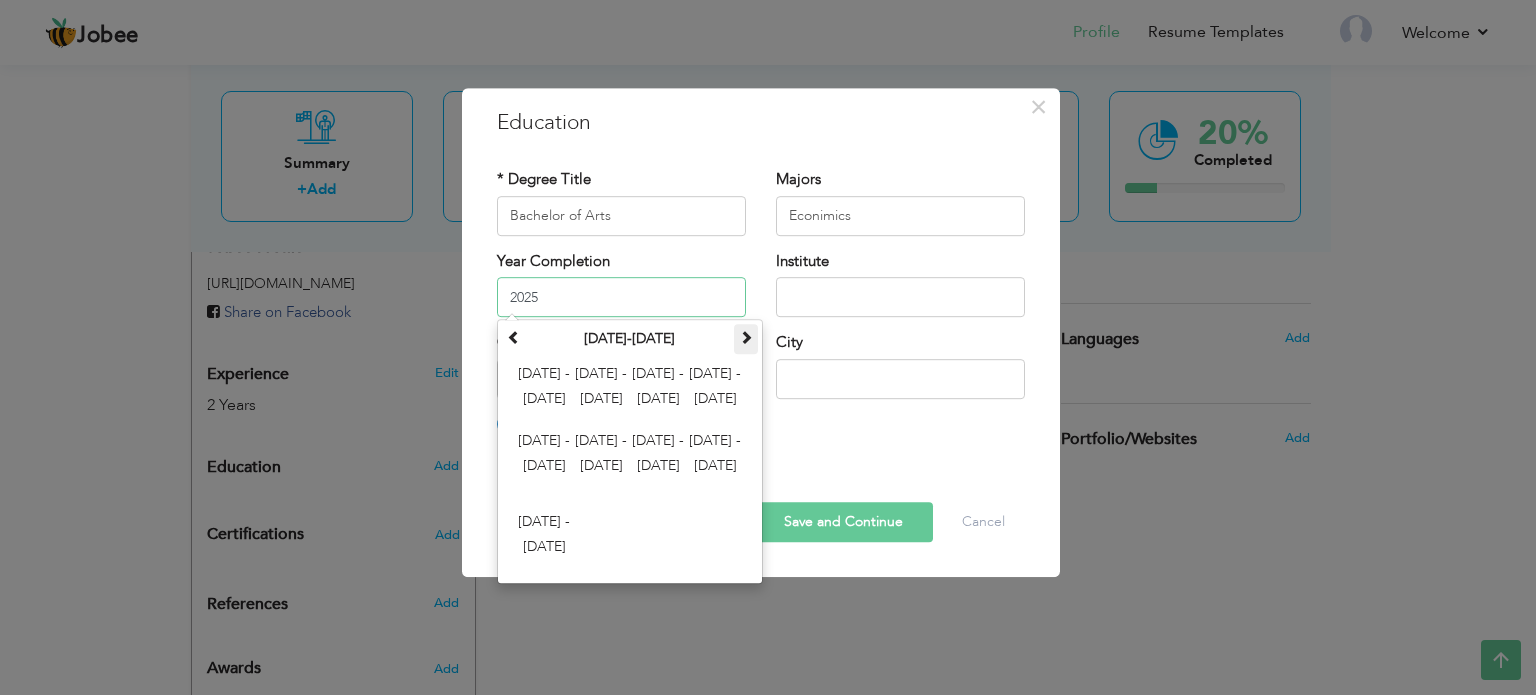 click at bounding box center (746, 337) 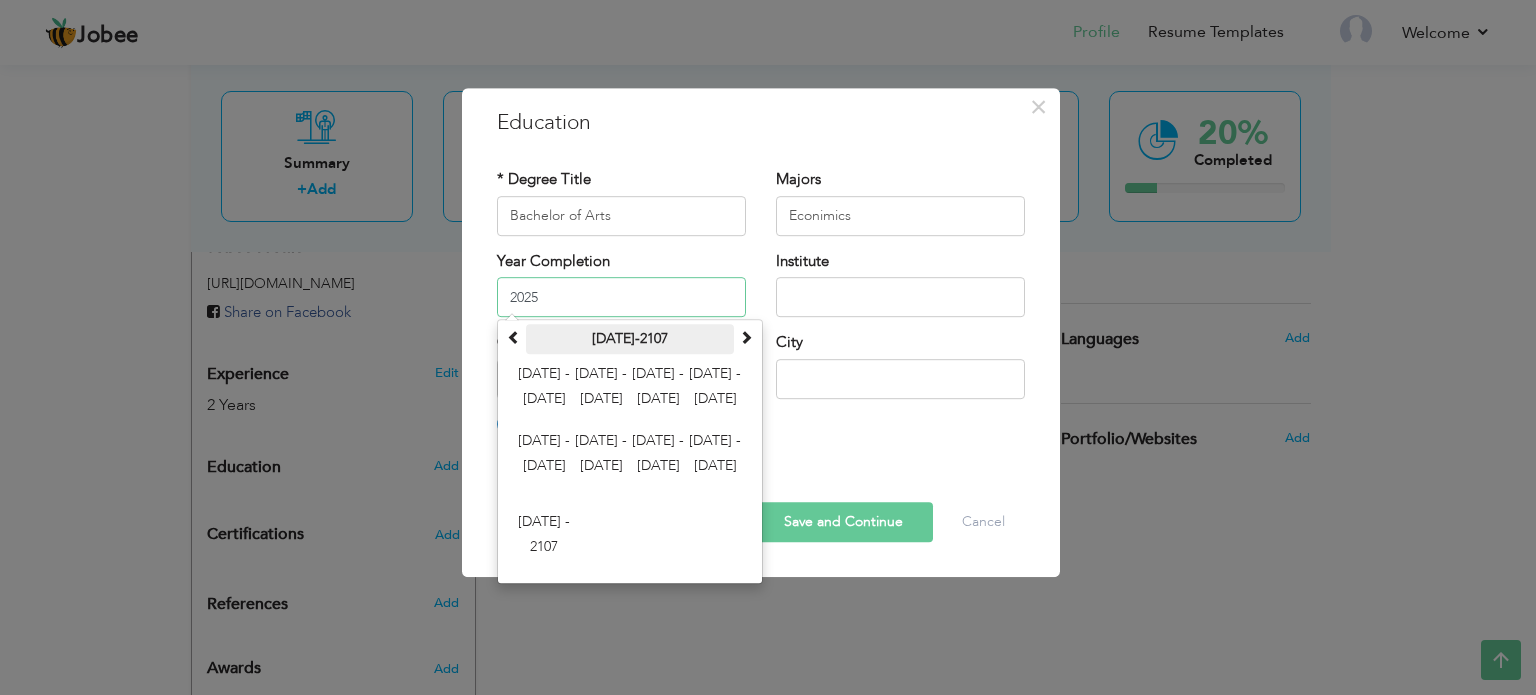 click on "[DATE]-2107" at bounding box center (630, 339) 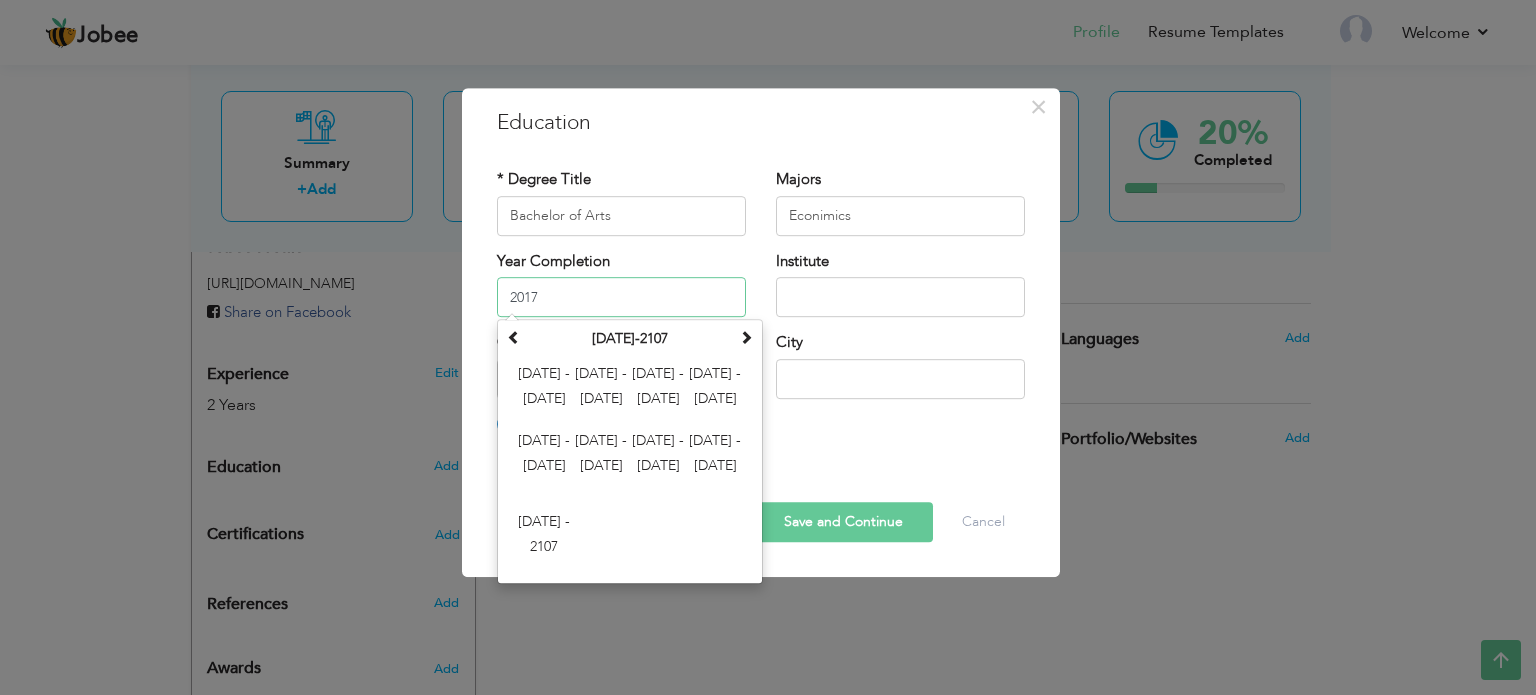 type on "2017" 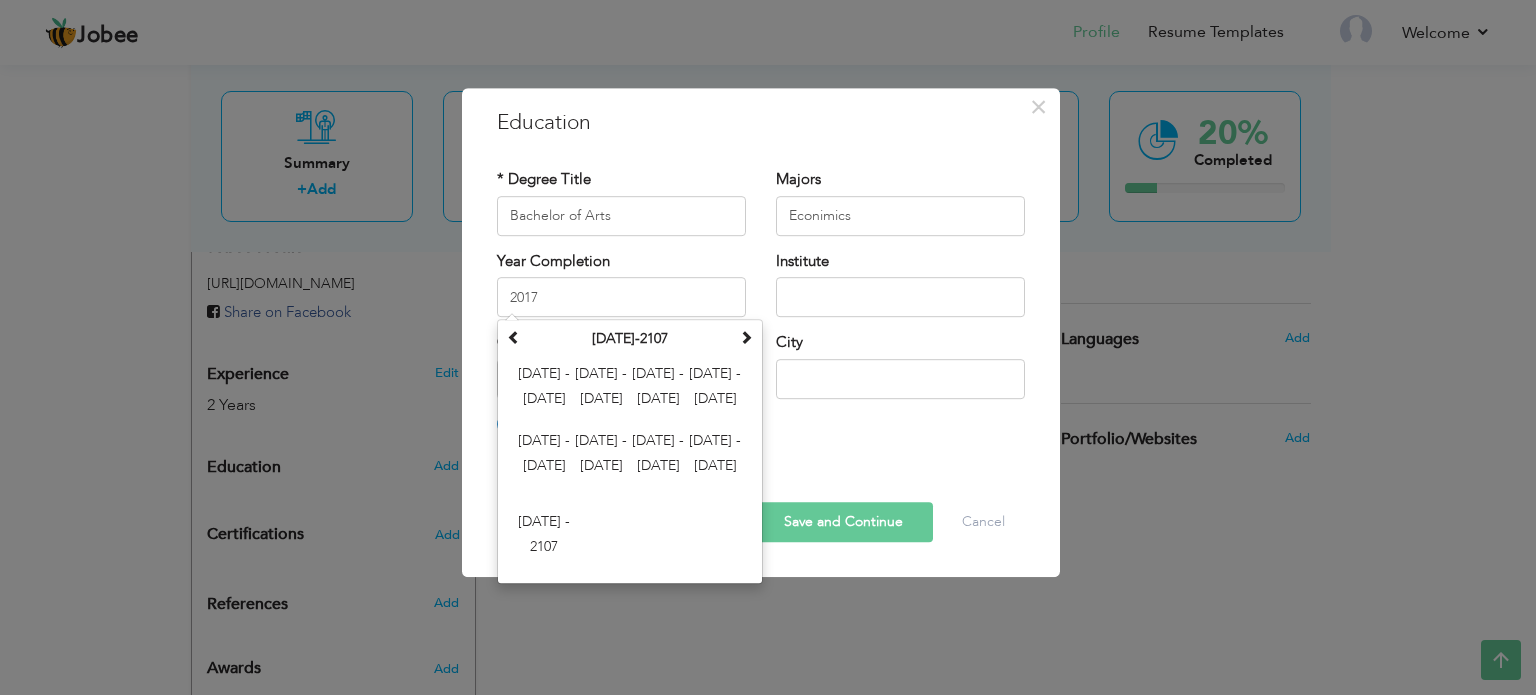 click on "Institute" at bounding box center (900, 291) 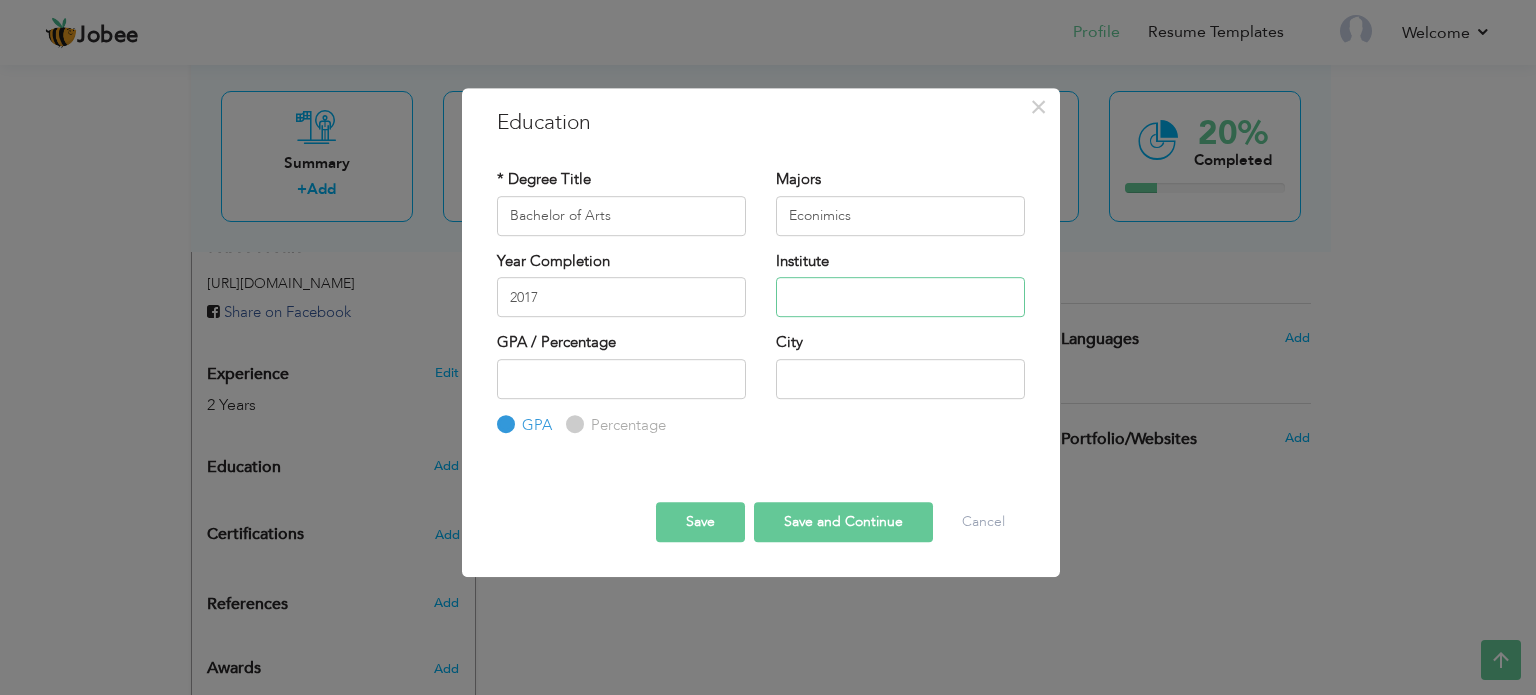 click at bounding box center [900, 297] 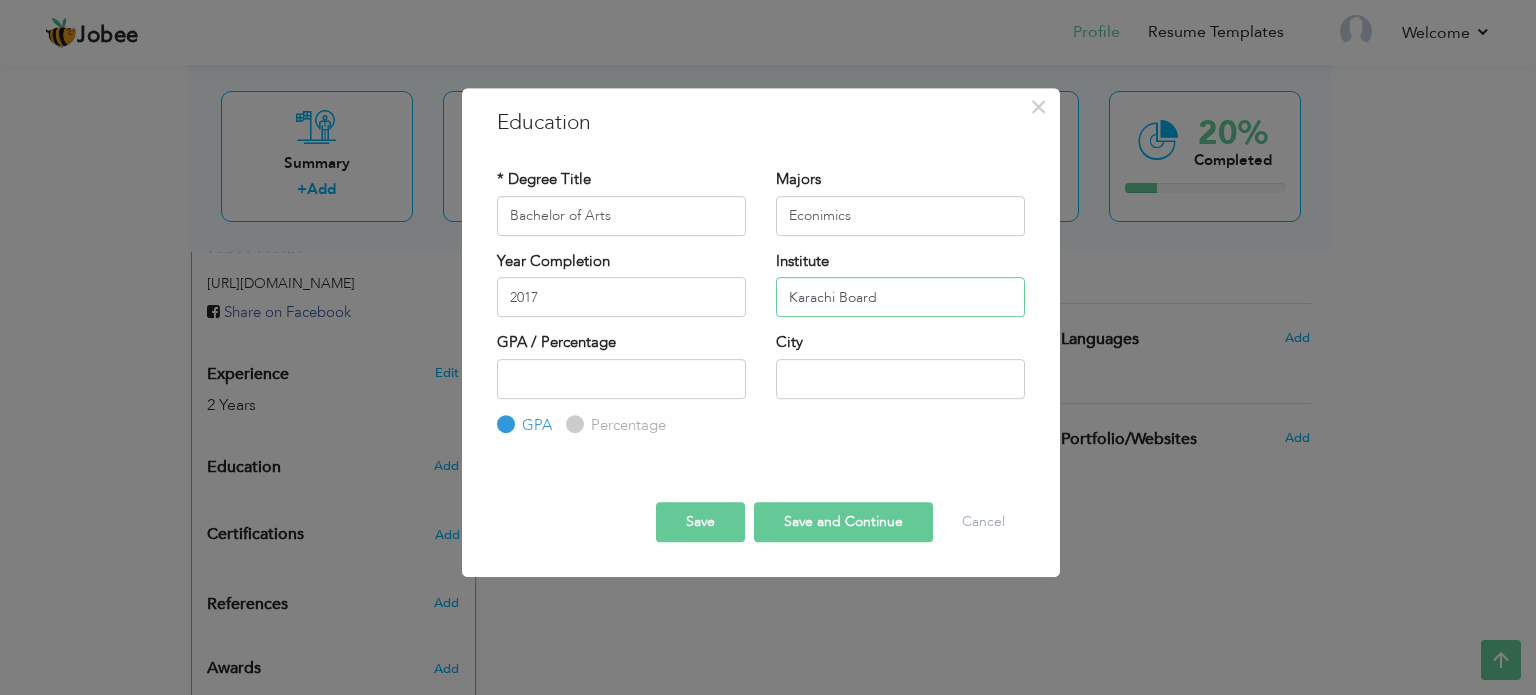 type on "Karachi Board" 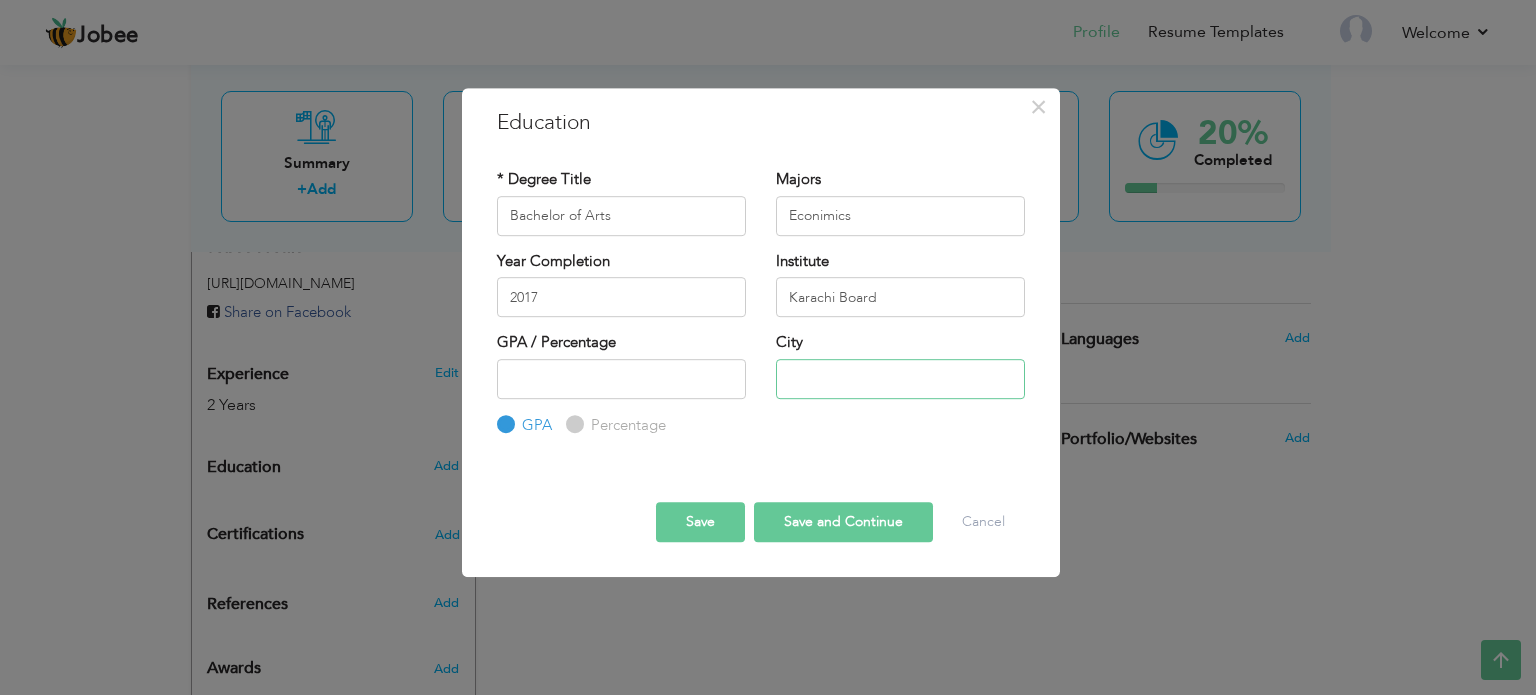 click at bounding box center (900, 379) 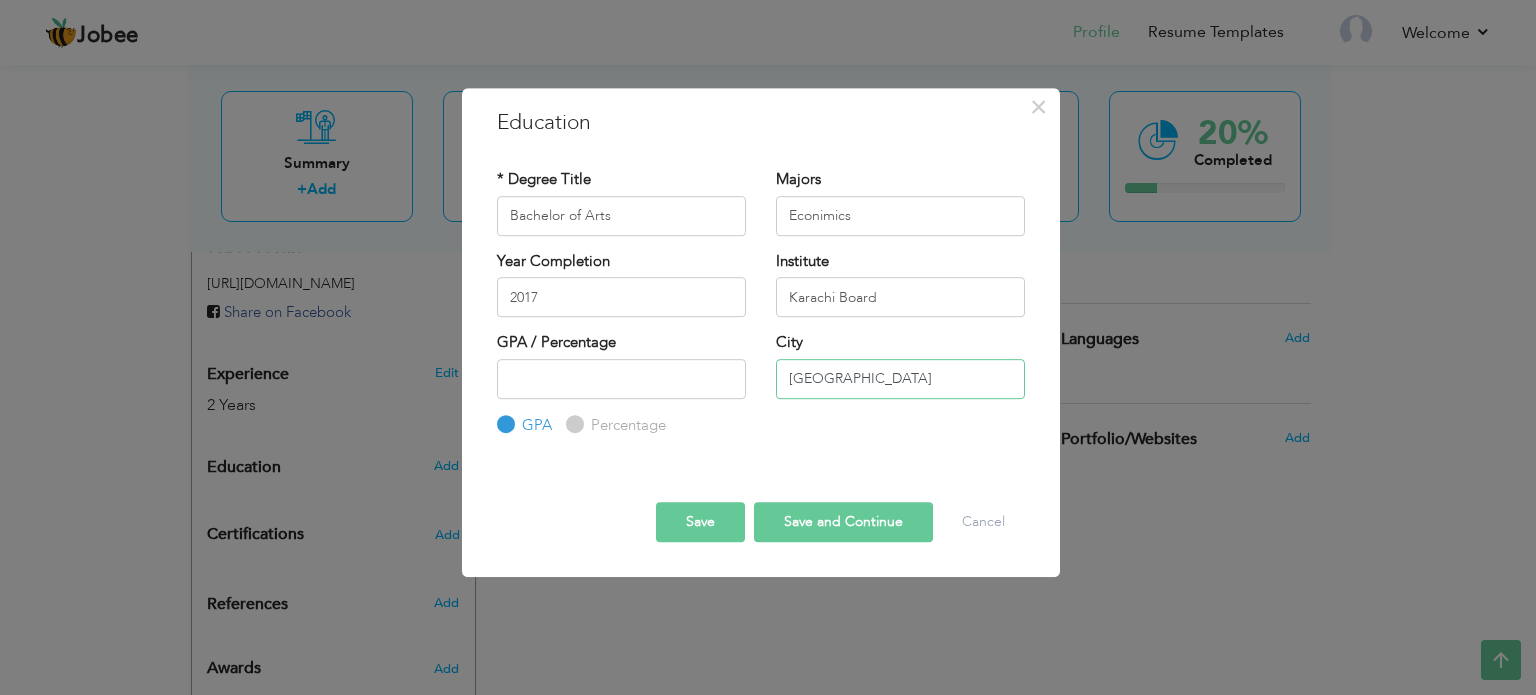 type on "[GEOGRAPHIC_DATA]" 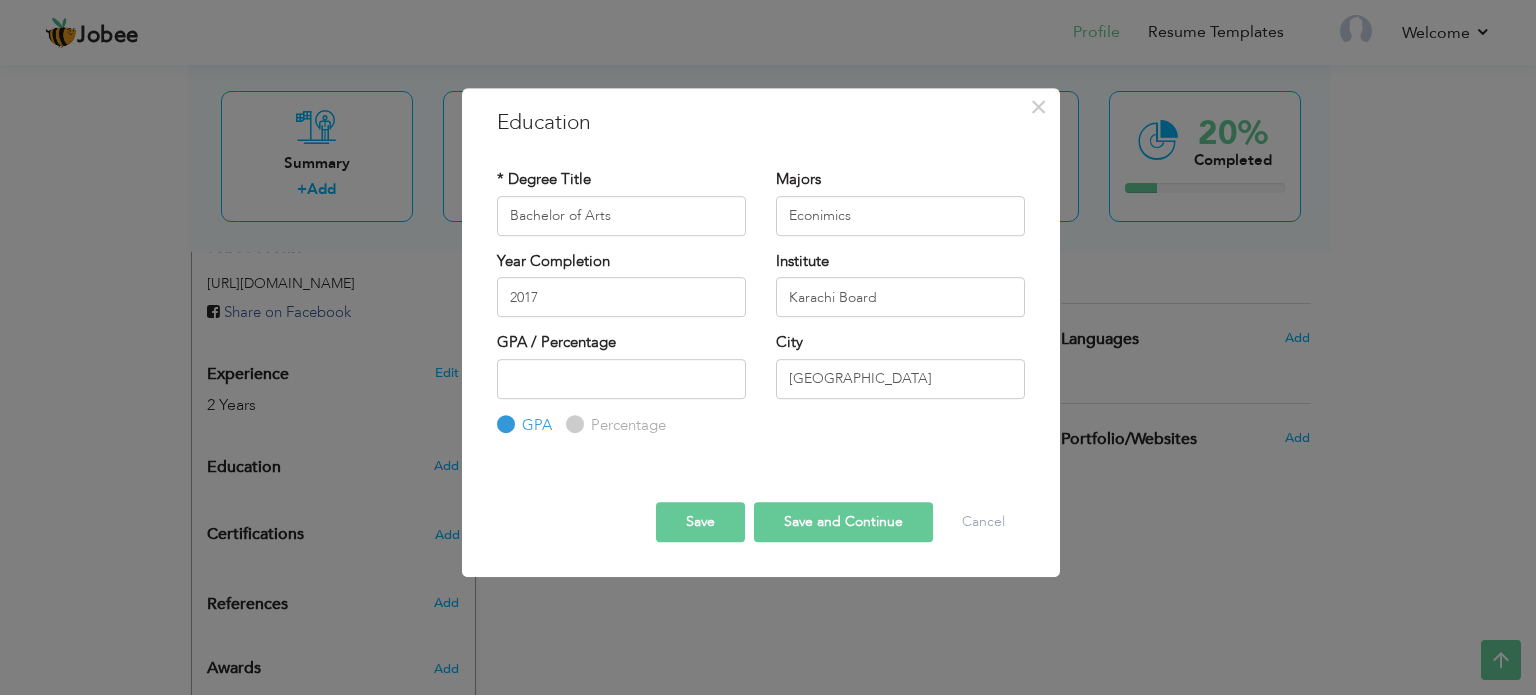 click on "Save and Continue" at bounding box center [843, 522] 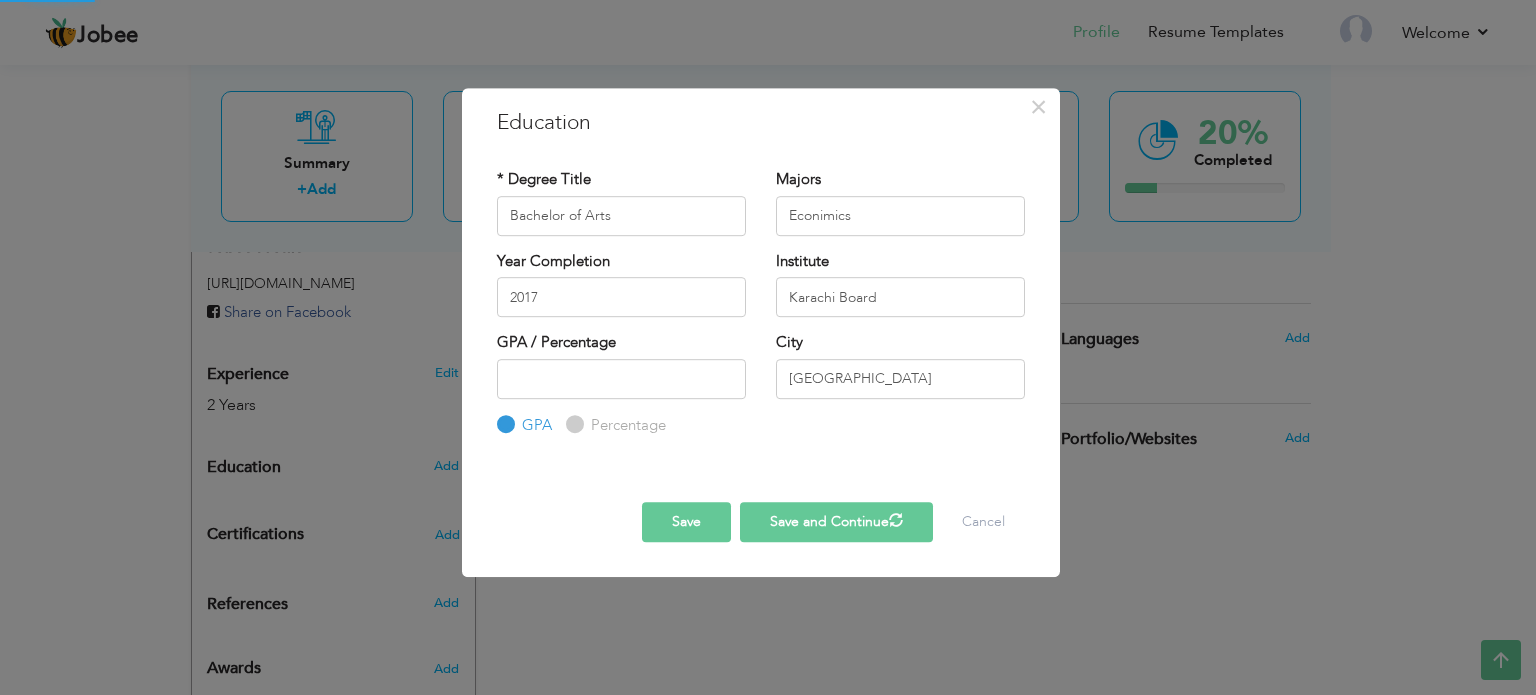 type 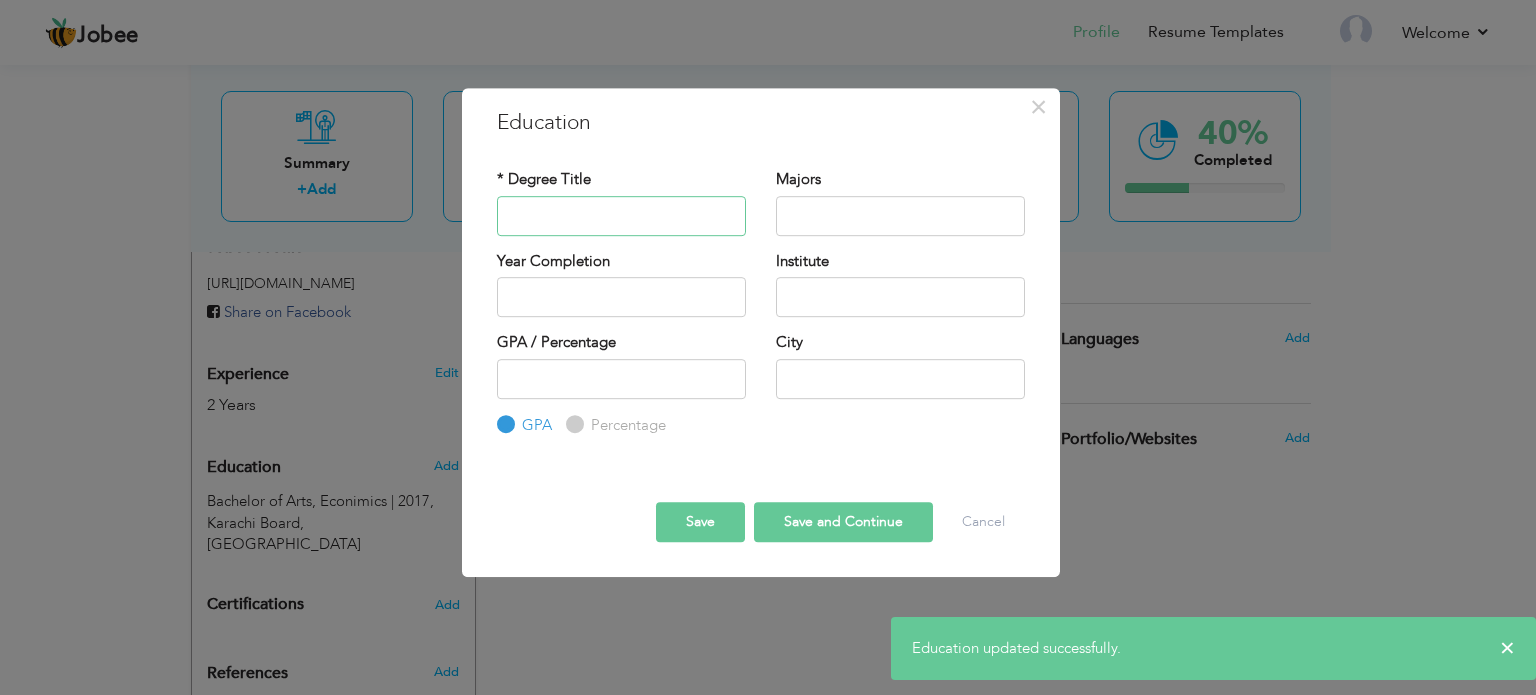 click at bounding box center (621, 216) 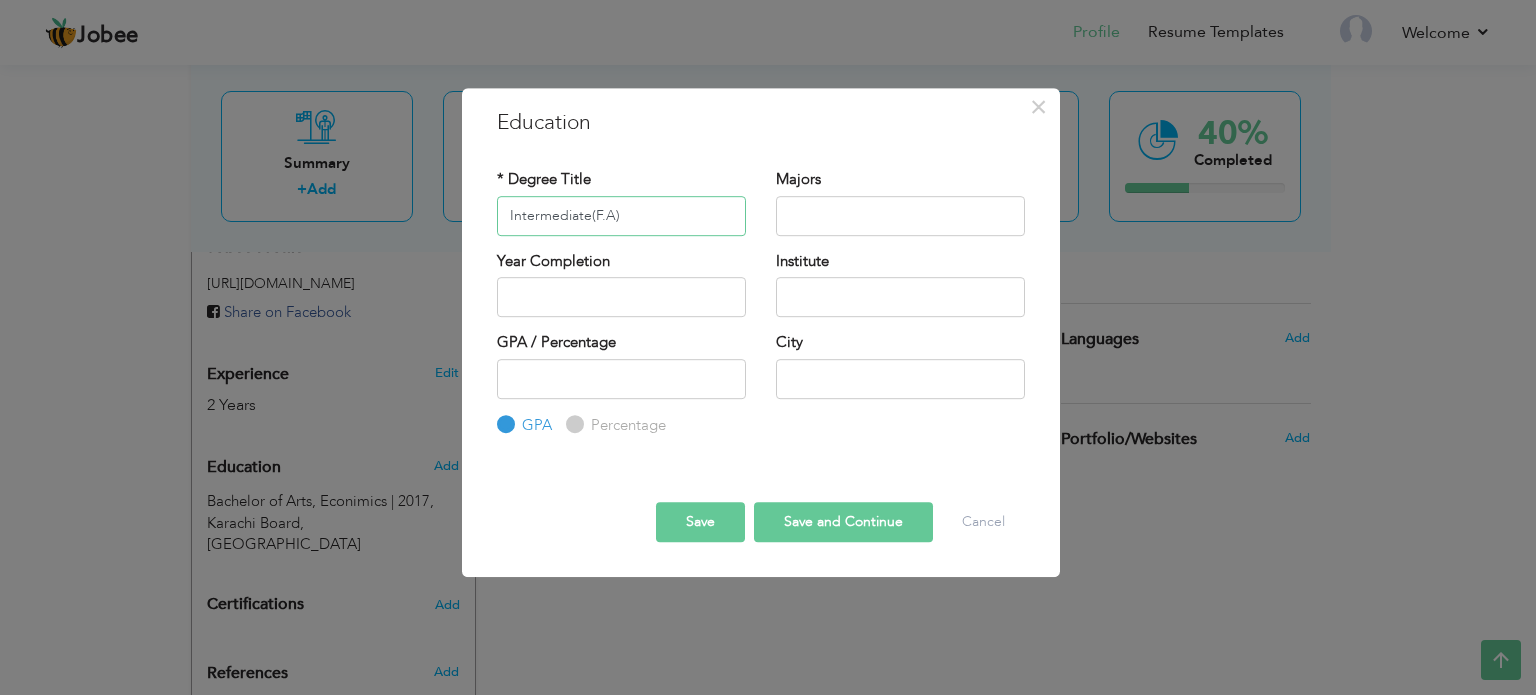 type on "Intermediate(F.A)" 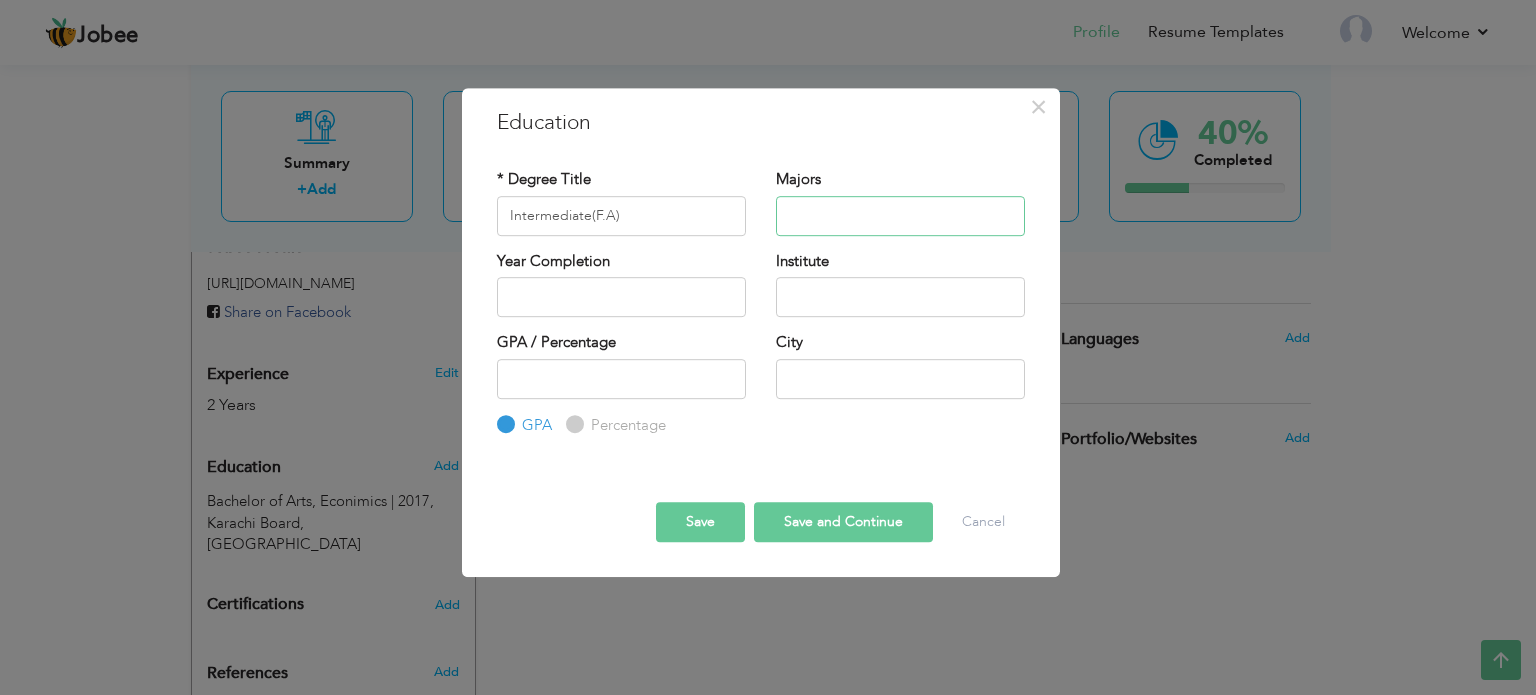 click at bounding box center [900, 216] 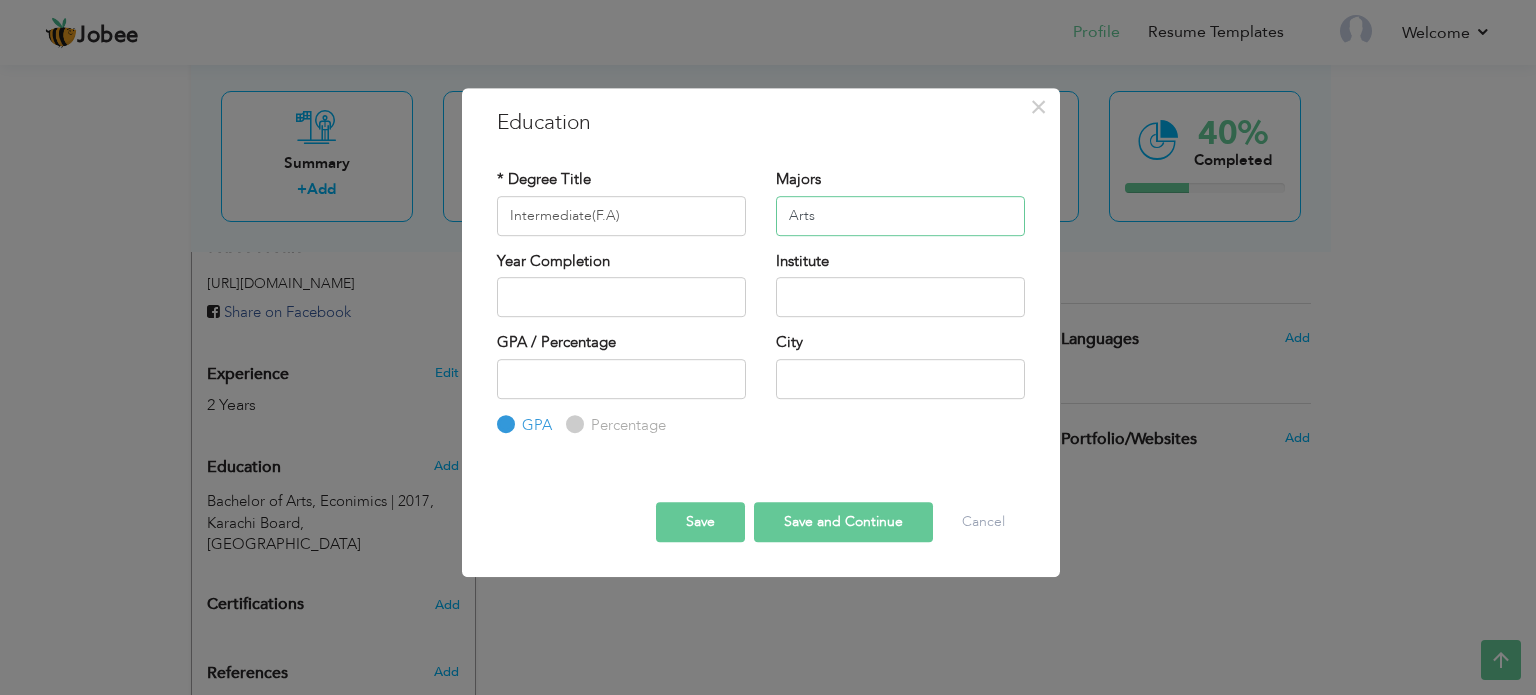 type on "Arts" 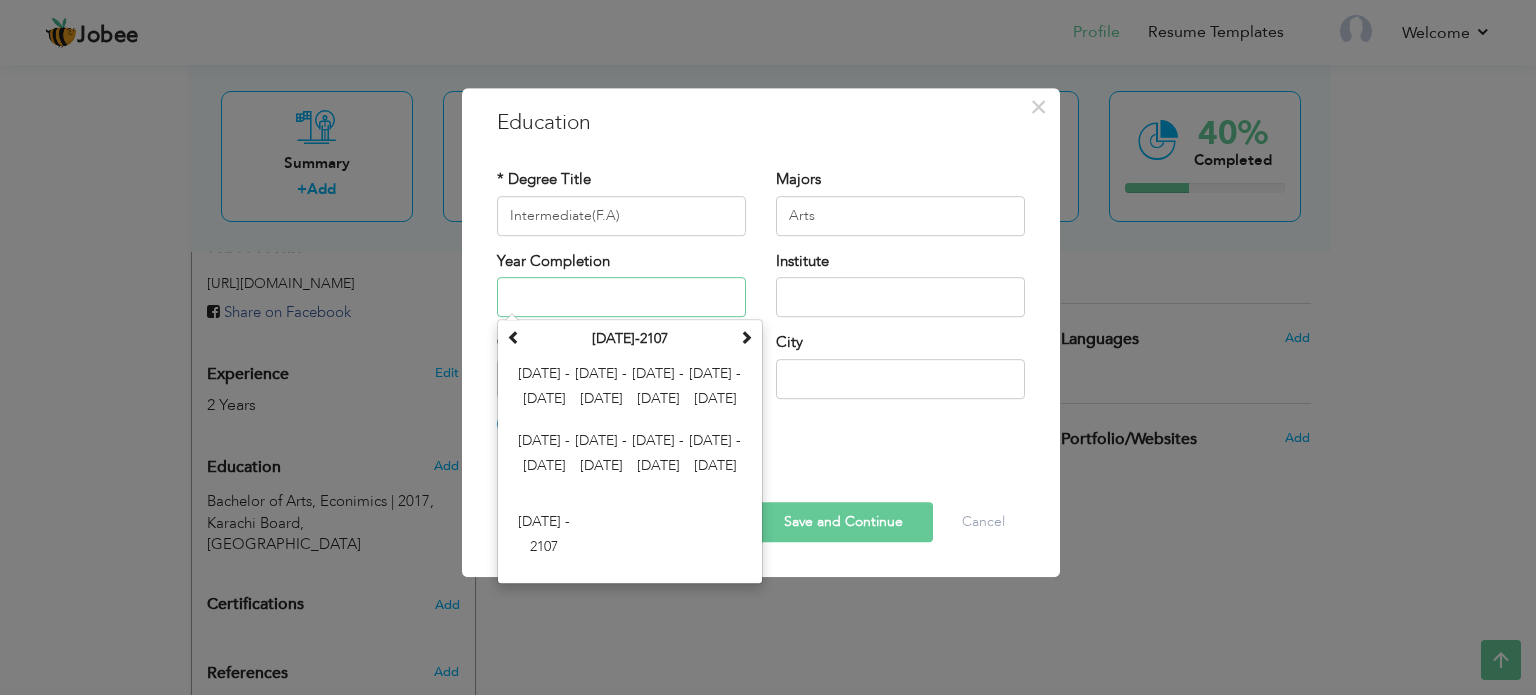 click at bounding box center [621, 297] 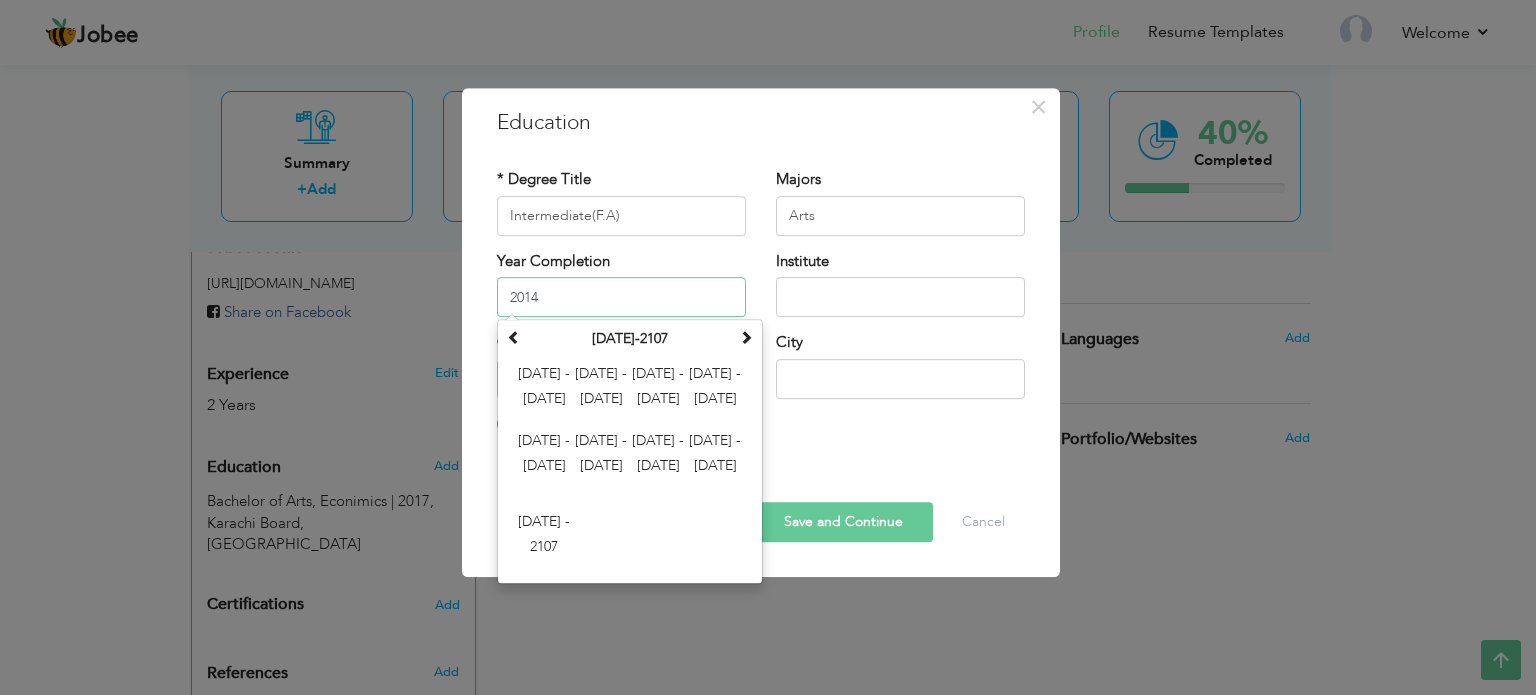 type on "2014" 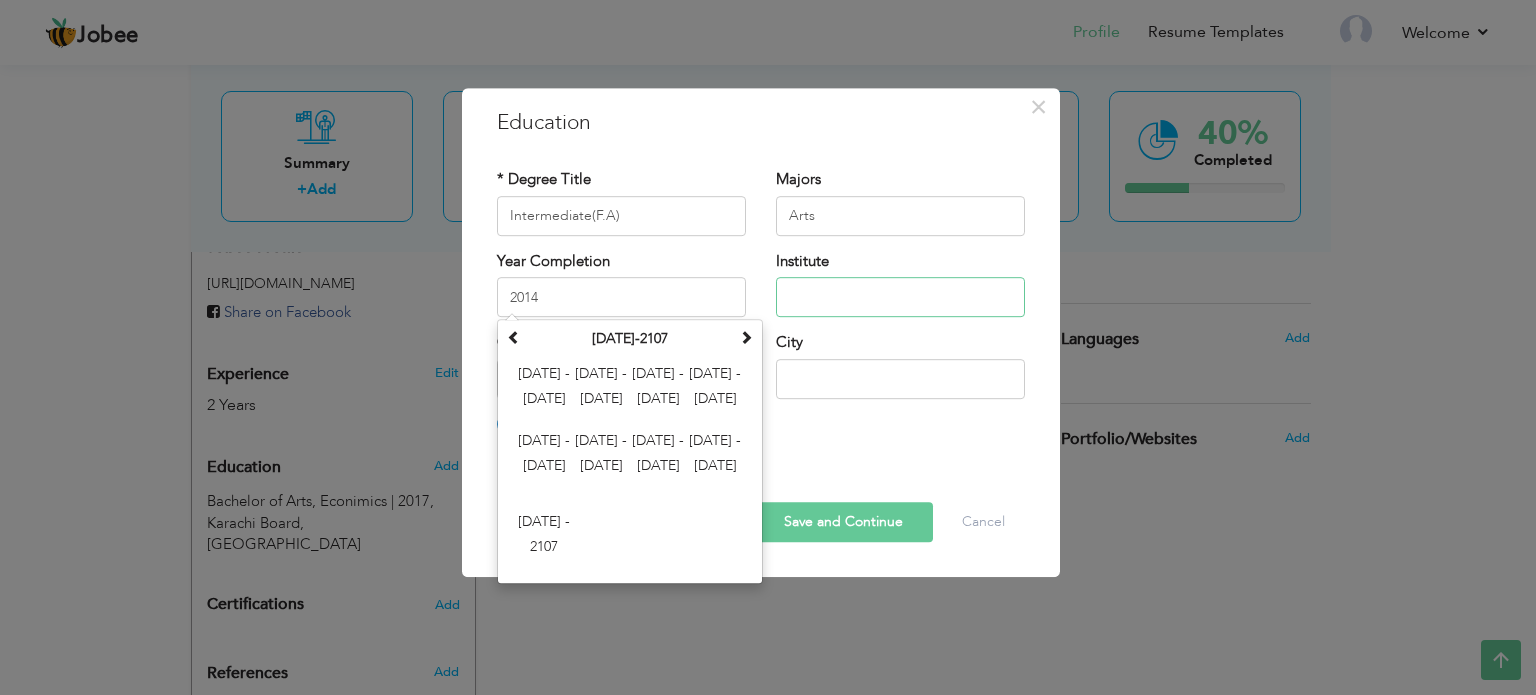 click at bounding box center (900, 297) 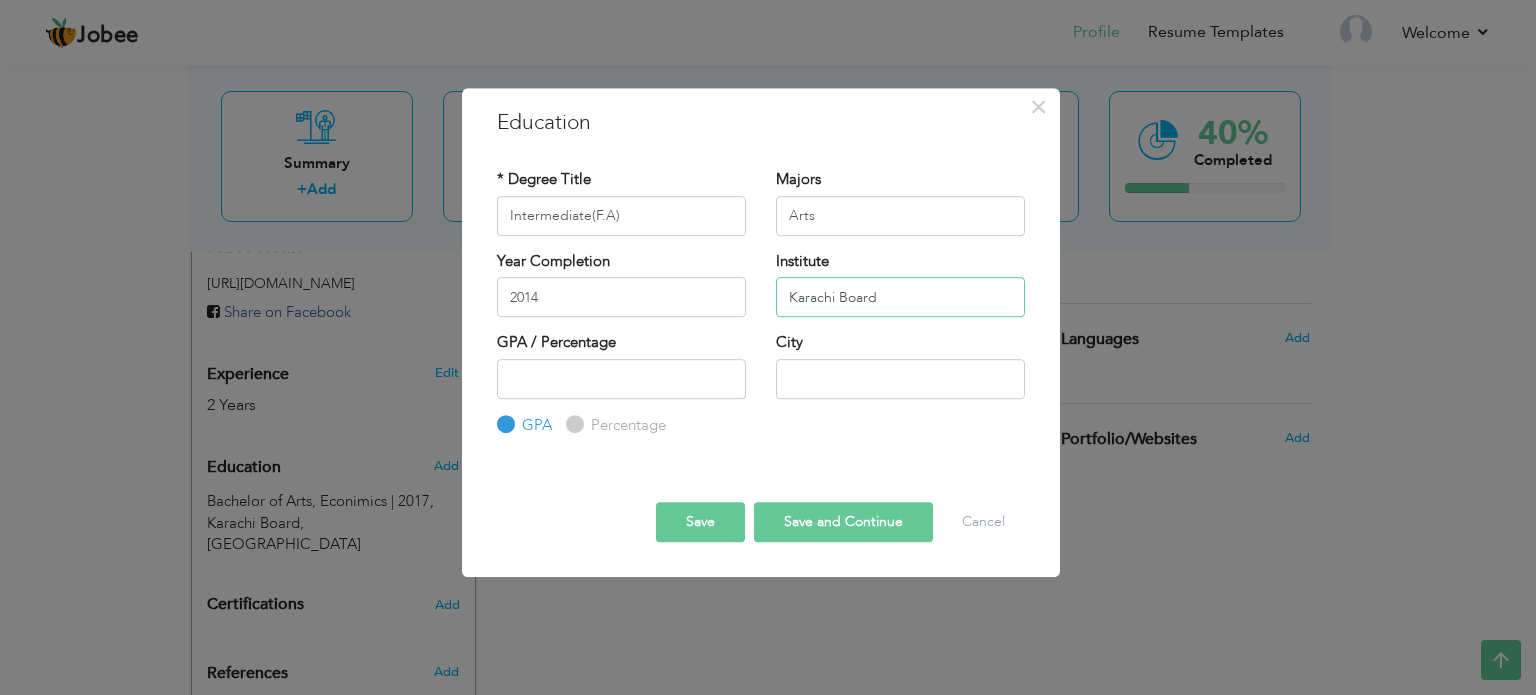 type on "Karachi Board" 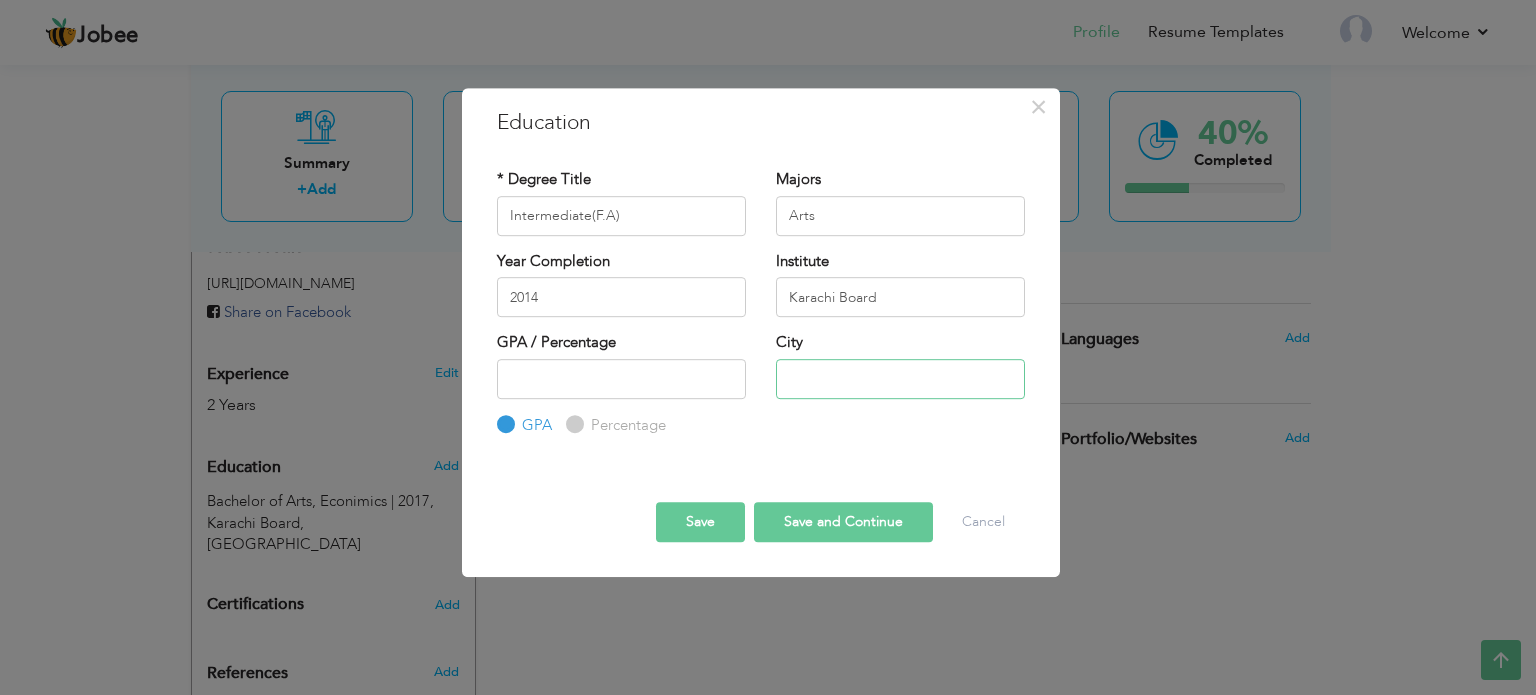 click at bounding box center [900, 379] 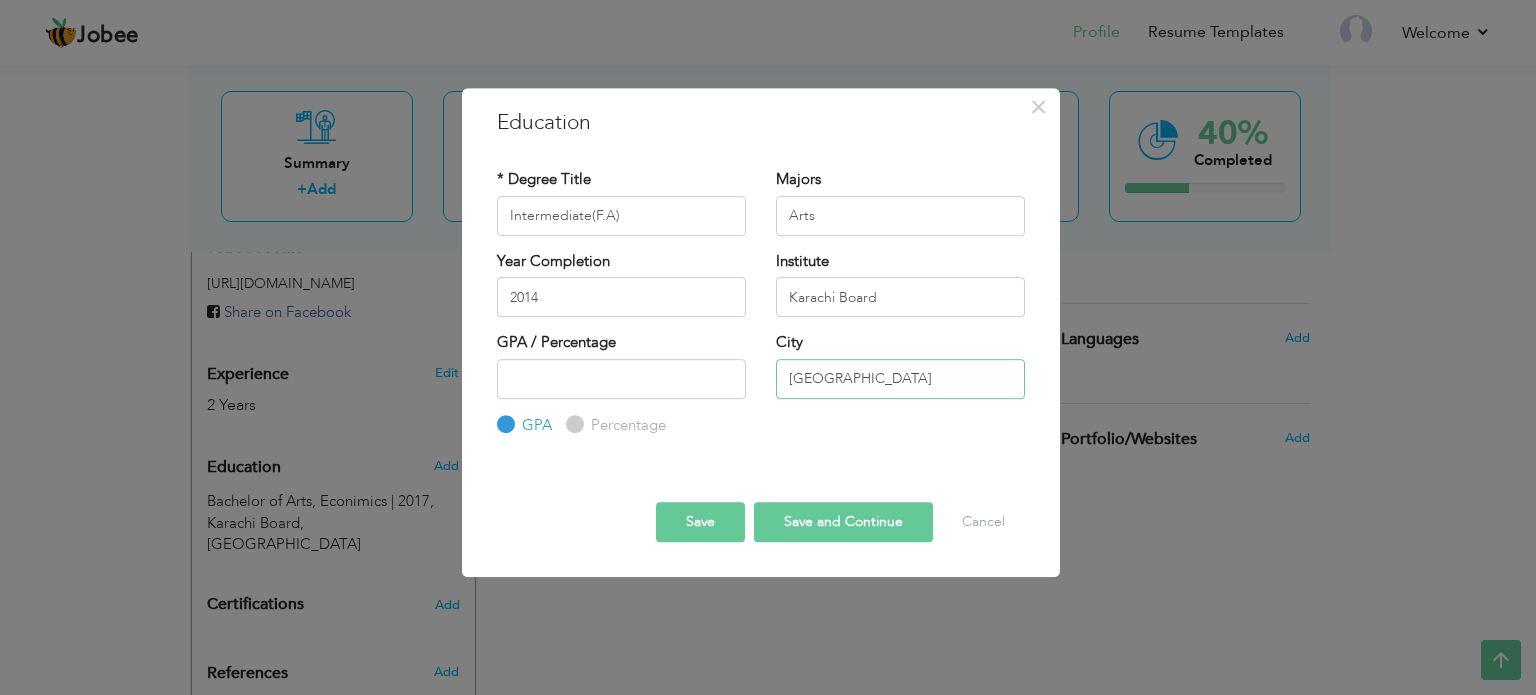 type on "[GEOGRAPHIC_DATA]" 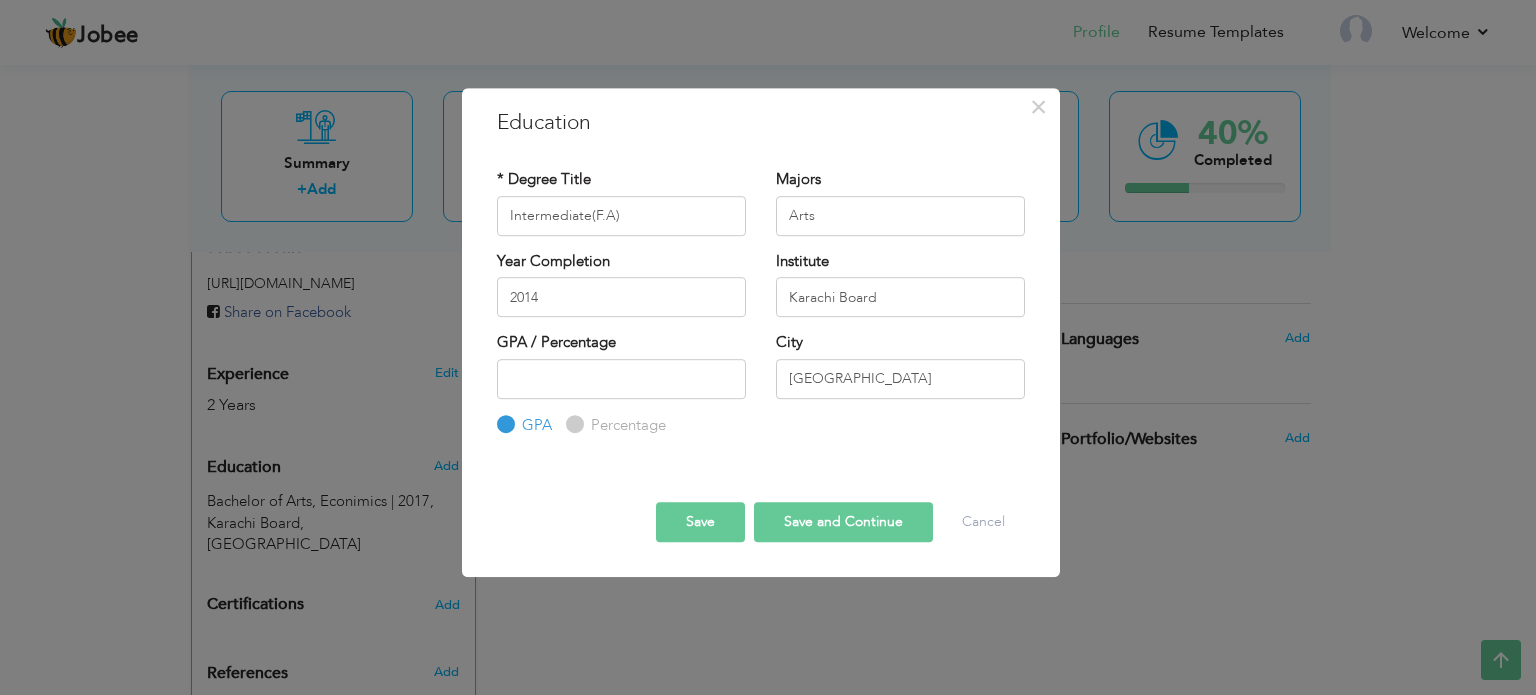 click on "Save and Continue" at bounding box center [843, 522] 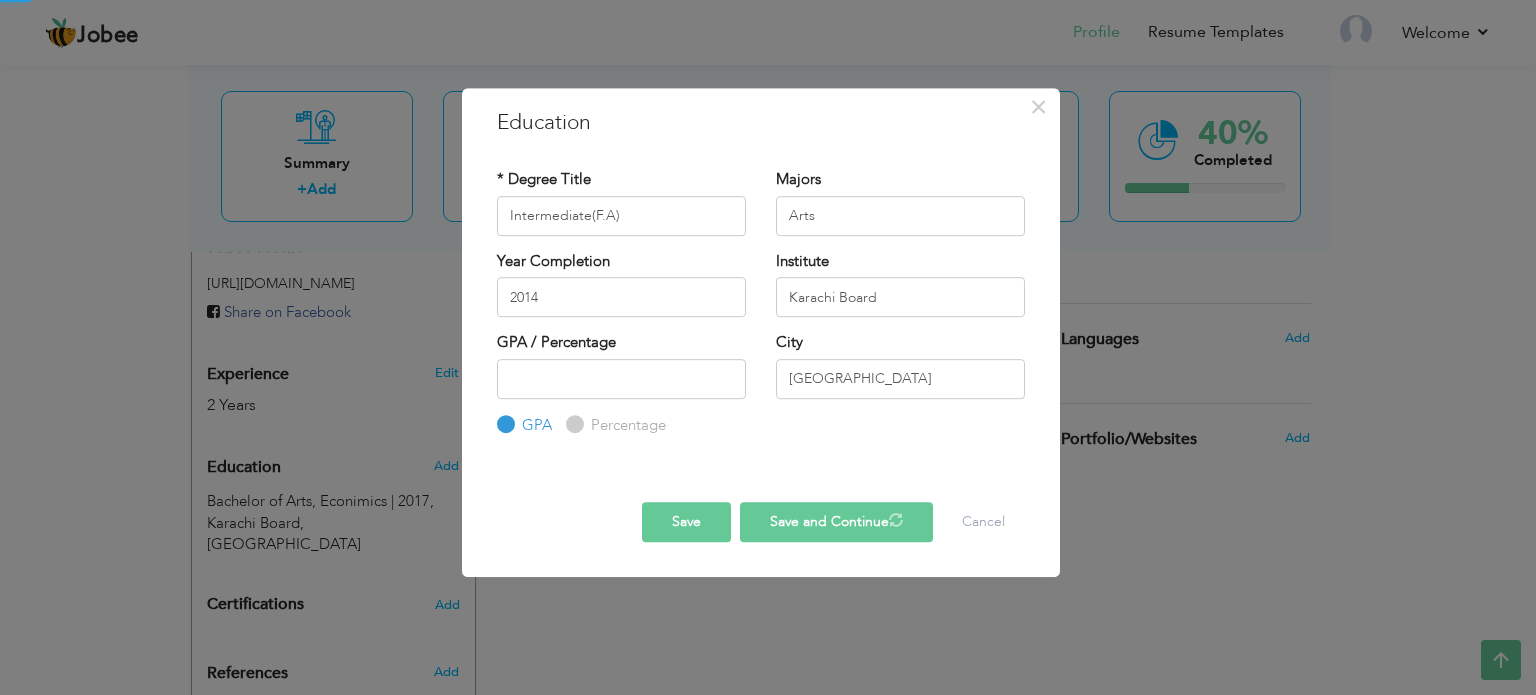 type 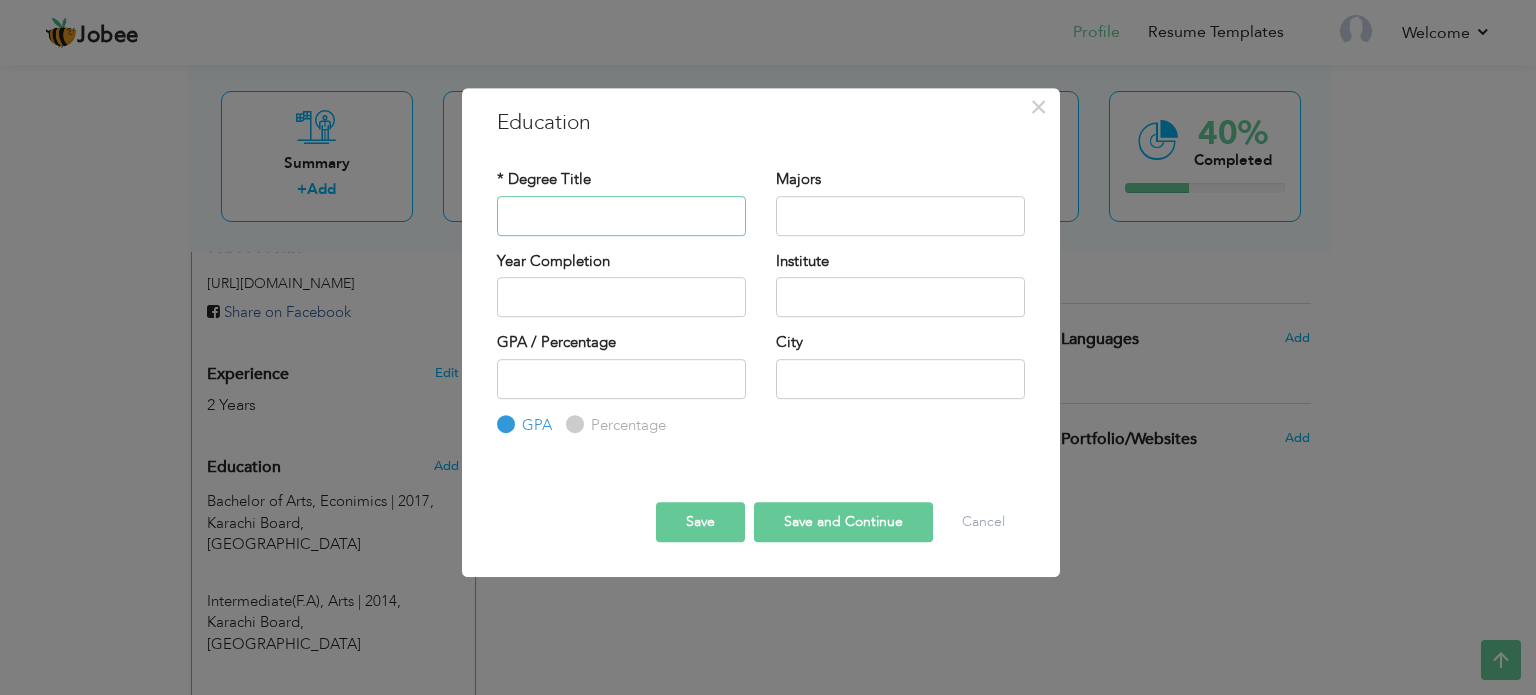 click at bounding box center (621, 216) 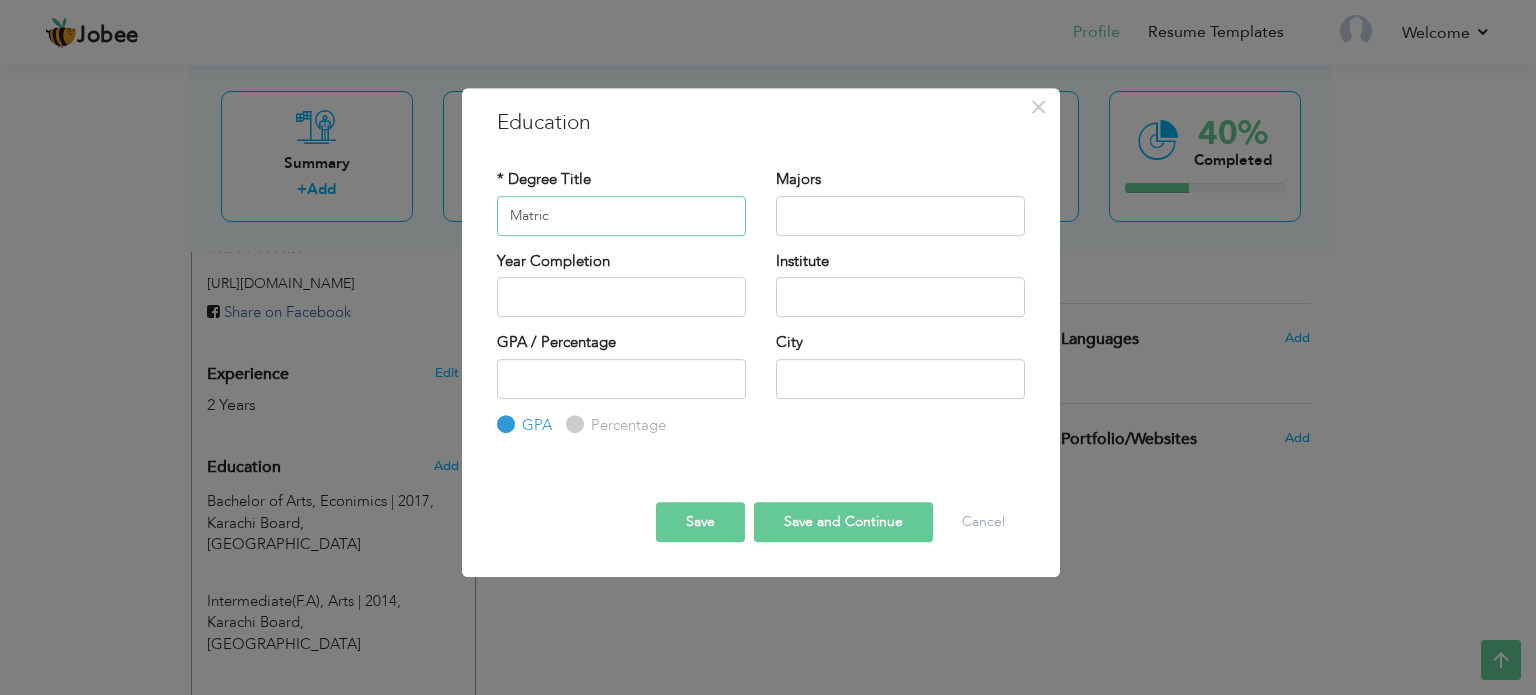 type on "Matric" 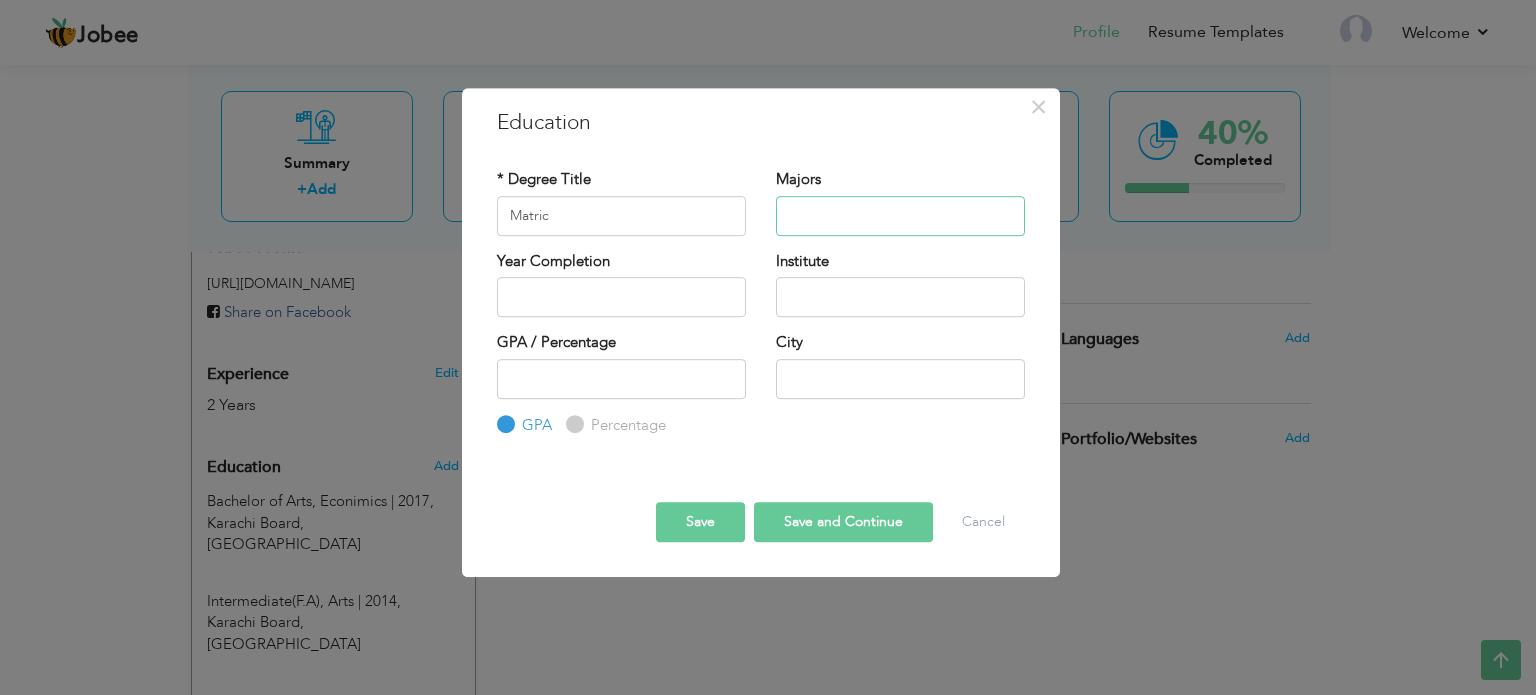 click at bounding box center (900, 216) 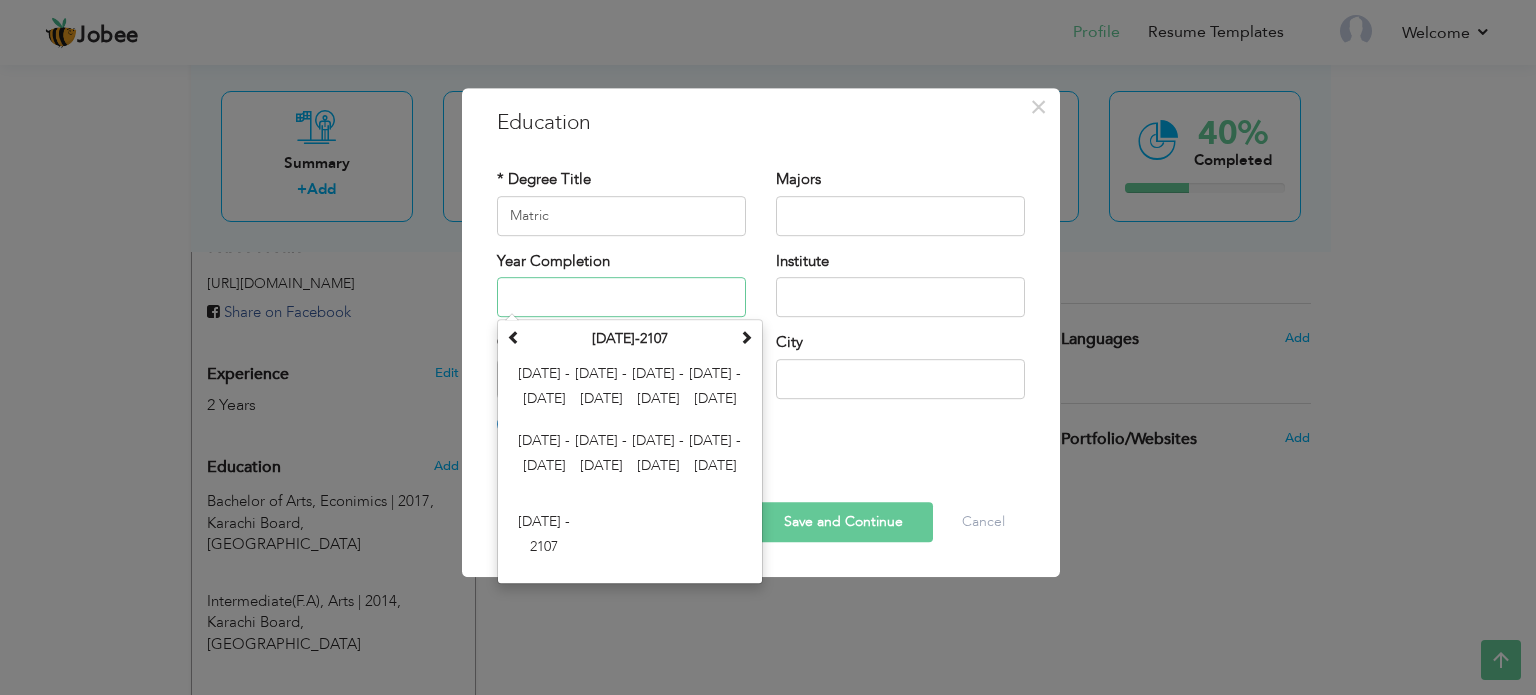 click at bounding box center [621, 297] 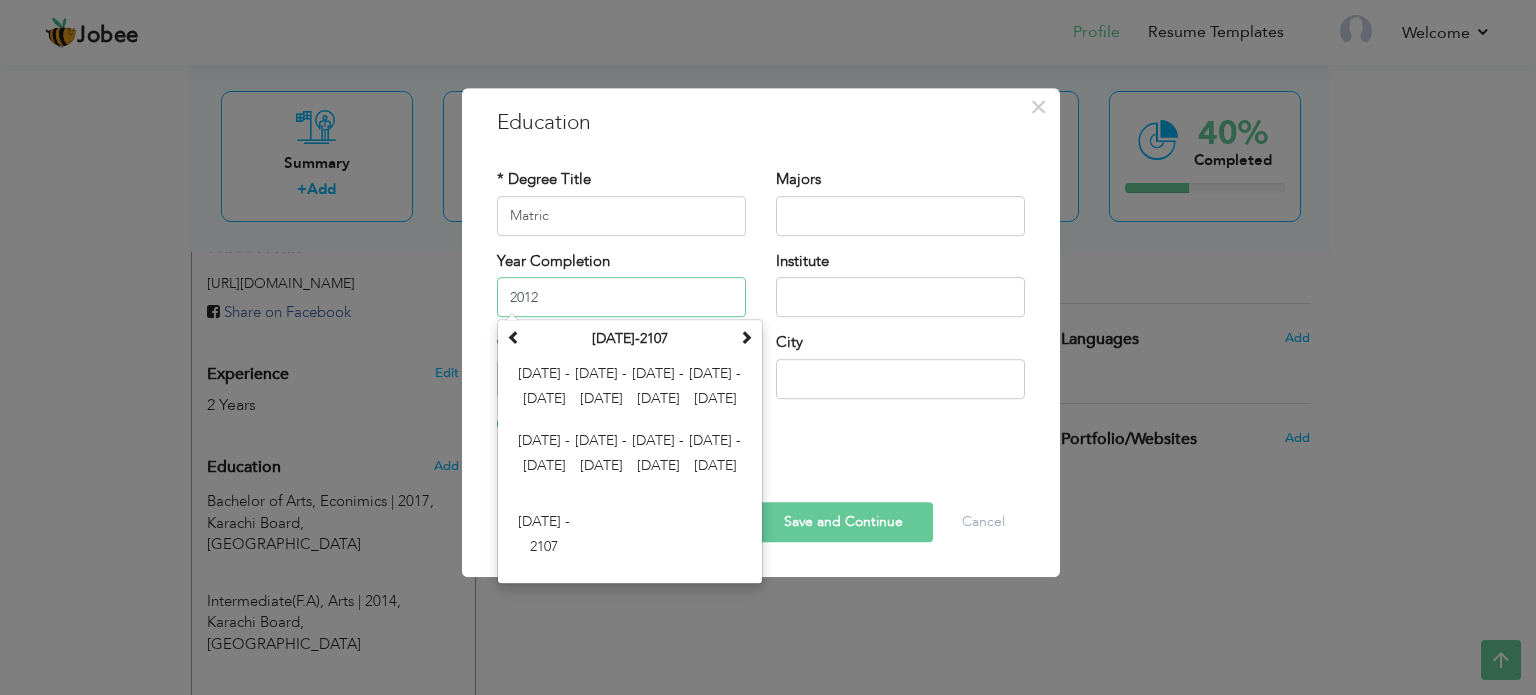 type on "2012" 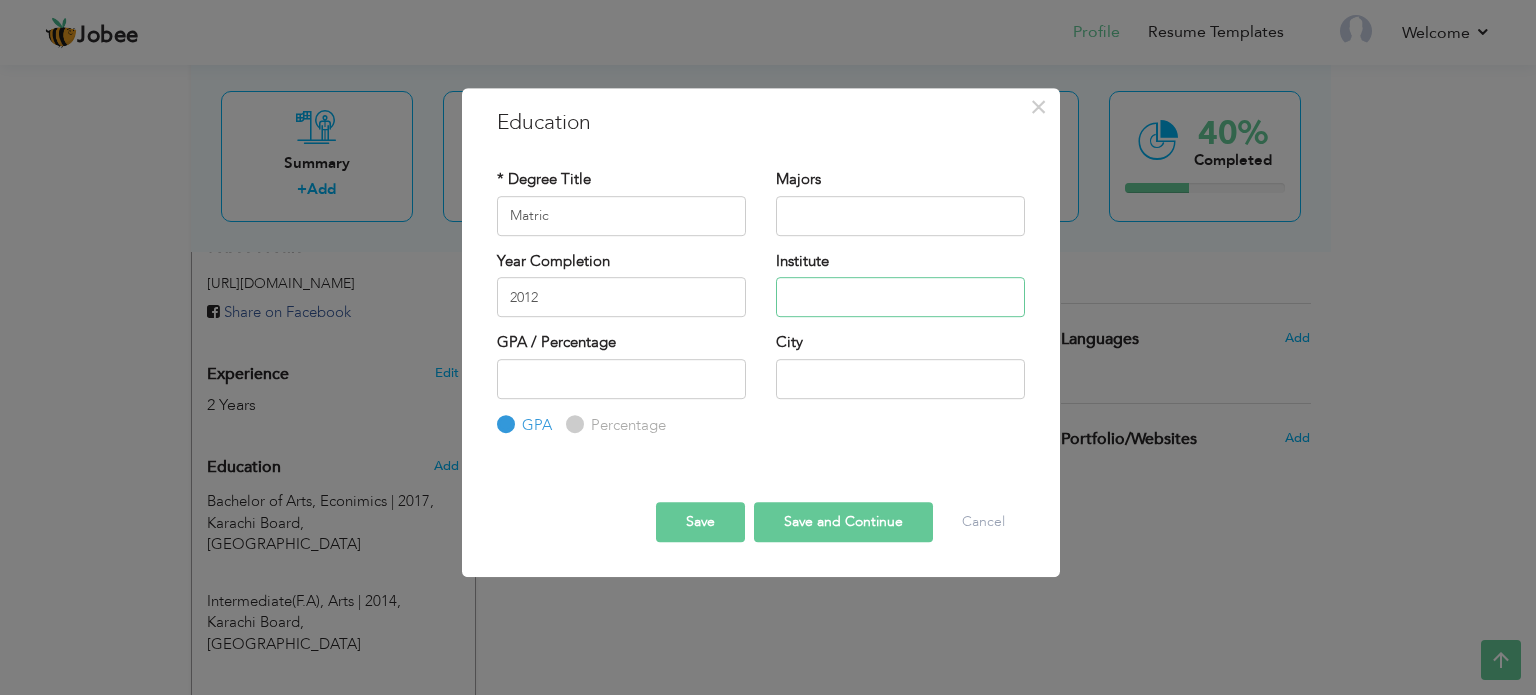 click at bounding box center (900, 297) 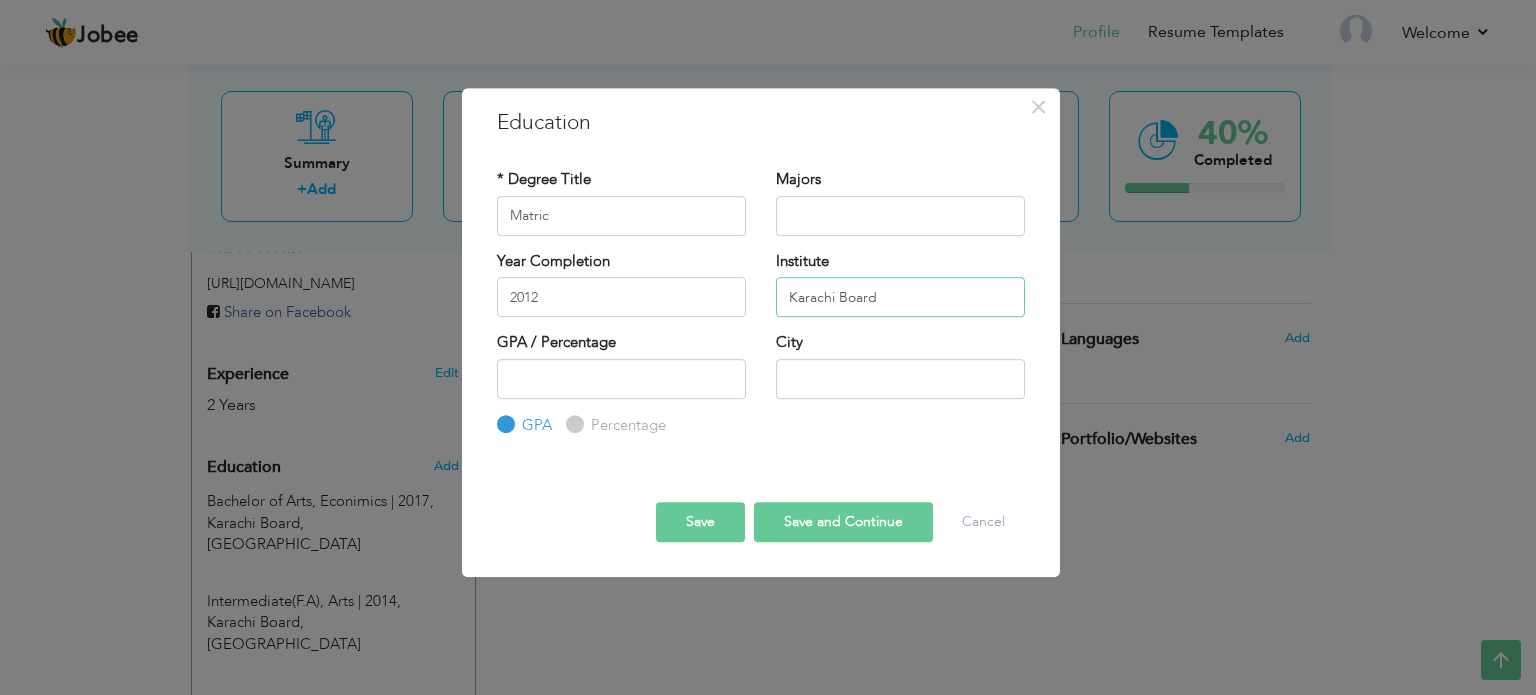 type on "Karachi Board" 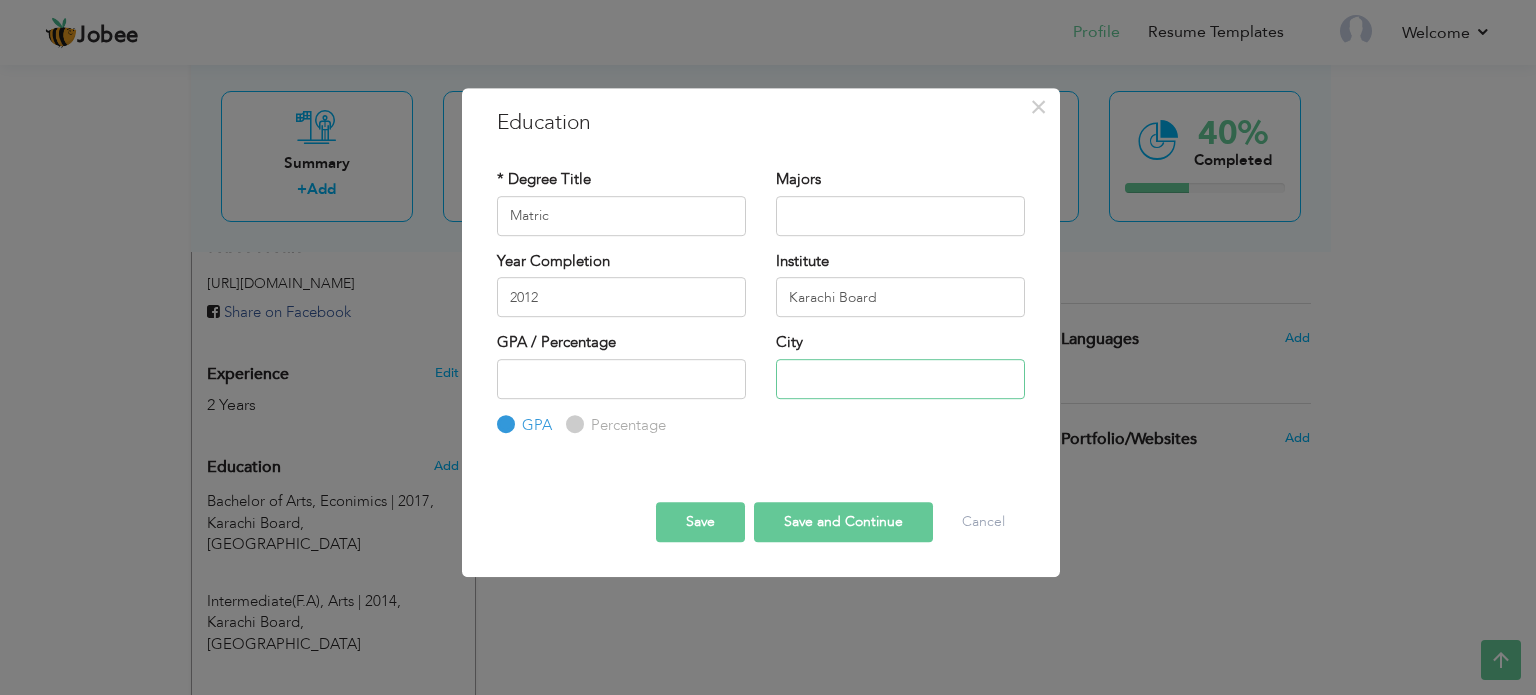 click at bounding box center [900, 379] 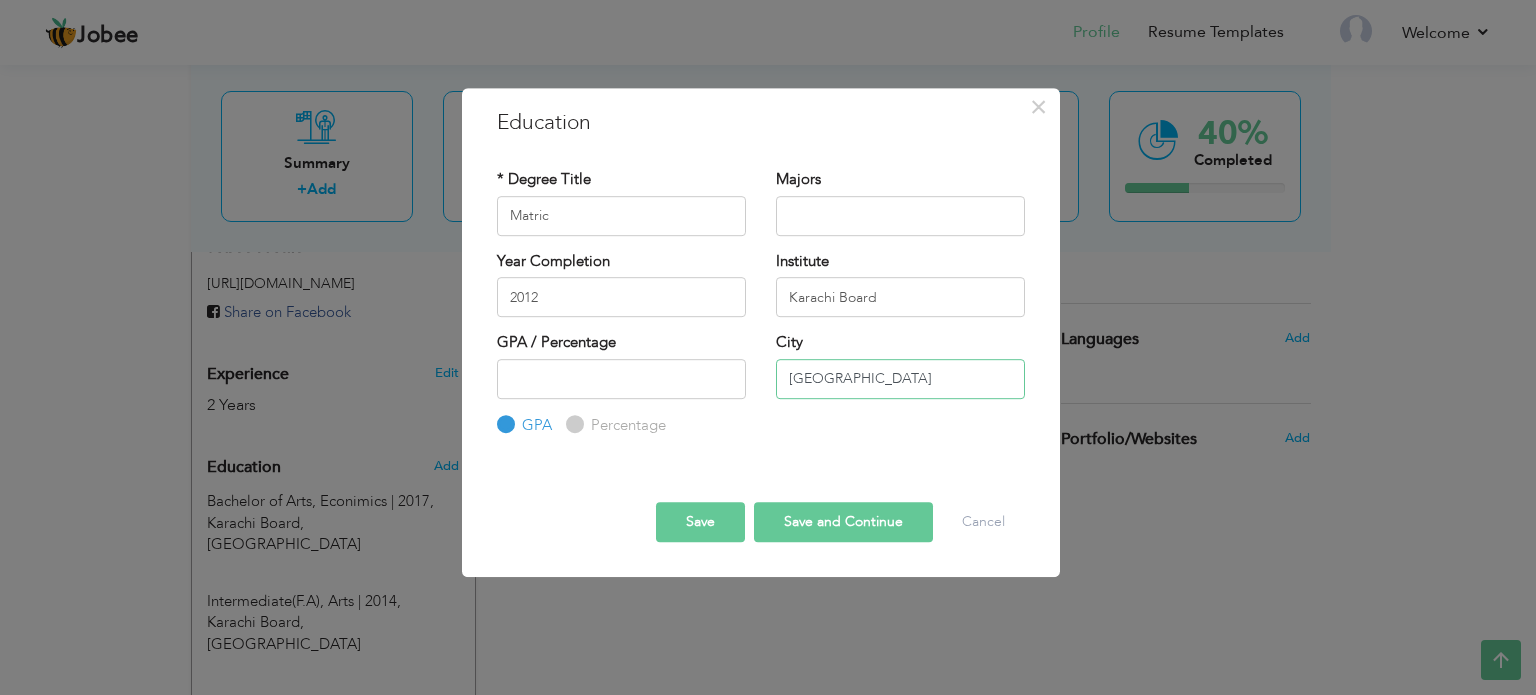 type on "[GEOGRAPHIC_DATA]" 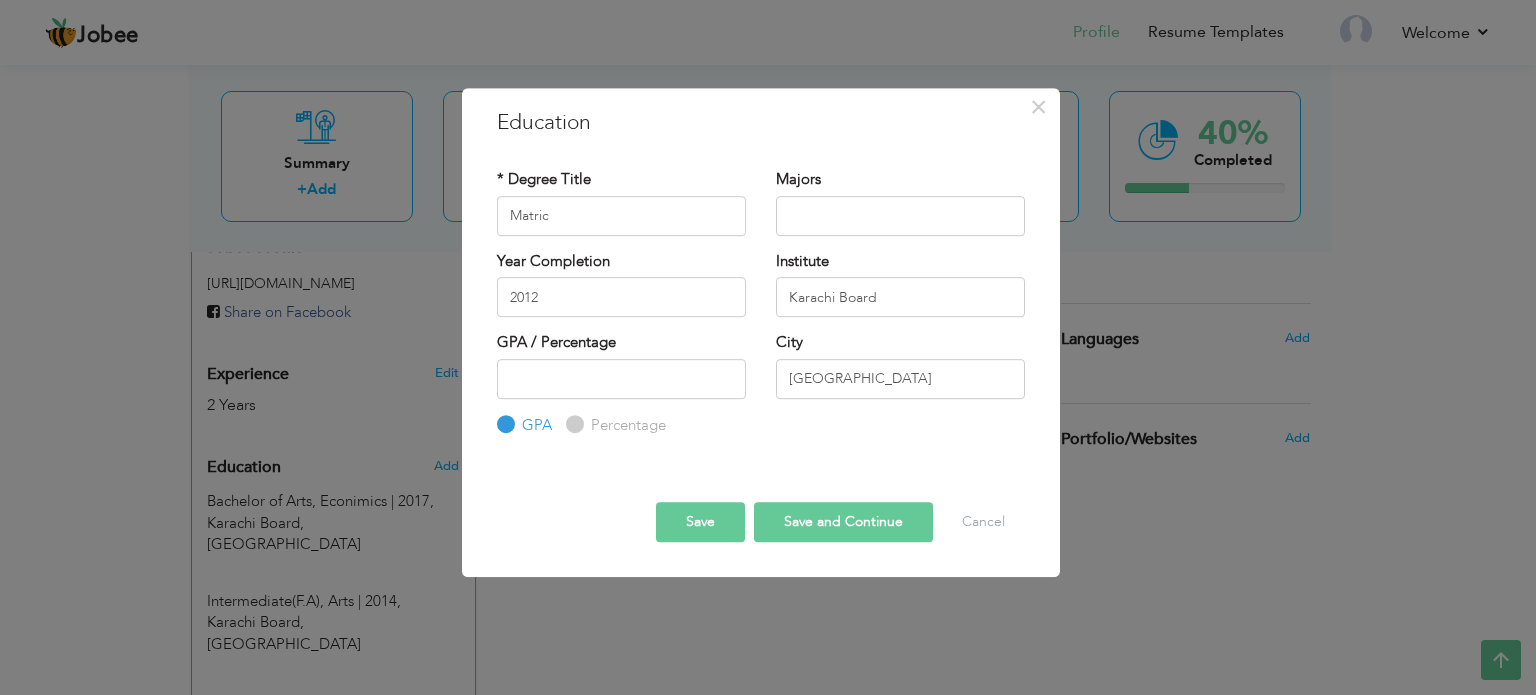click on "Save and Continue" at bounding box center (843, 522) 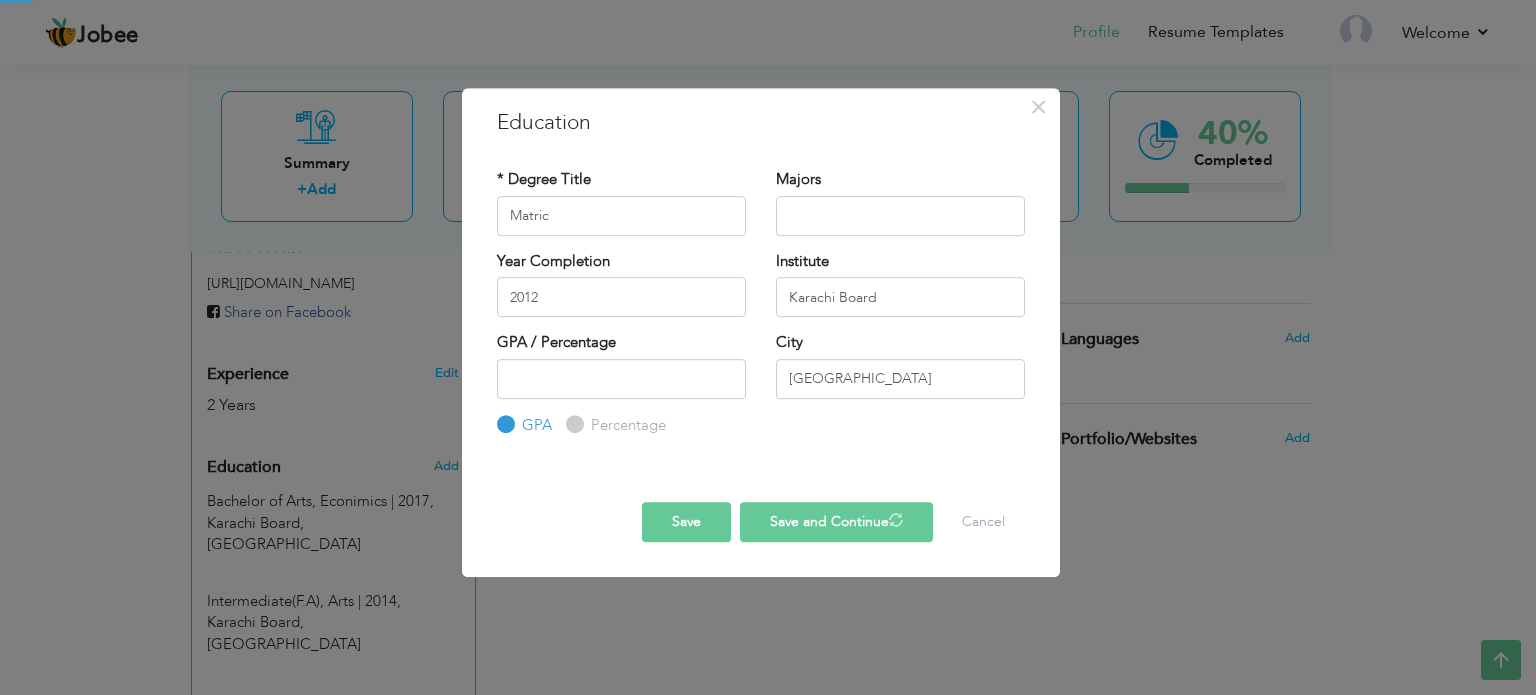 type 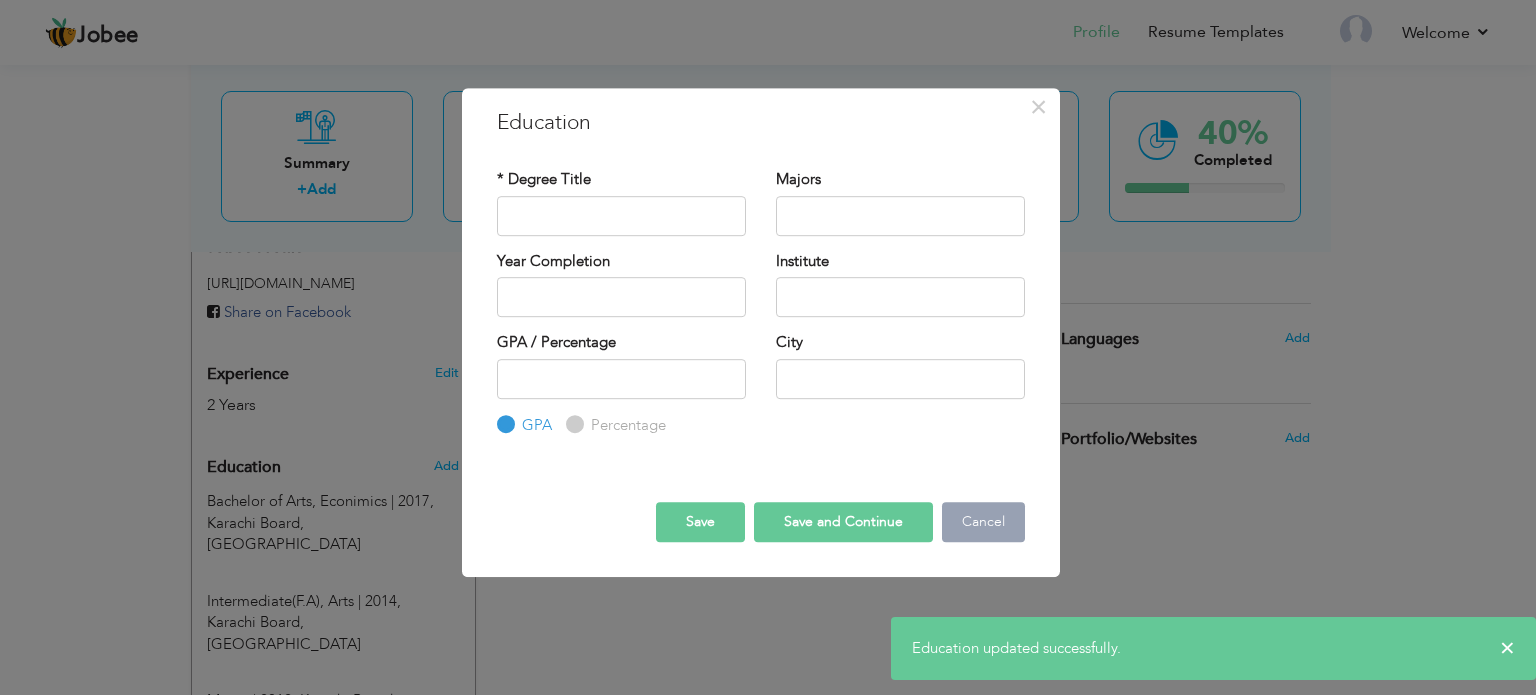 click on "Cancel" at bounding box center (983, 522) 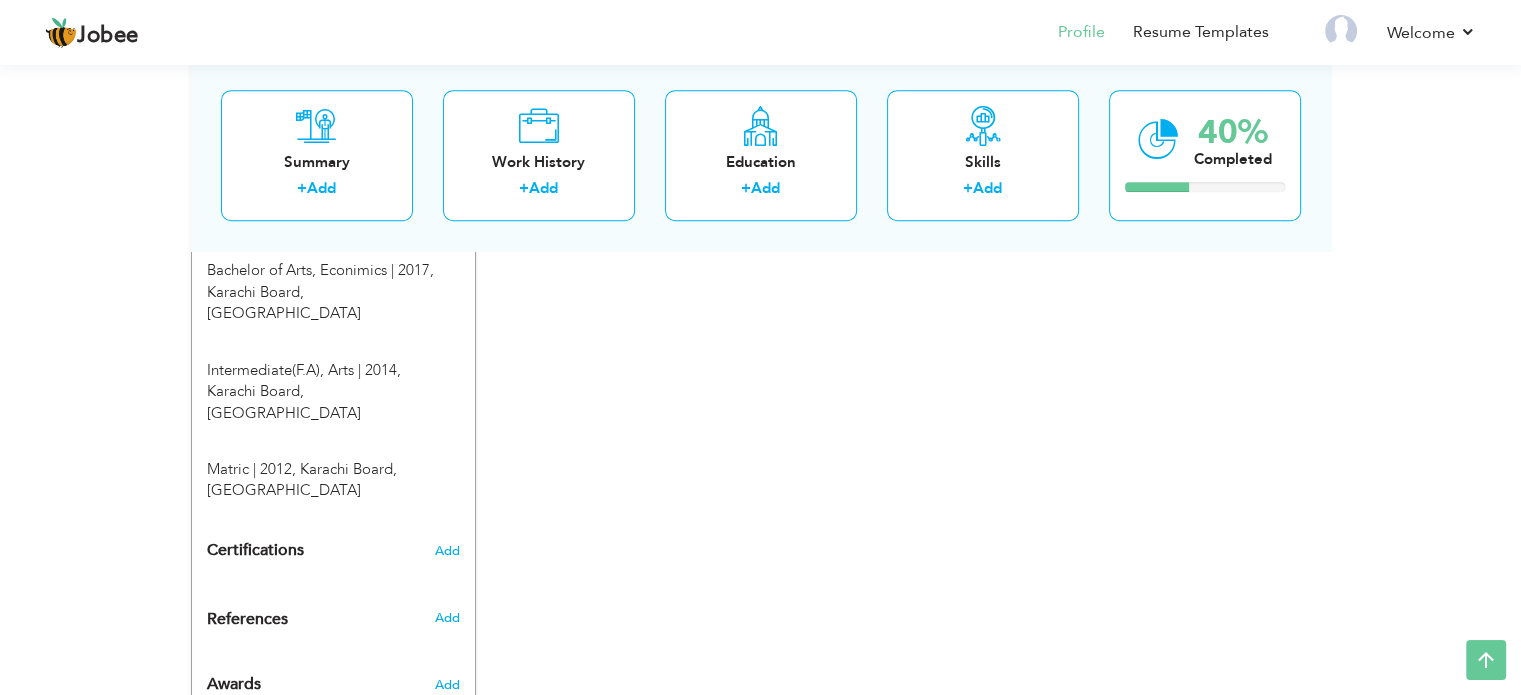 scroll, scrollTop: 874, scrollLeft: 0, axis: vertical 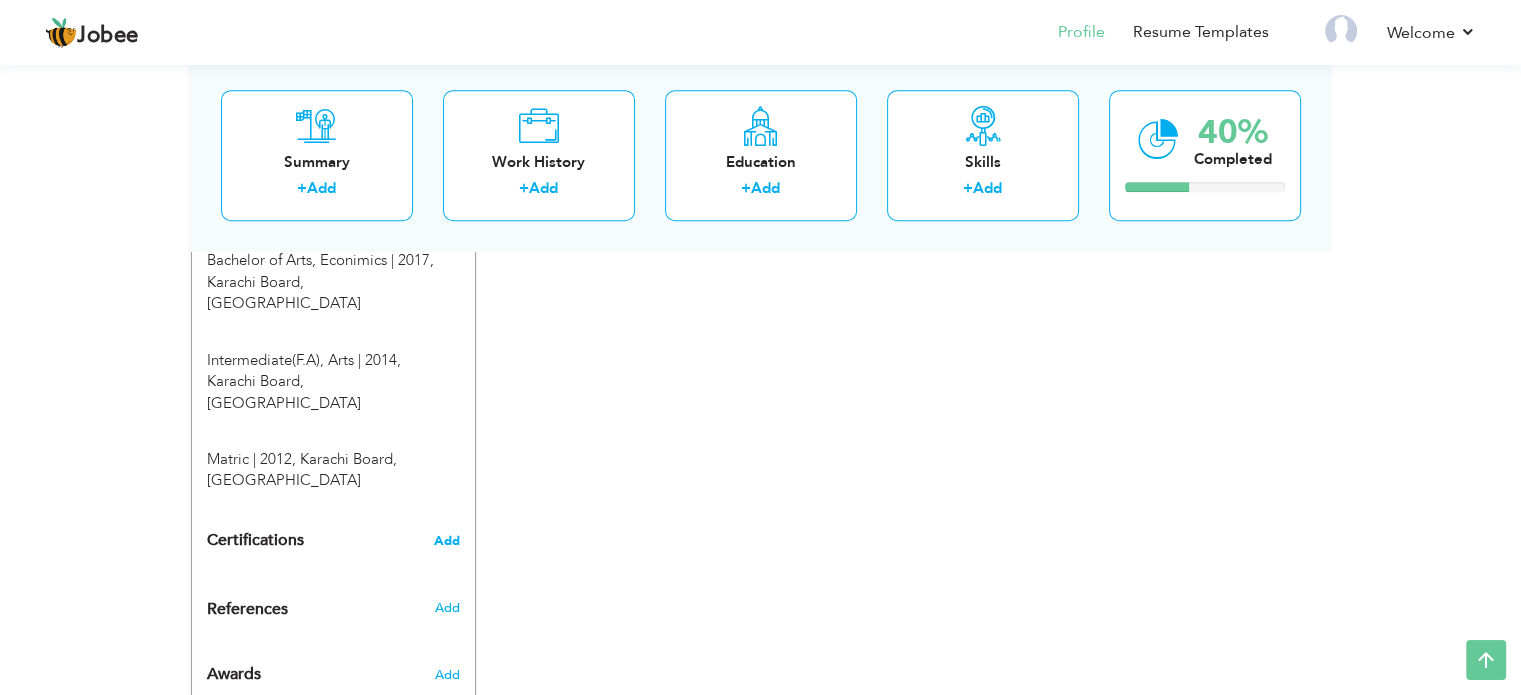 click on "Add" at bounding box center (447, 541) 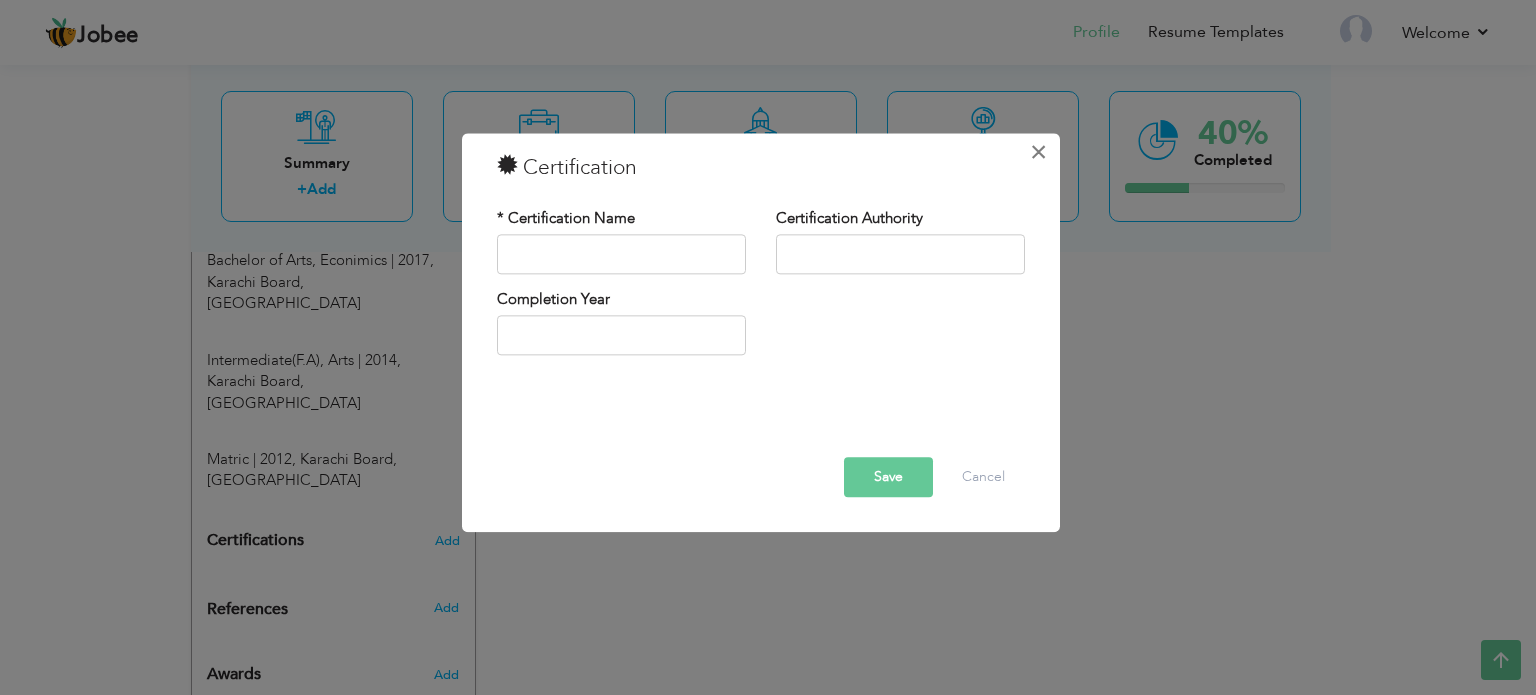 click on "×" at bounding box center [1038, 152] 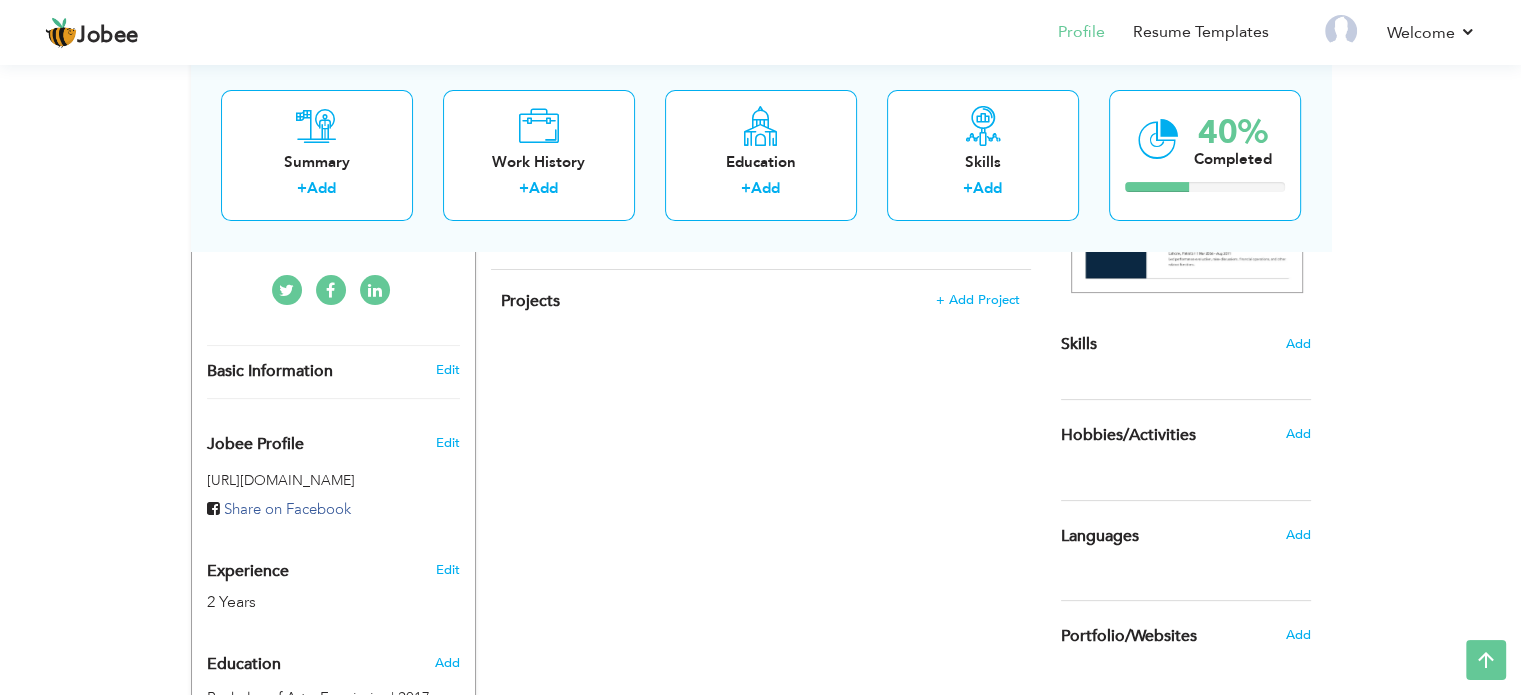 scroll, scrollTop: 427, scrollLeft: 0, axis: vertical 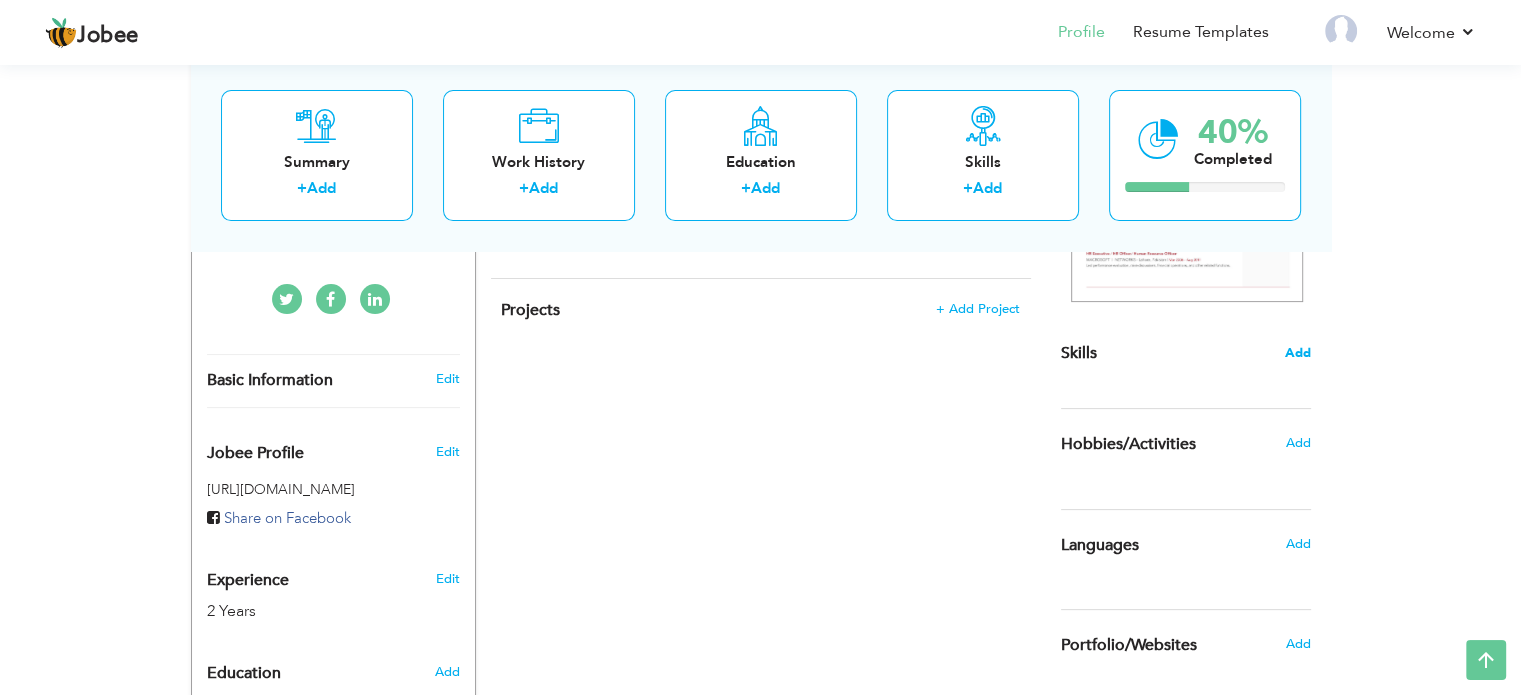 click on "Add" at bounding box center [1298, 353] 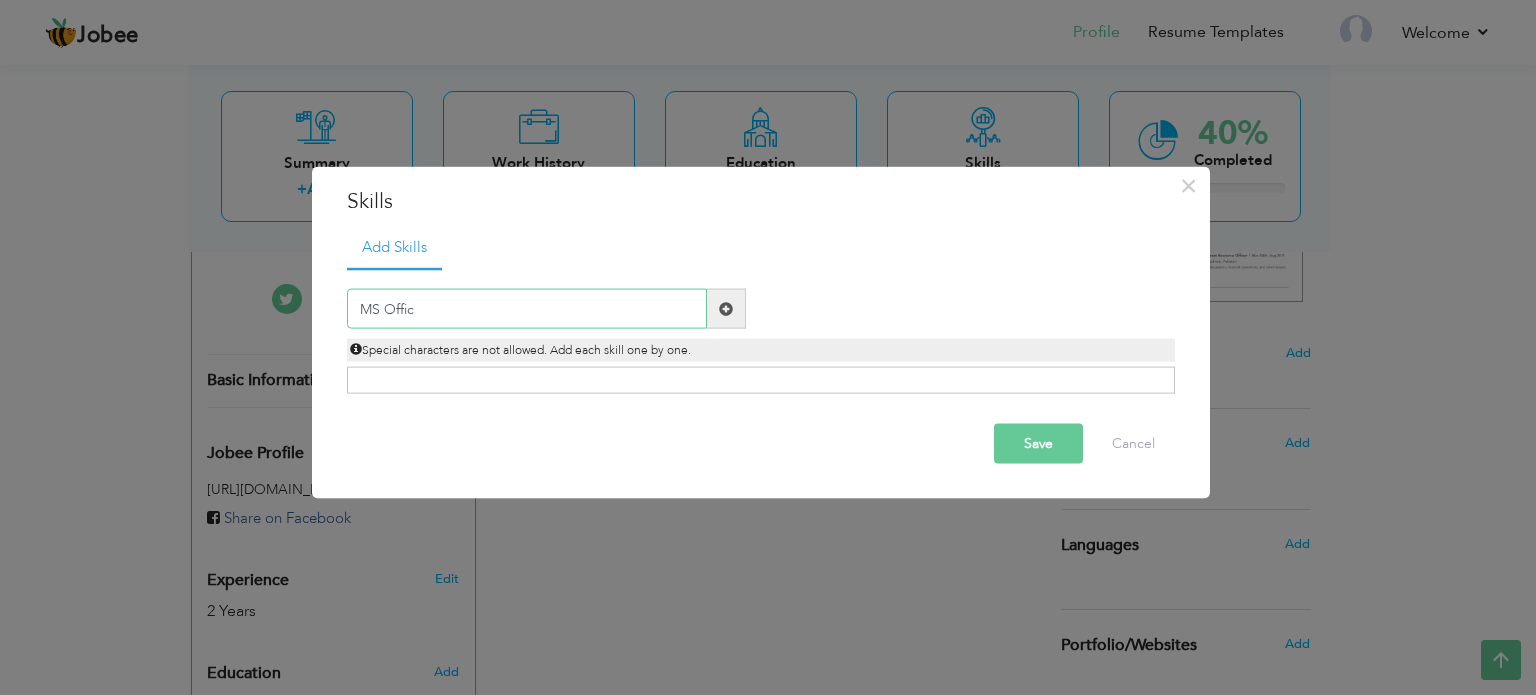 type on "MS Office" 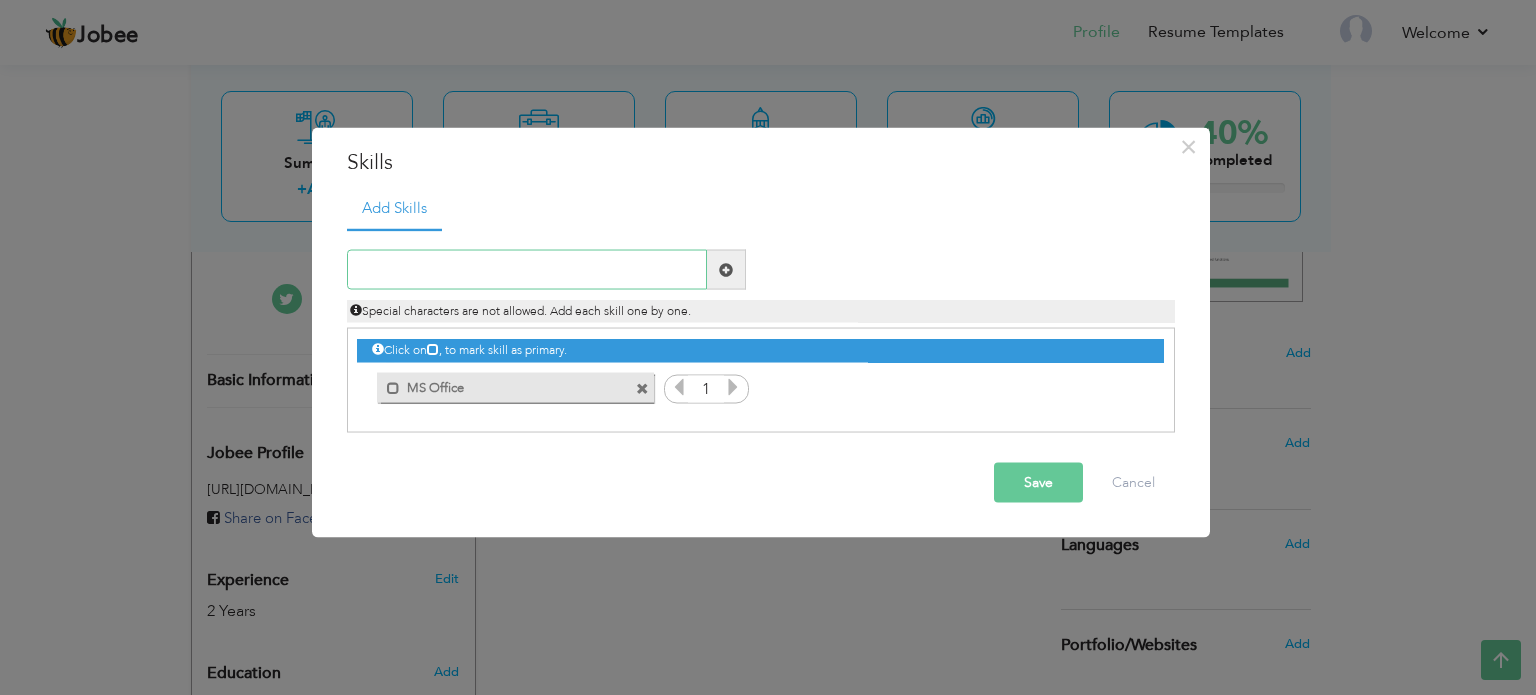 paste on "Data entry & data management" 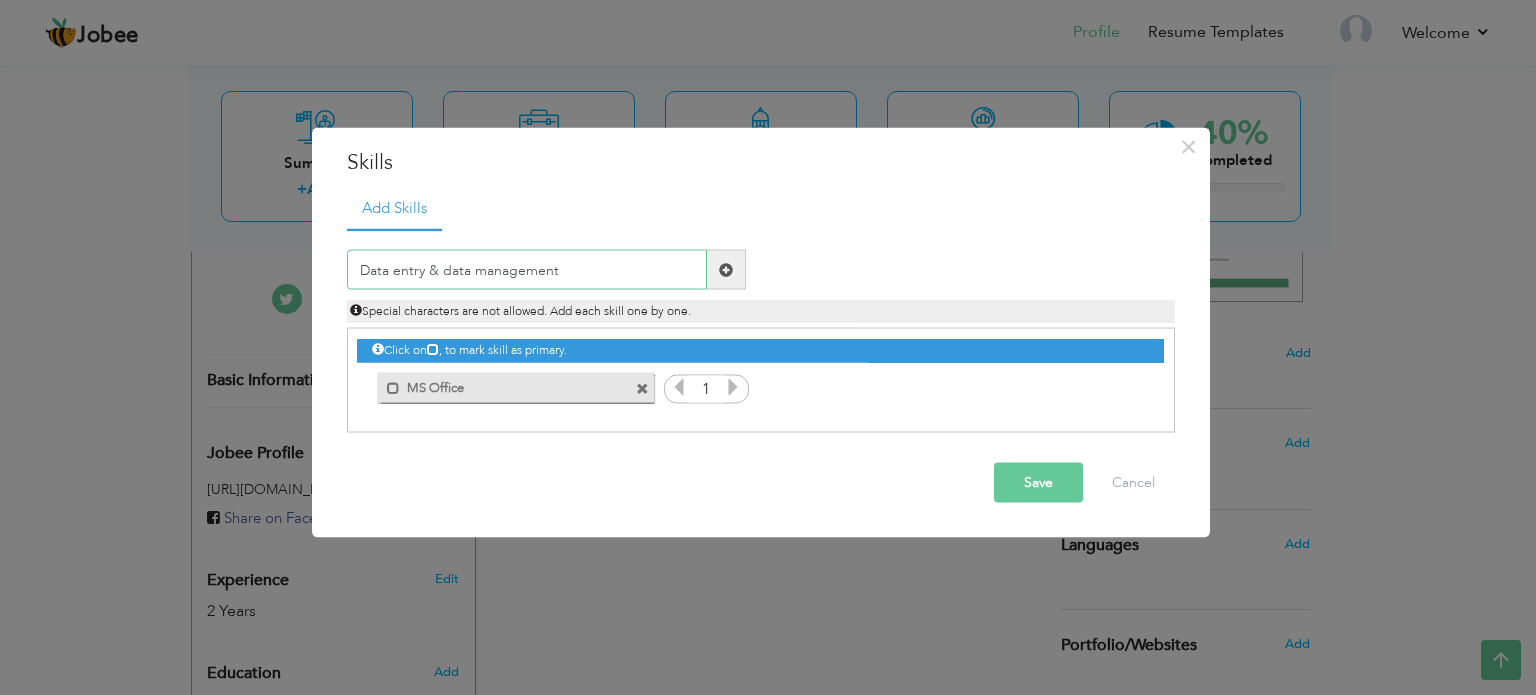 click on "Data entry & data management" at bounding box center (527, 270) 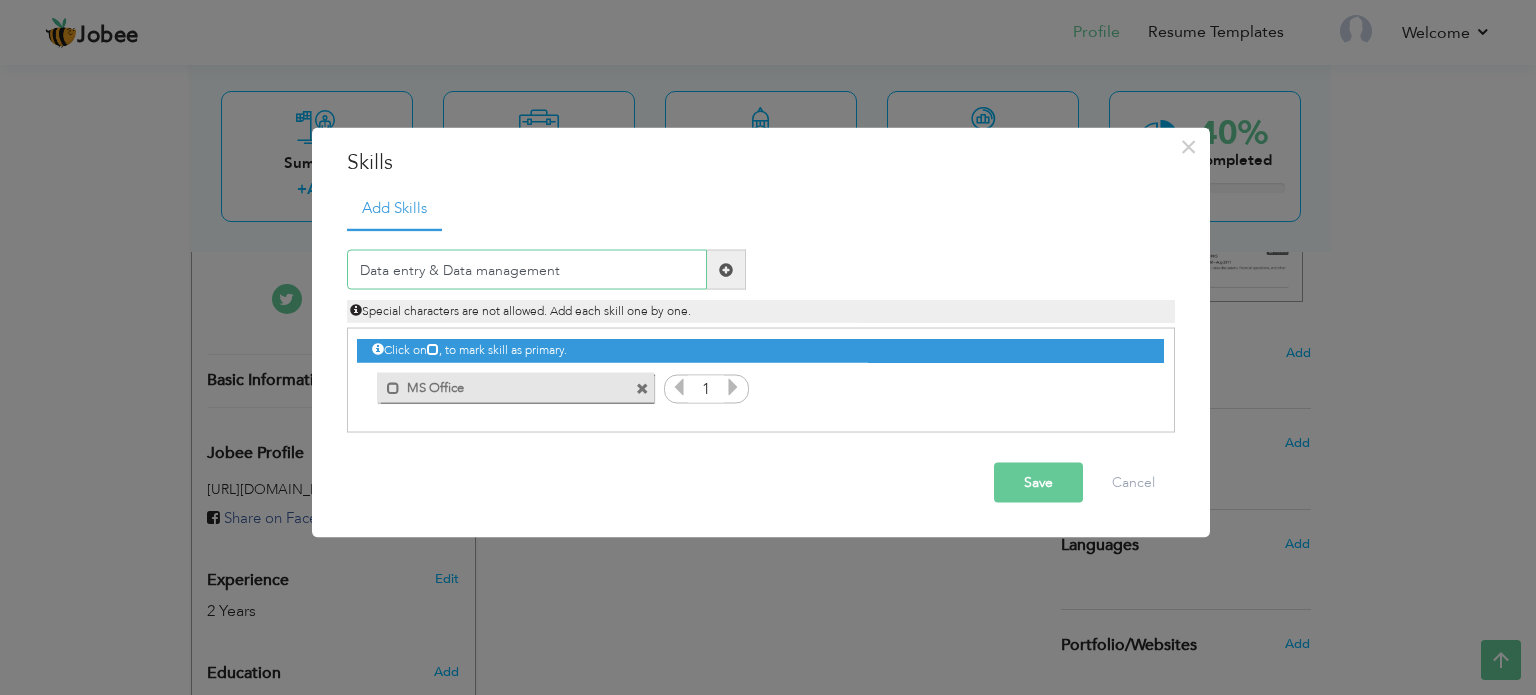 click on "Data entry & Data management" at bounding box center (527, 270) 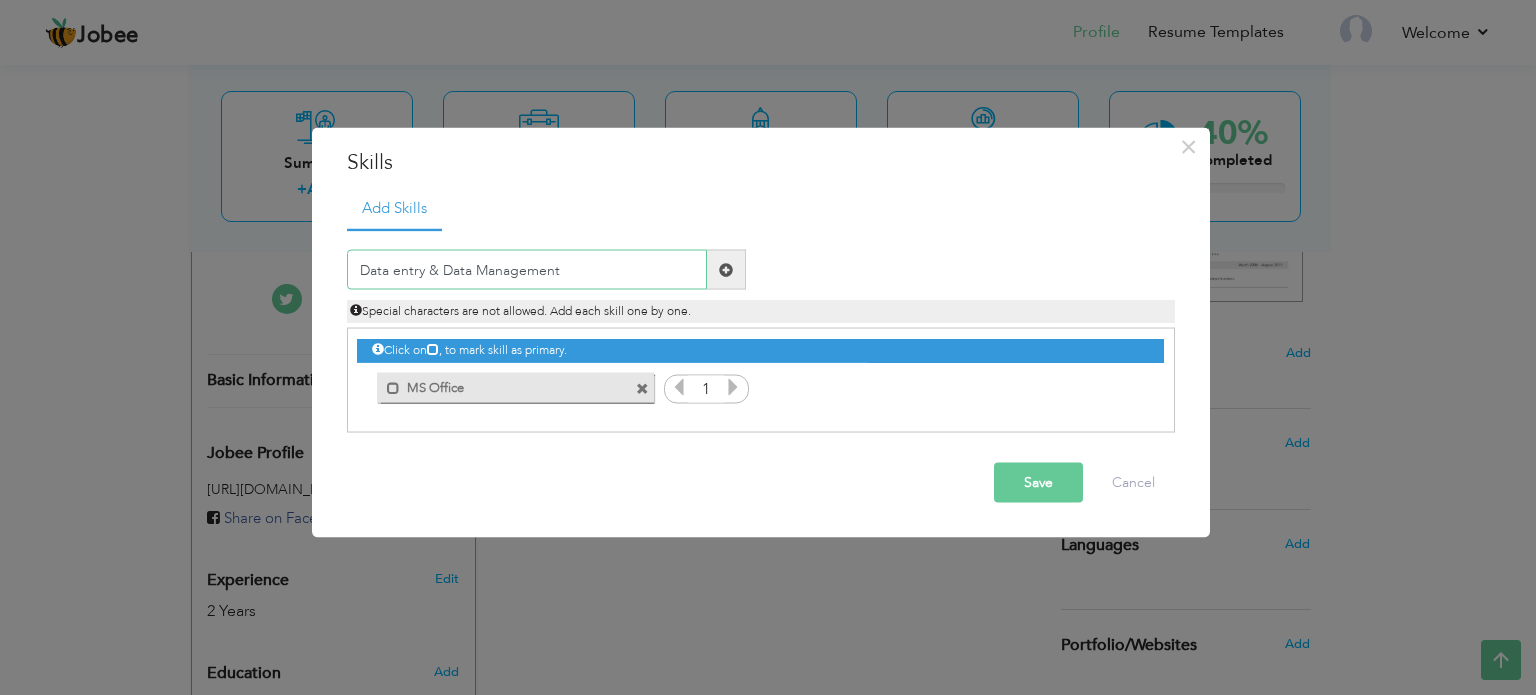 type on "Data entry & Data Management" 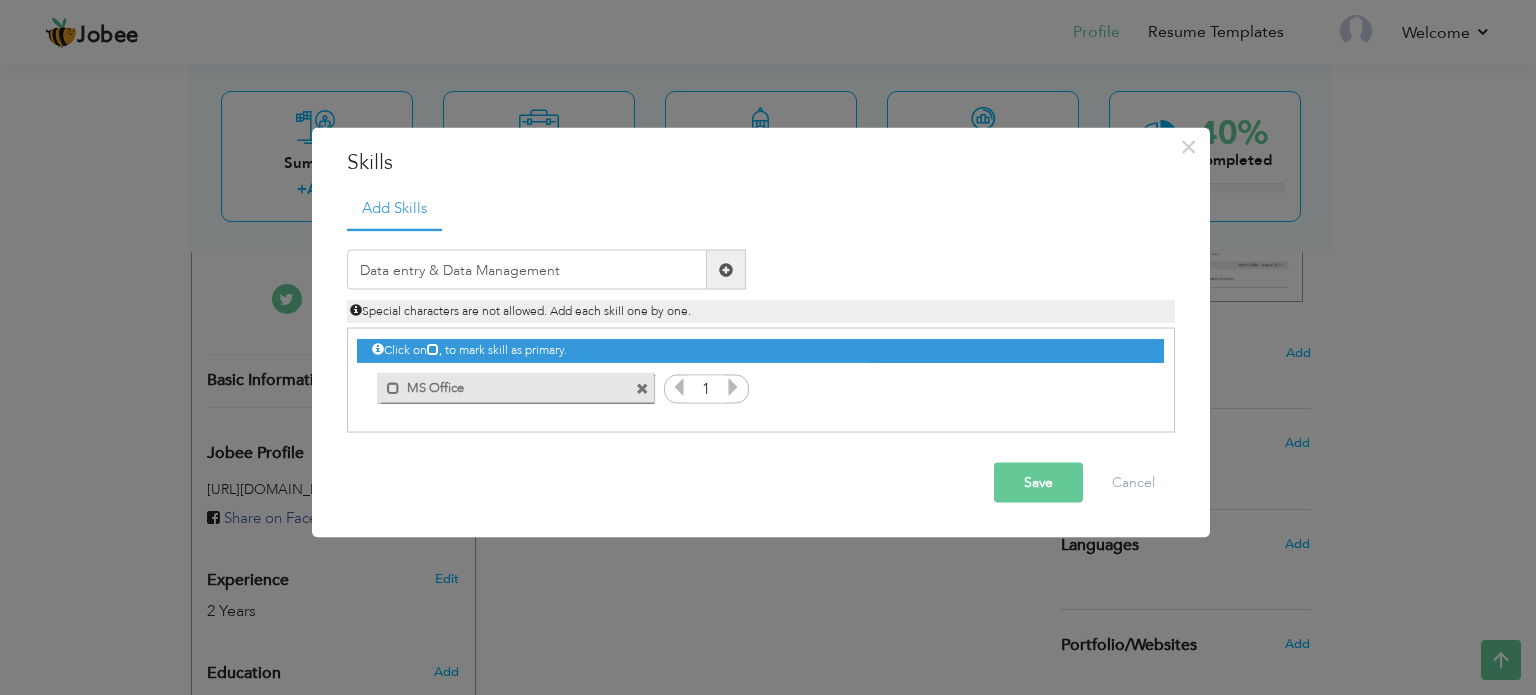 click at bounding box center (726, 269) 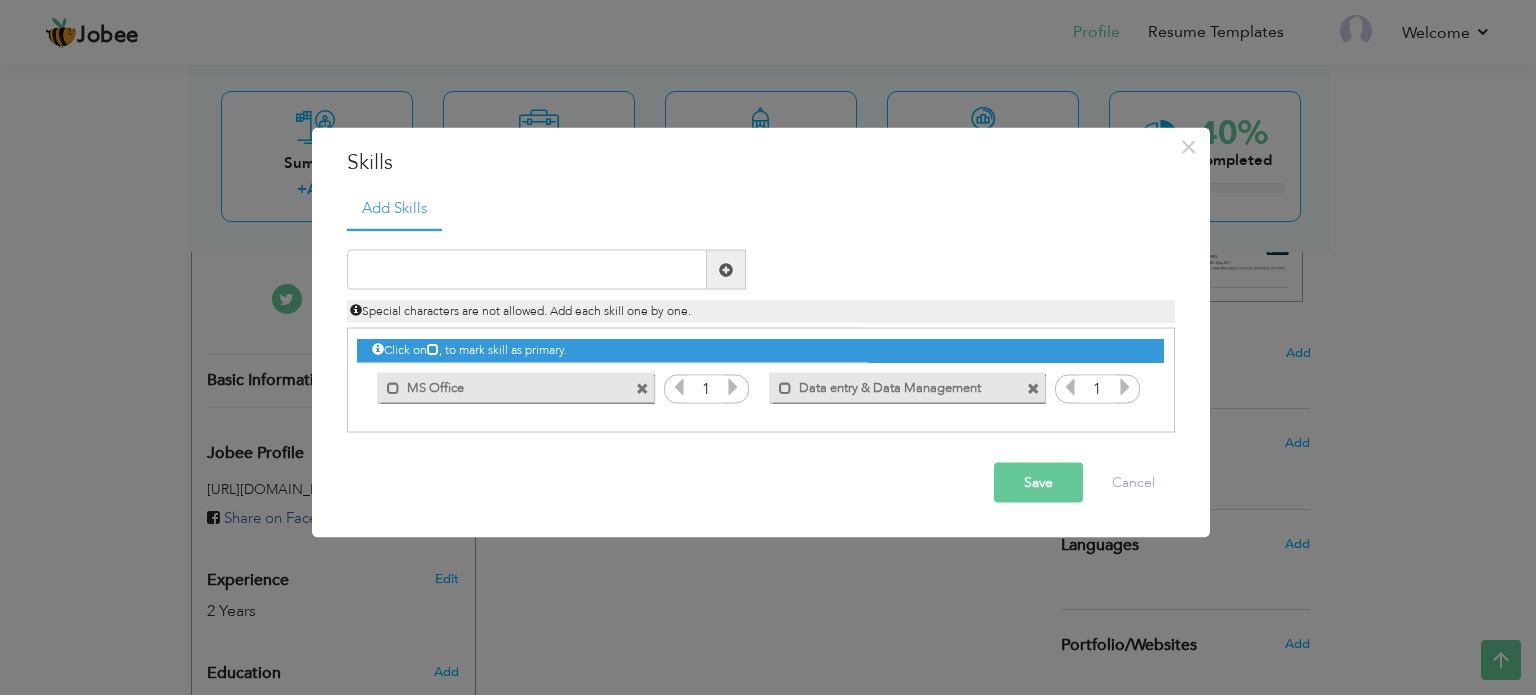 click at bounding box center [1033, 388] 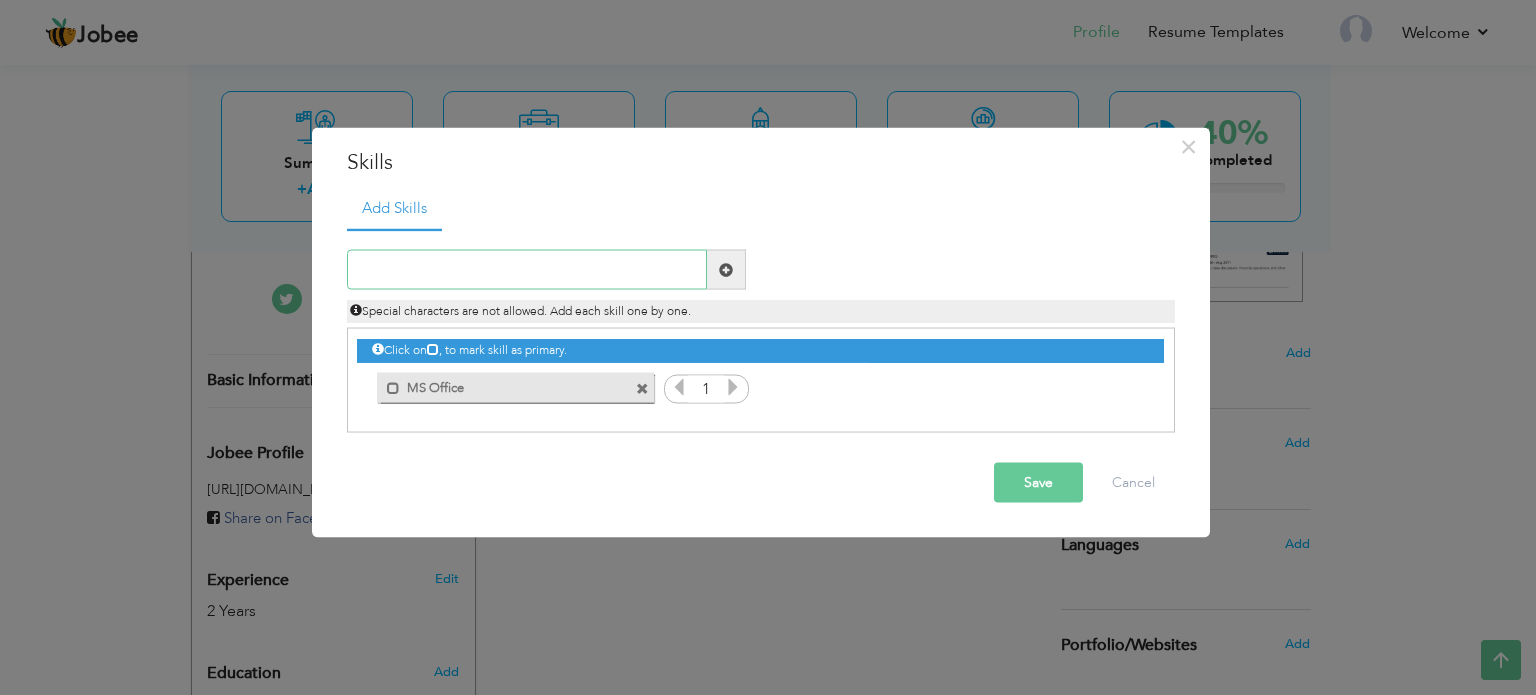 click at bounding box center [527, 270] 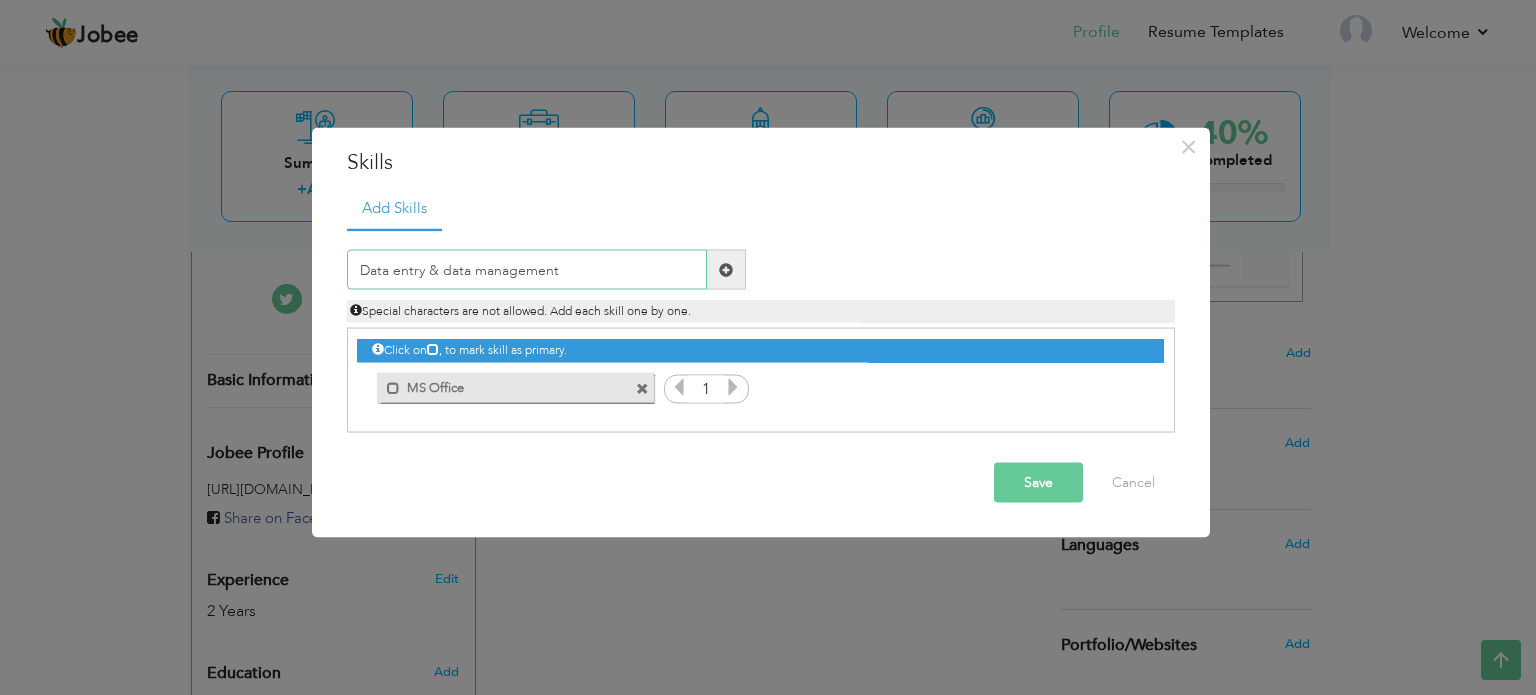 click on "Data entry & data management" at bounding box center (527, 270) 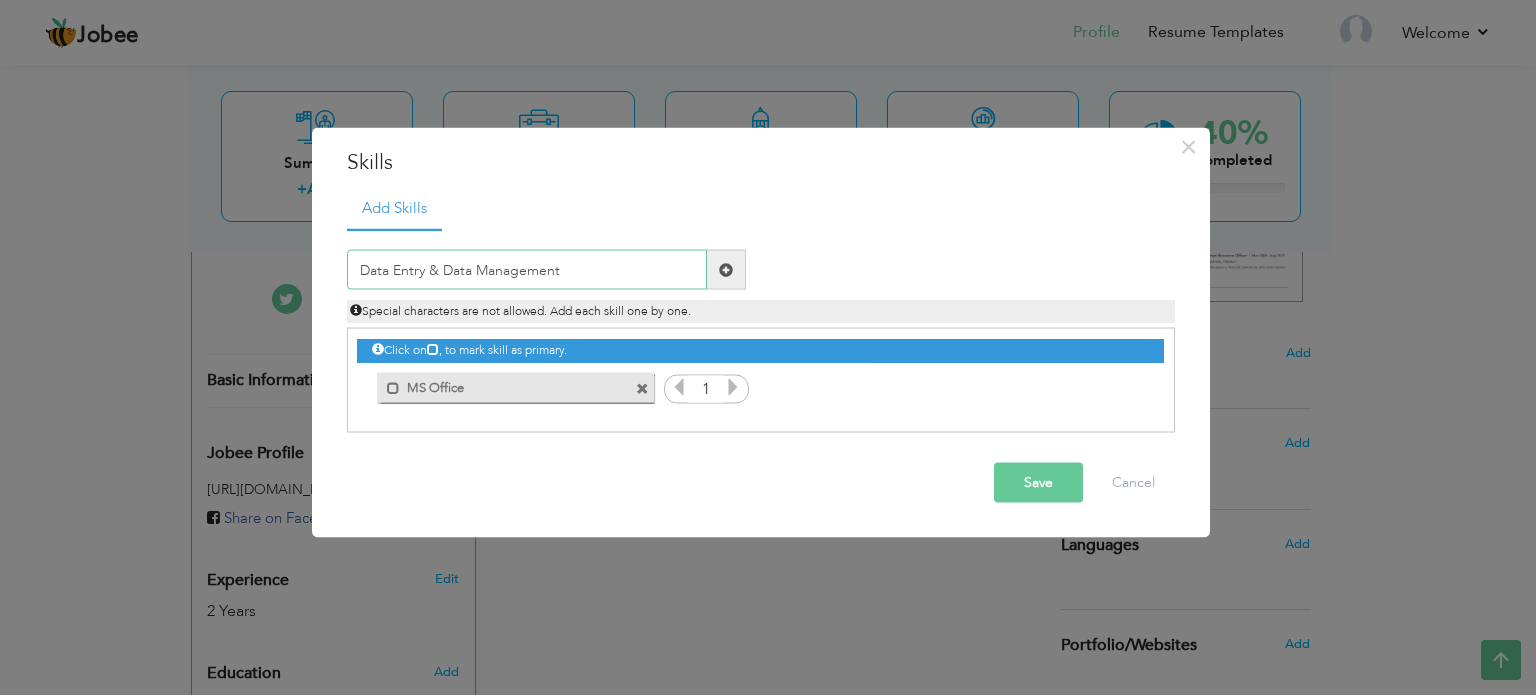 type on "Data Entry & Data Management" 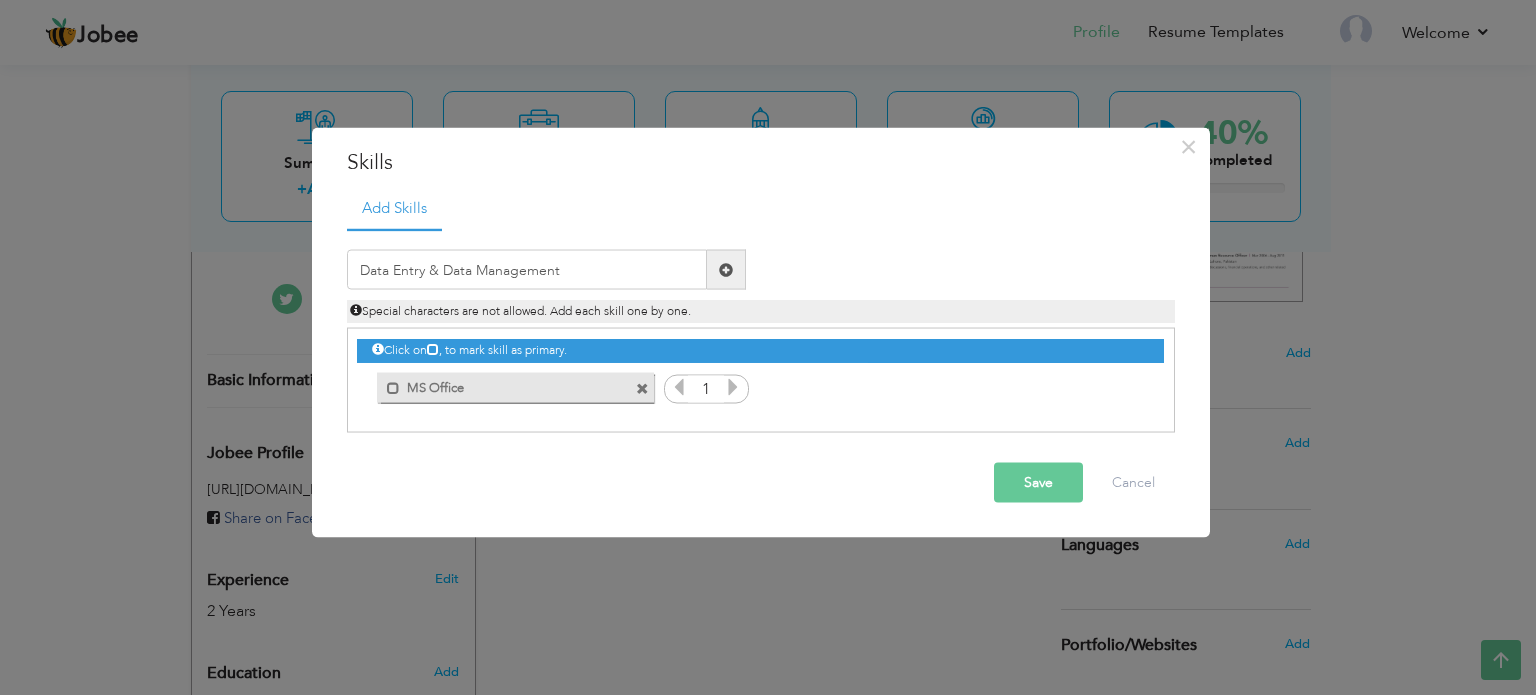 click at bounding box center (726, 269) 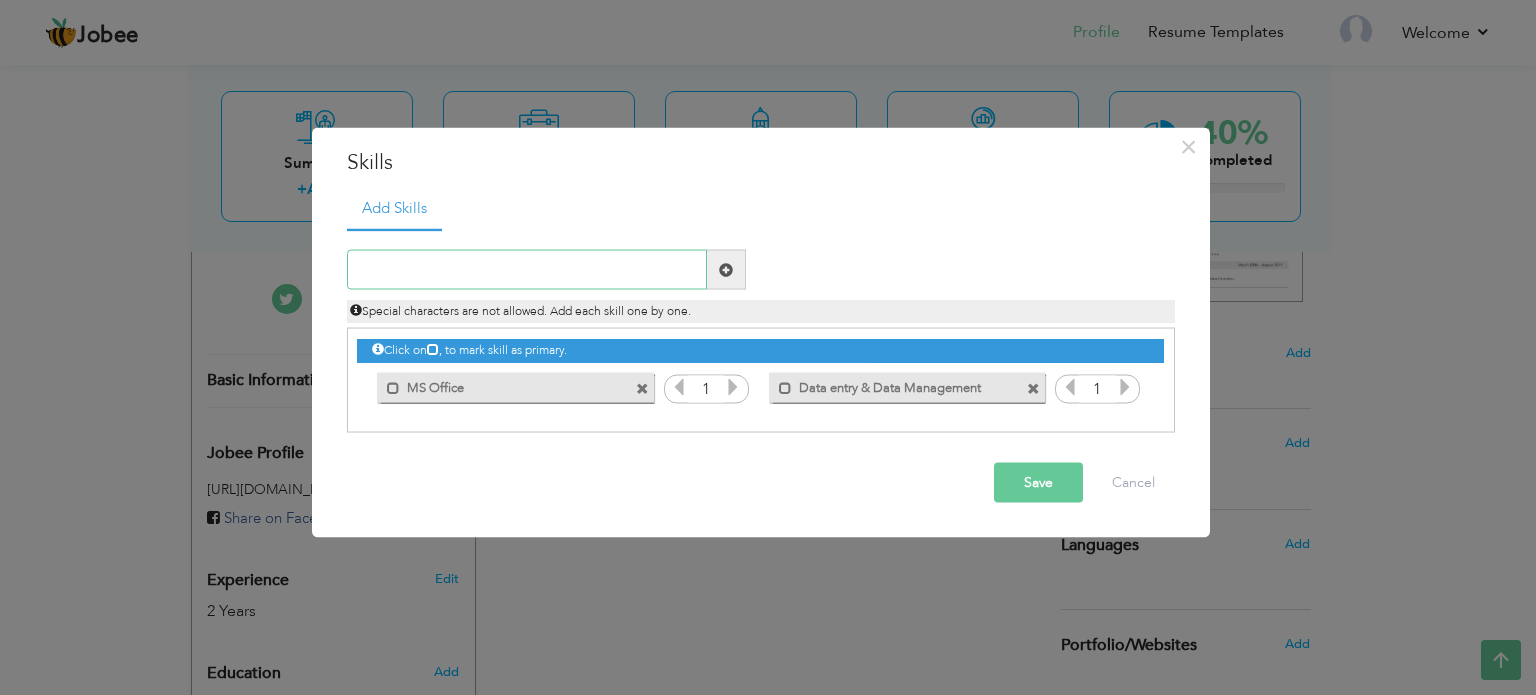 click at bounding box center (527, 270) 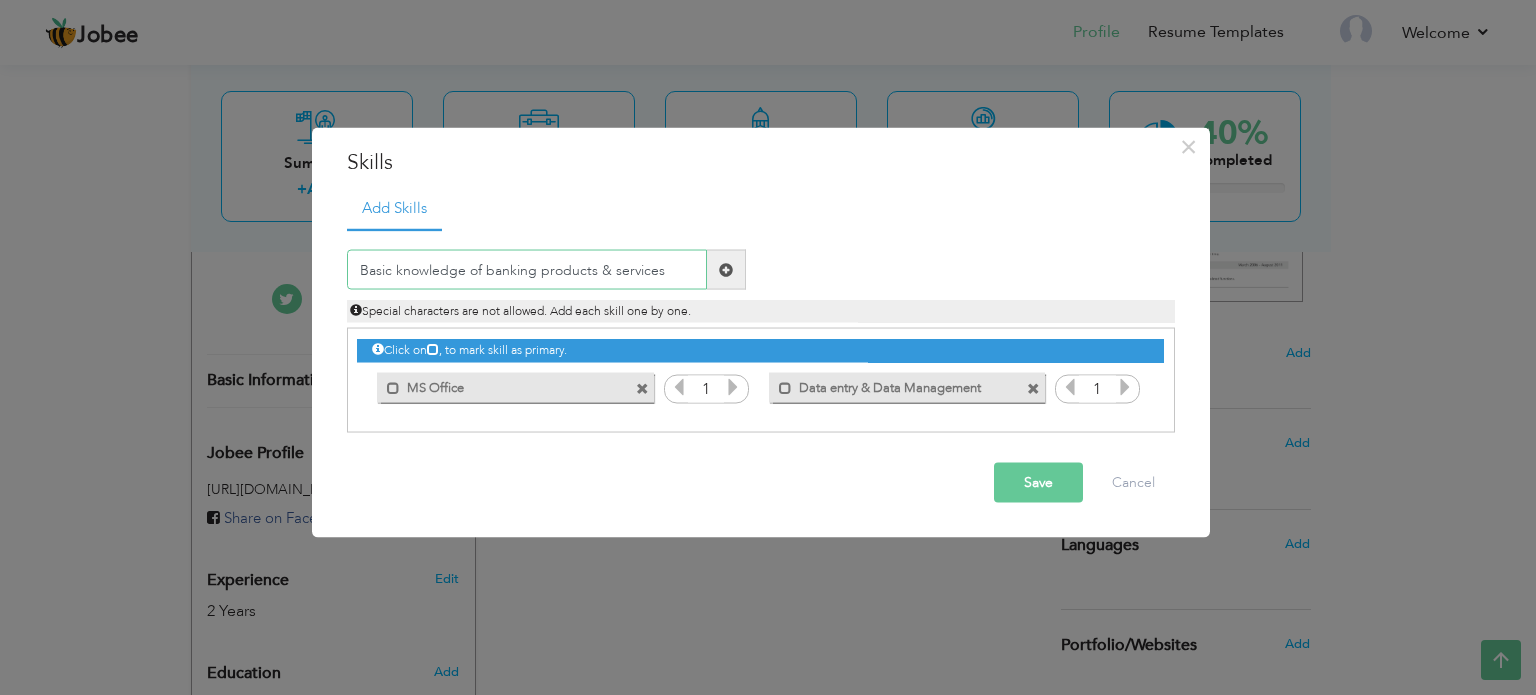 click on "Basic knowledge of banking products & services" at bounding box center [527, 270] 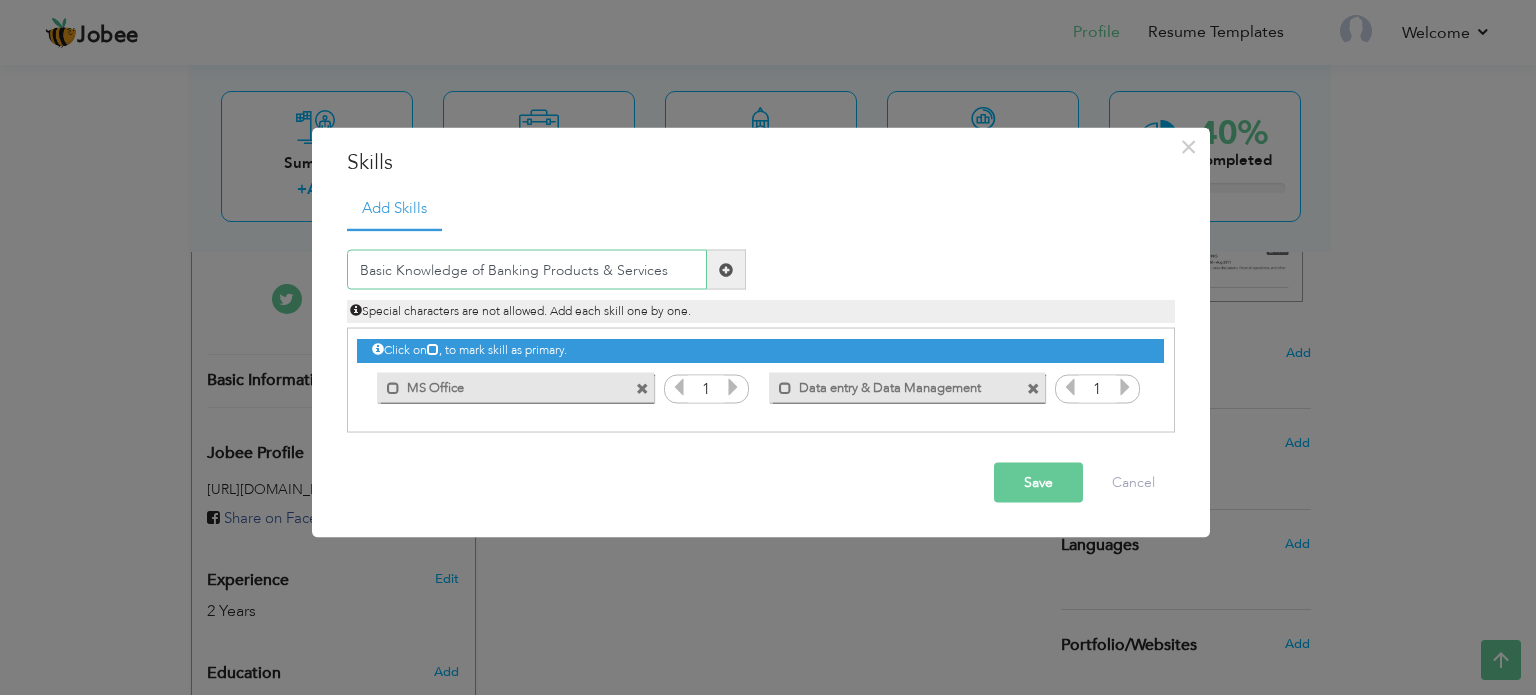 type on "Basic Knowledge of Banking Products & Services" 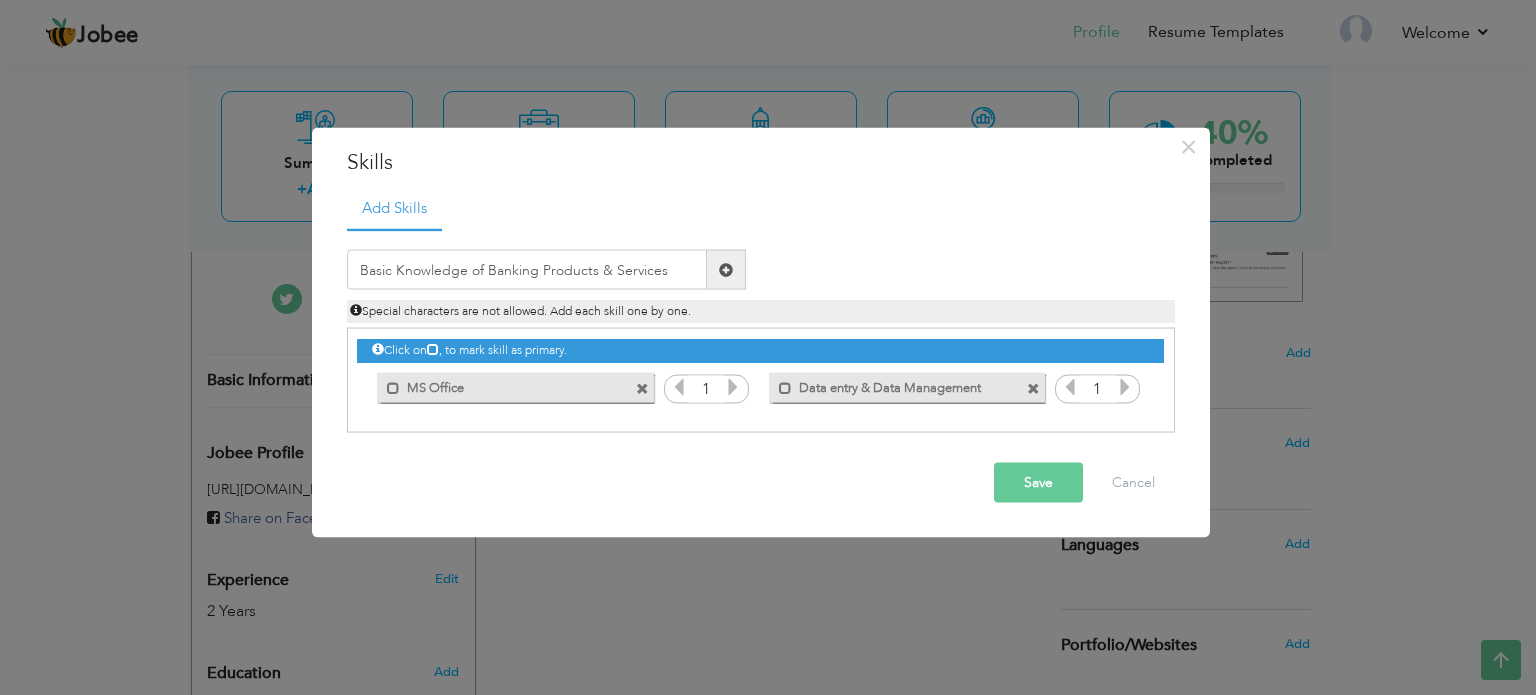 click at bounding box center [726, 270] 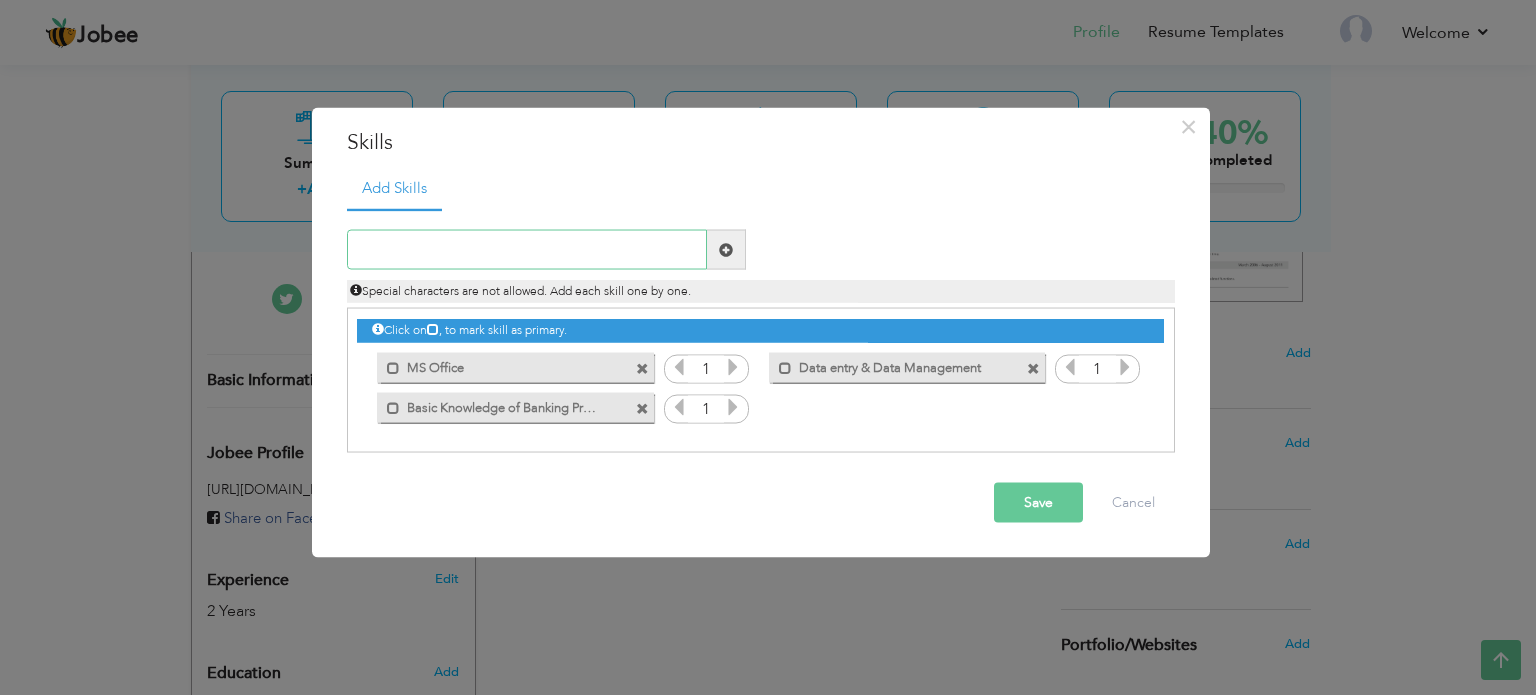 click at bounding box center [527, 250] 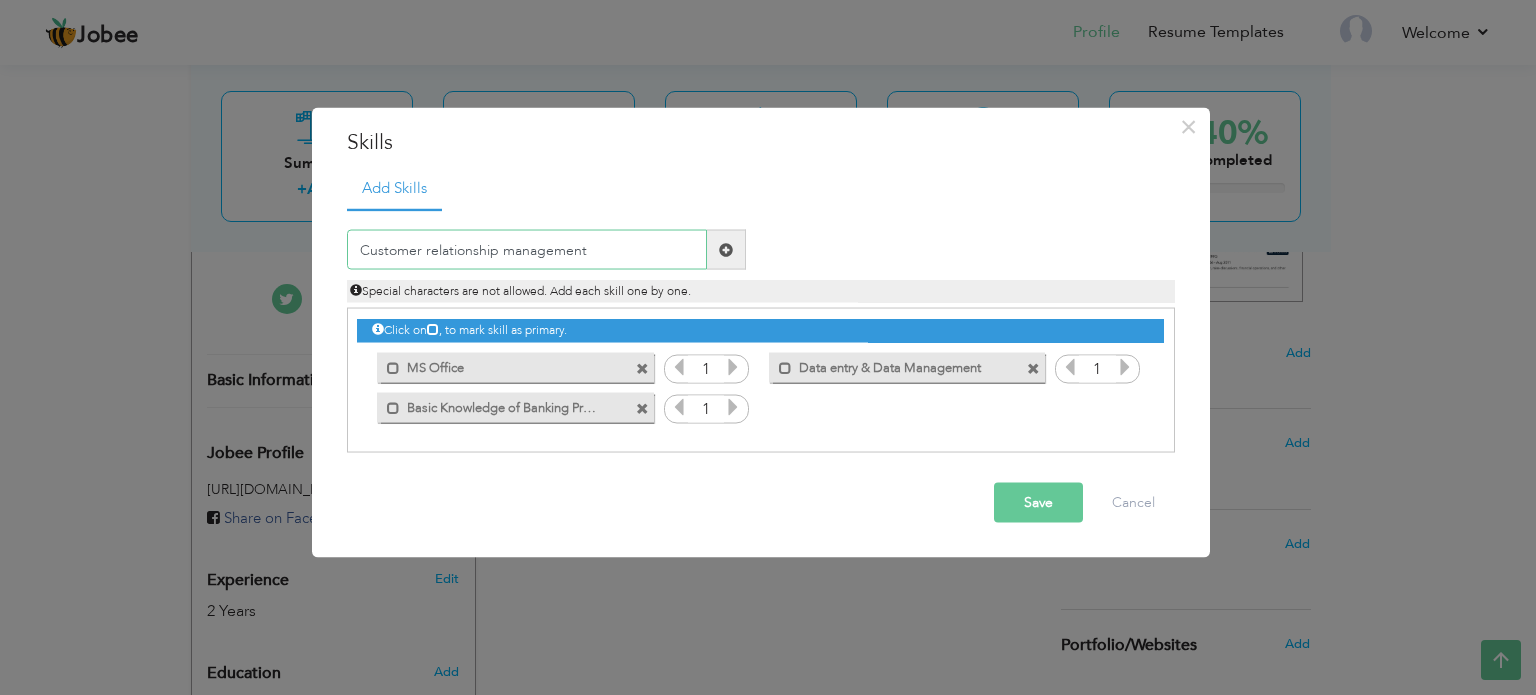 click on "Customer relationship management" at bounding box center (527, 250) 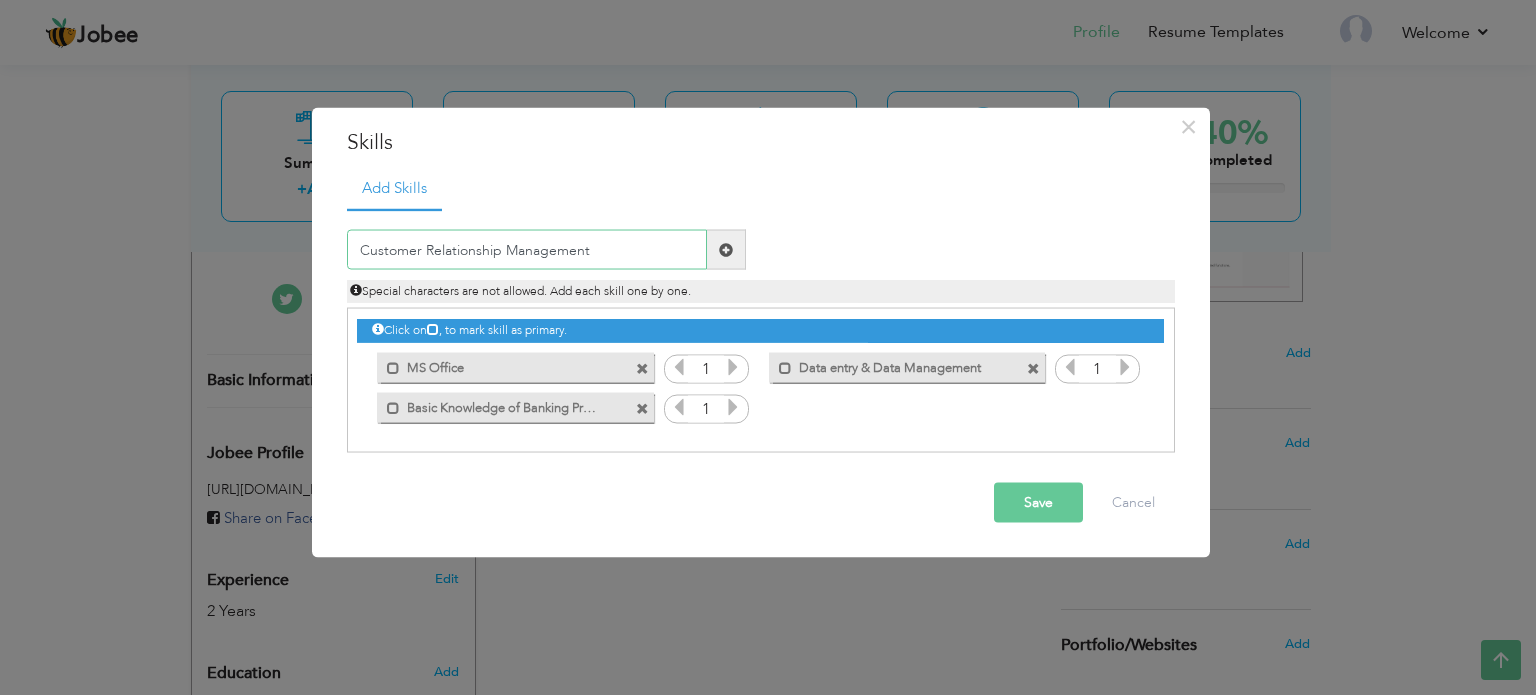 type on "Customer Relationship Management" 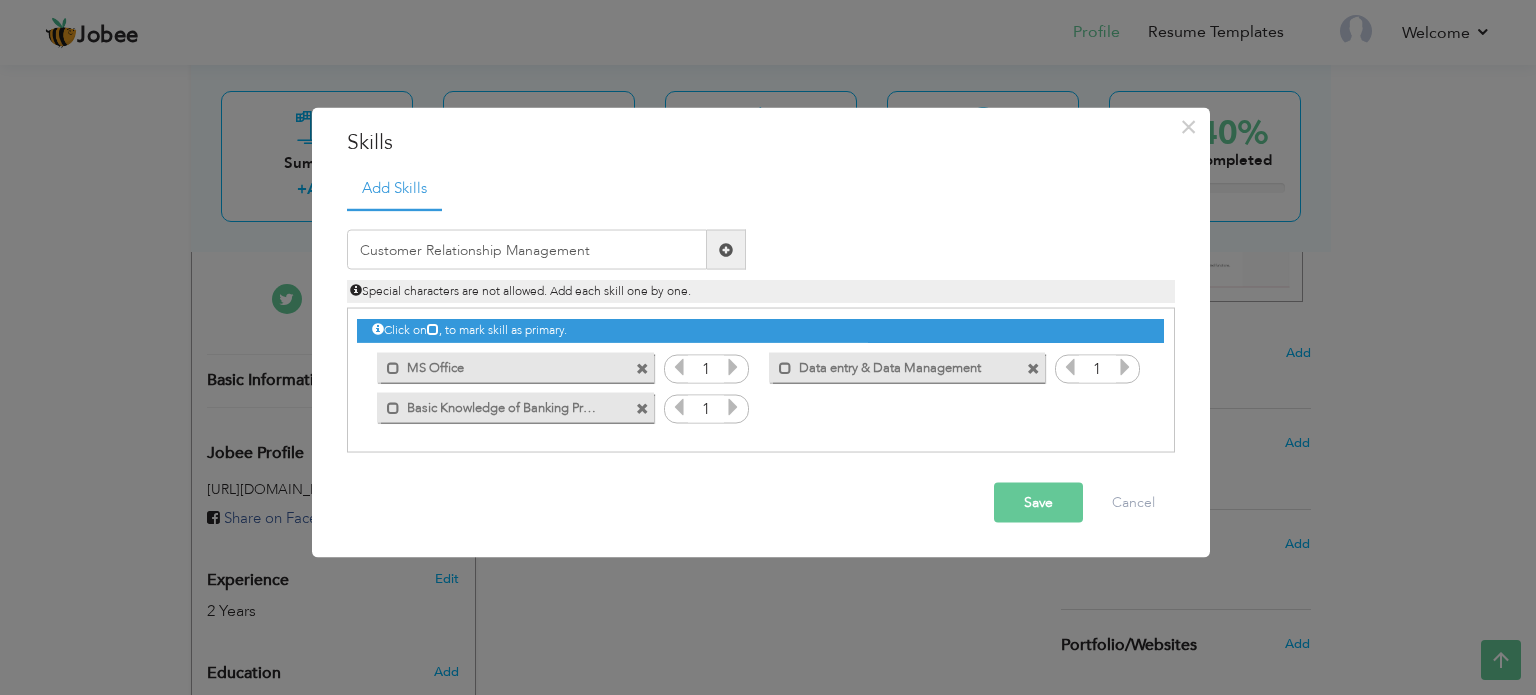 click at bounding box center (726, 249) 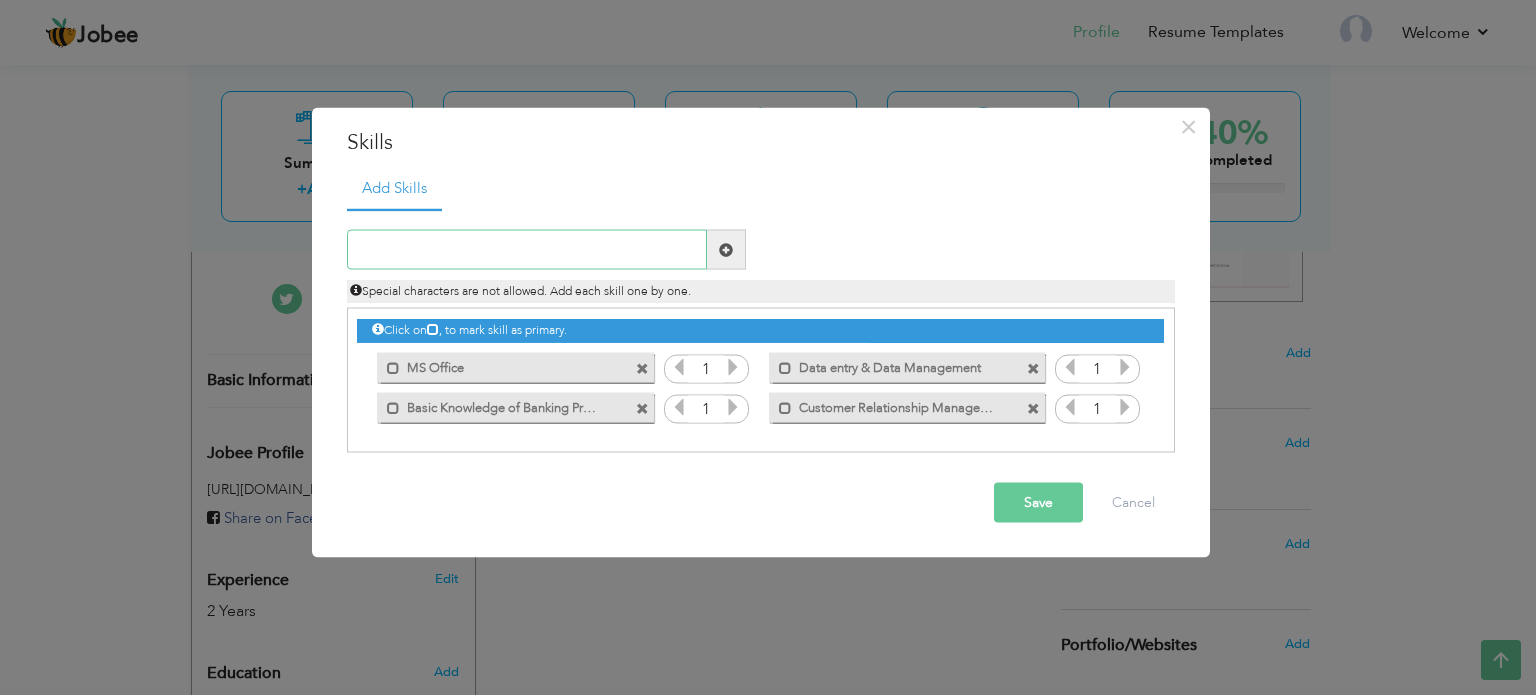 click at bounding box center (527, 250) 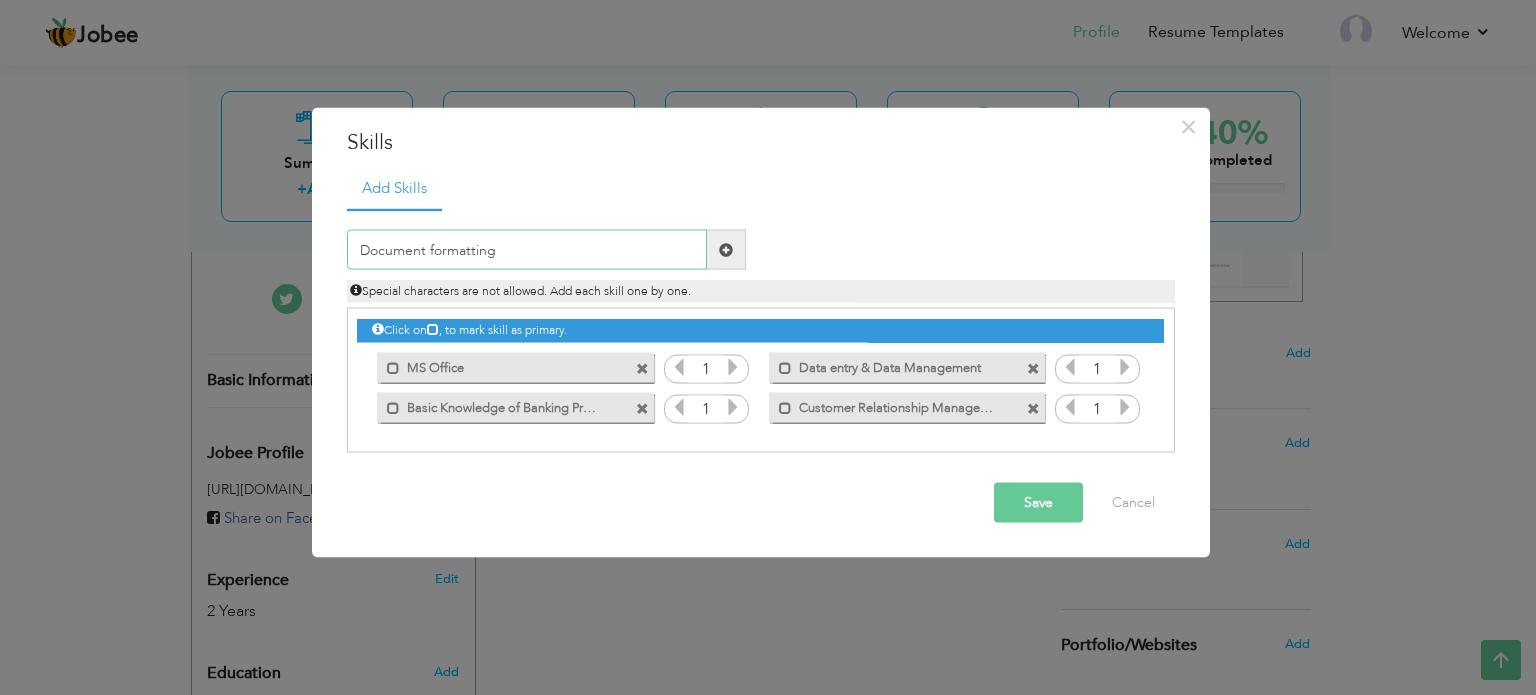 click on "Document formatting" at bounding box center [527, 250] 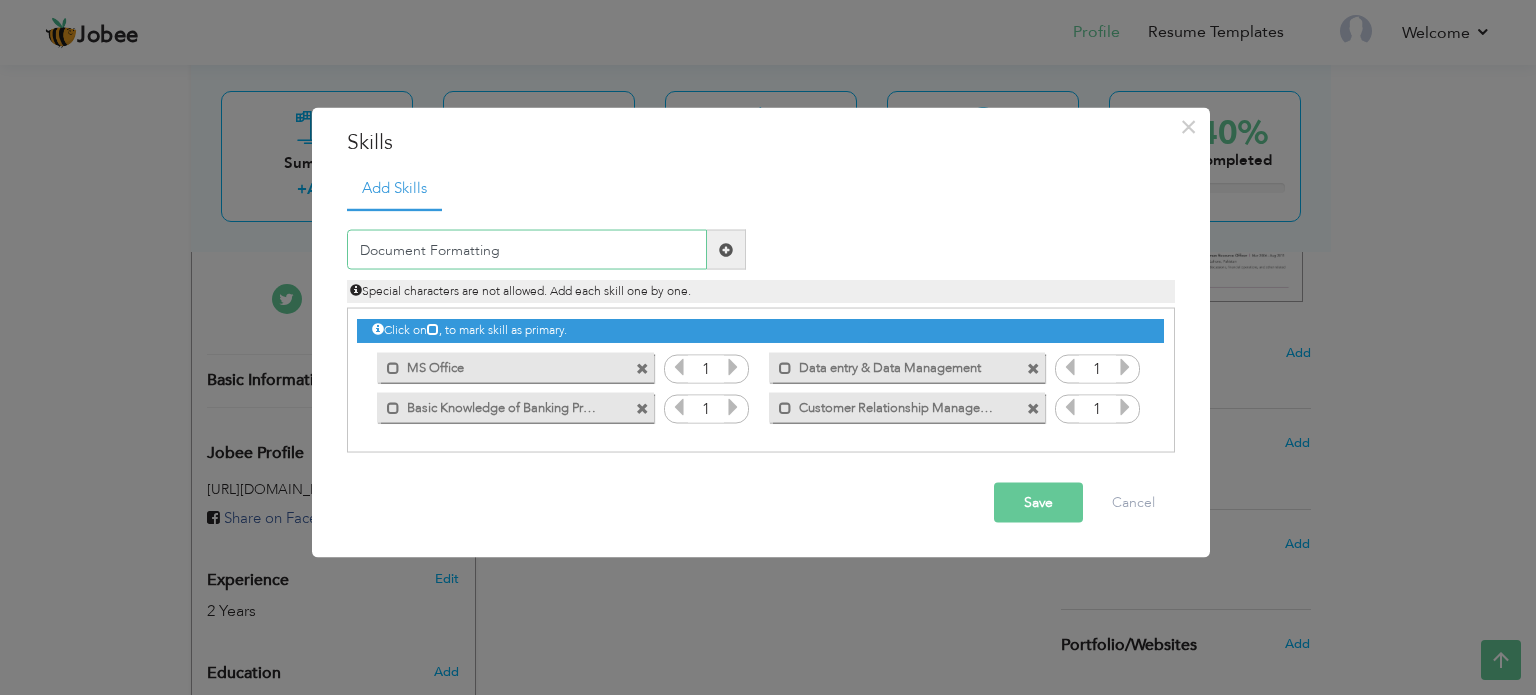 type on "Document Formatting" 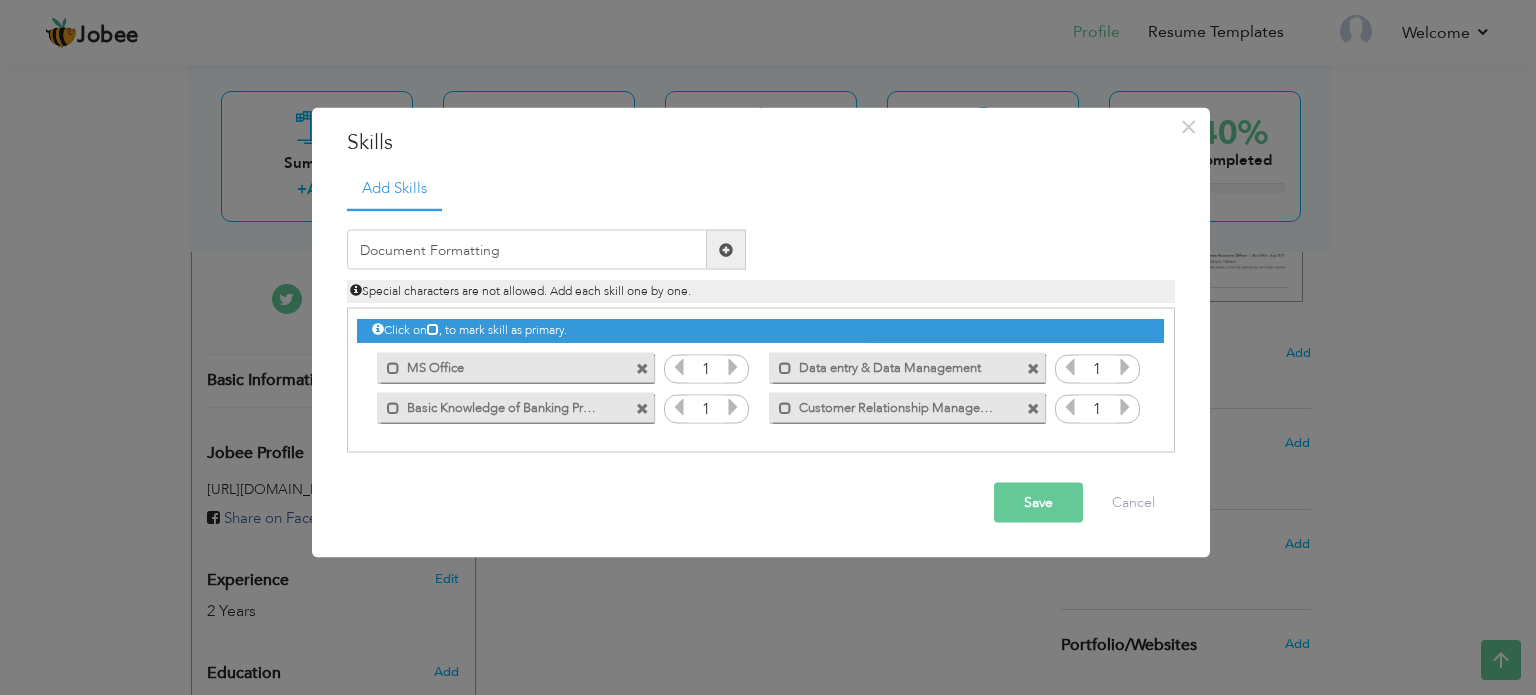 click at bounding box center (726, 249) 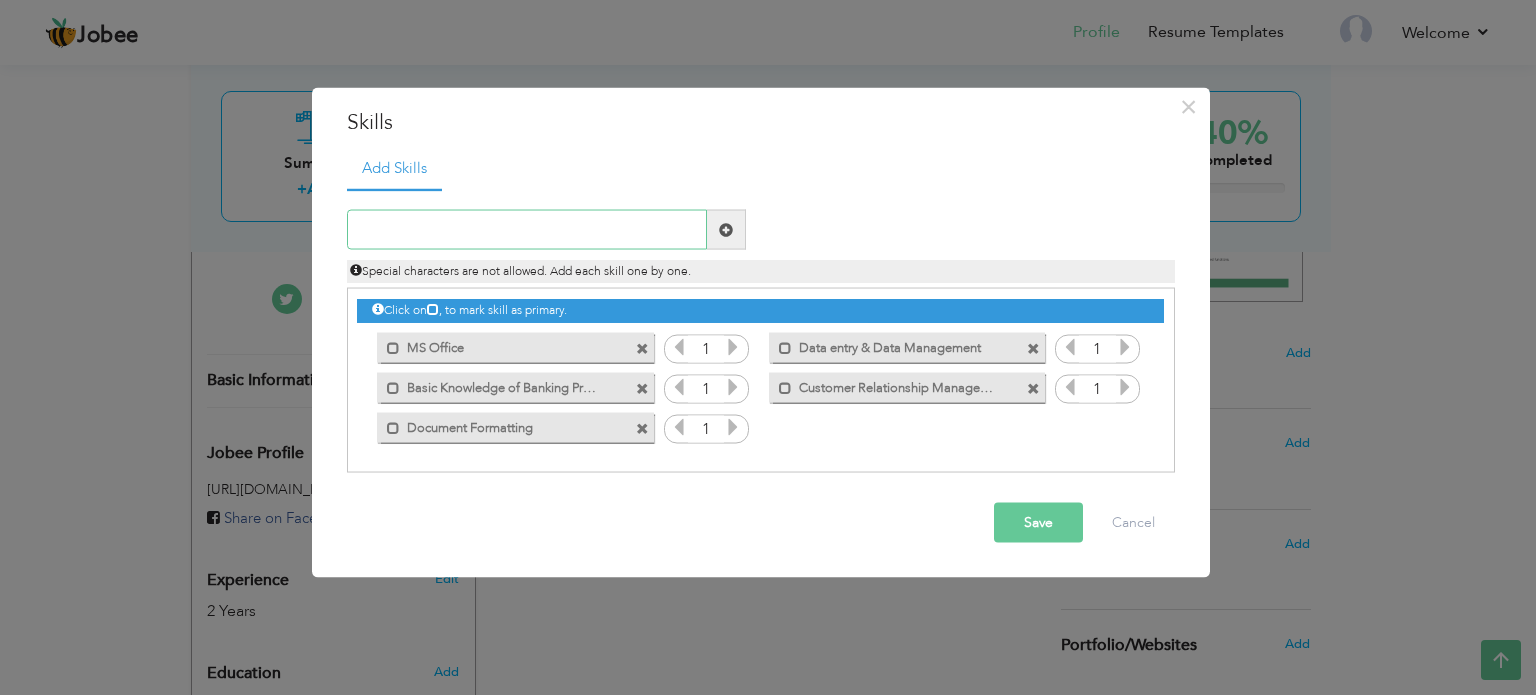 click at bounding box center [527, 230] 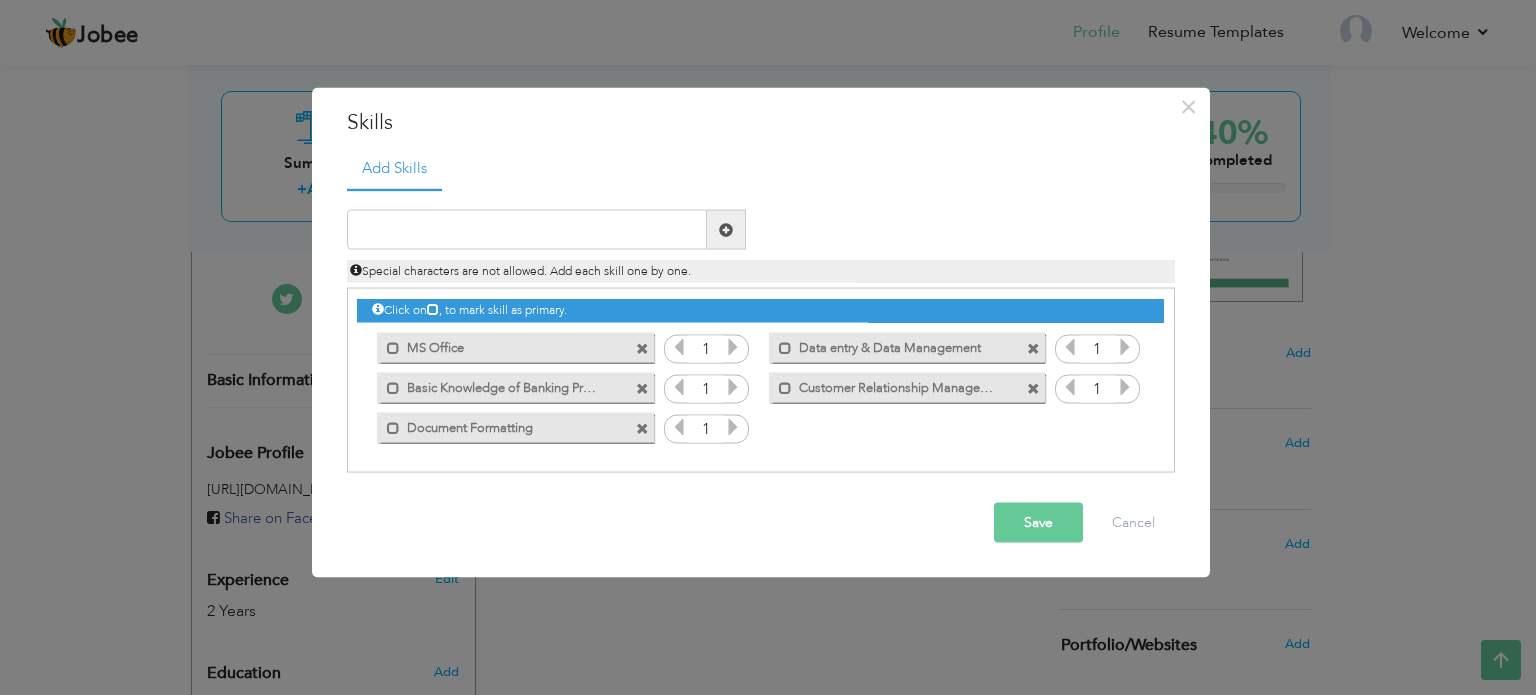click at bounding box center (733, 347) 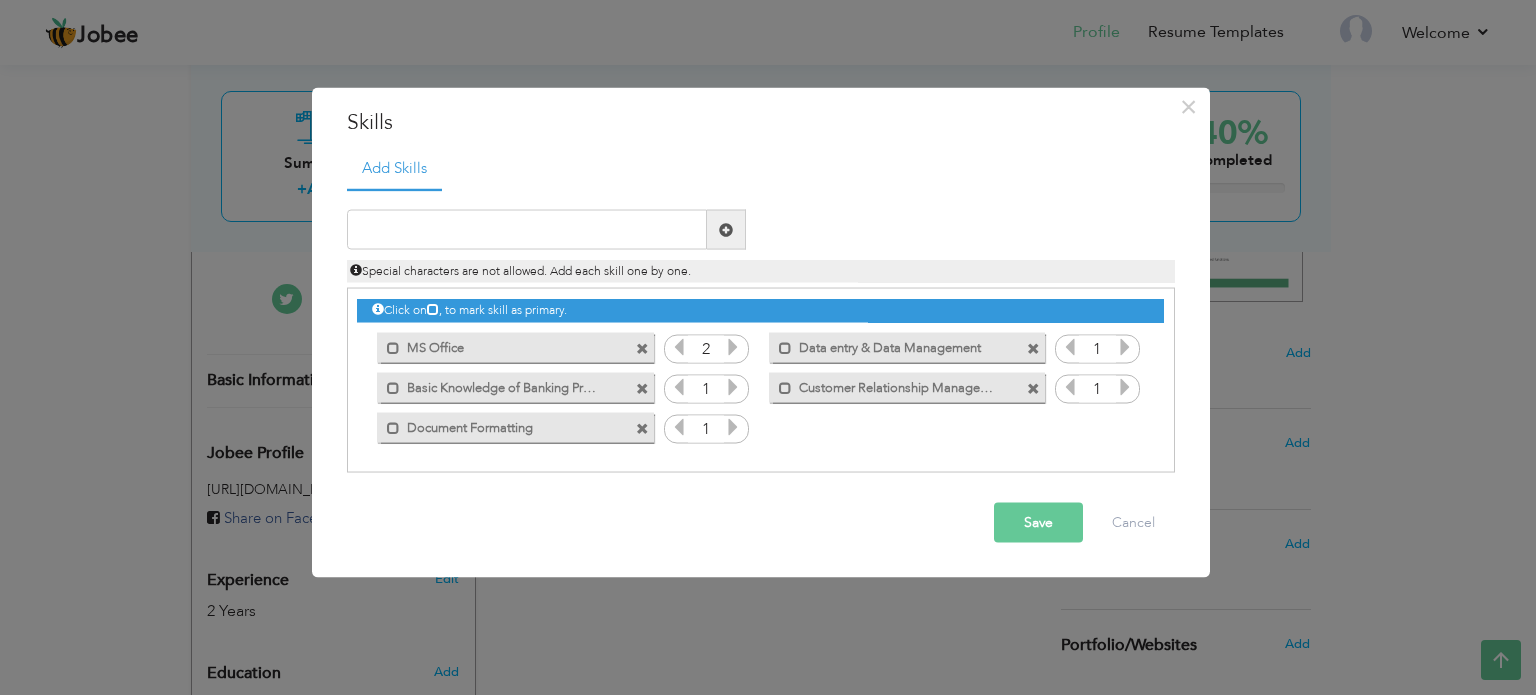 click at bounding box center [733, 347] 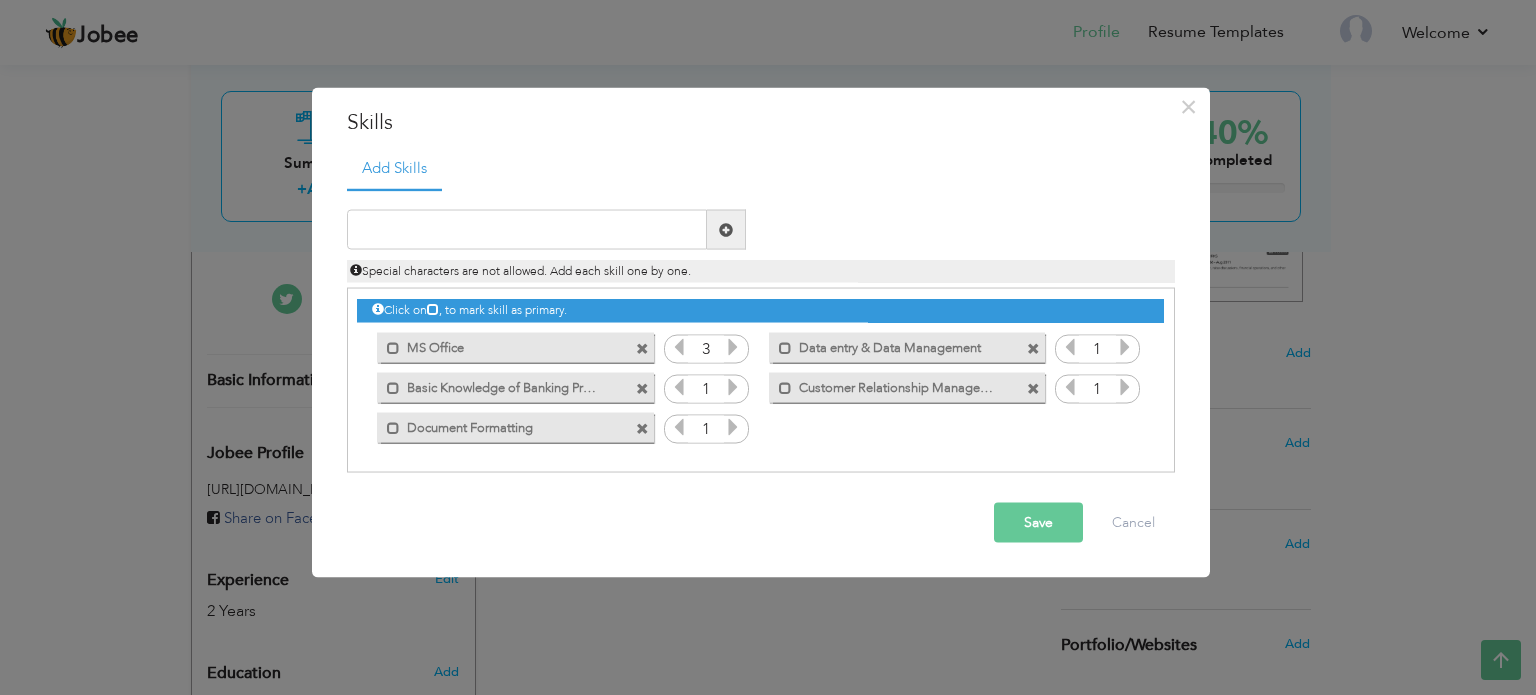 drag, startPoint x: 737, startPoint y: 349, endPoint x: 735, endPoint y: 365, distance: 16.124516 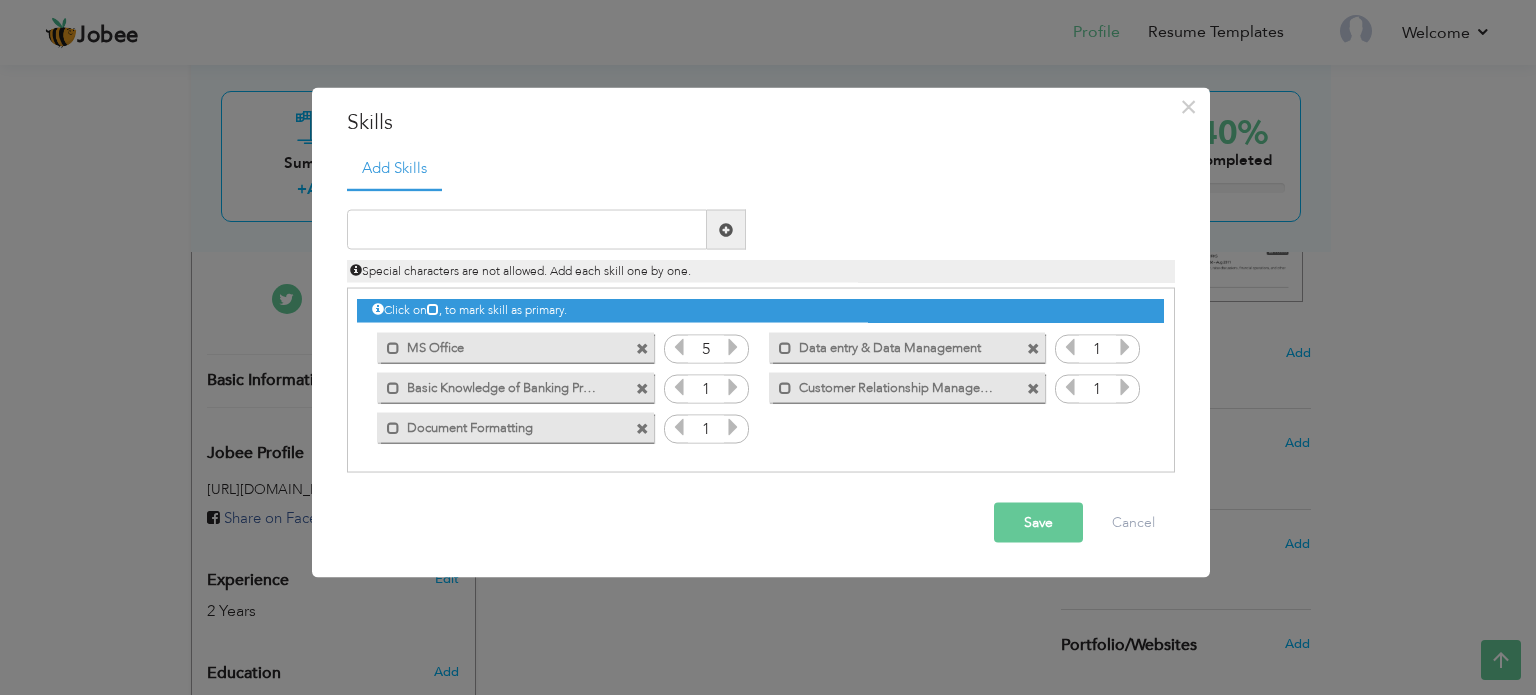 click at bounding box center (733, 347) 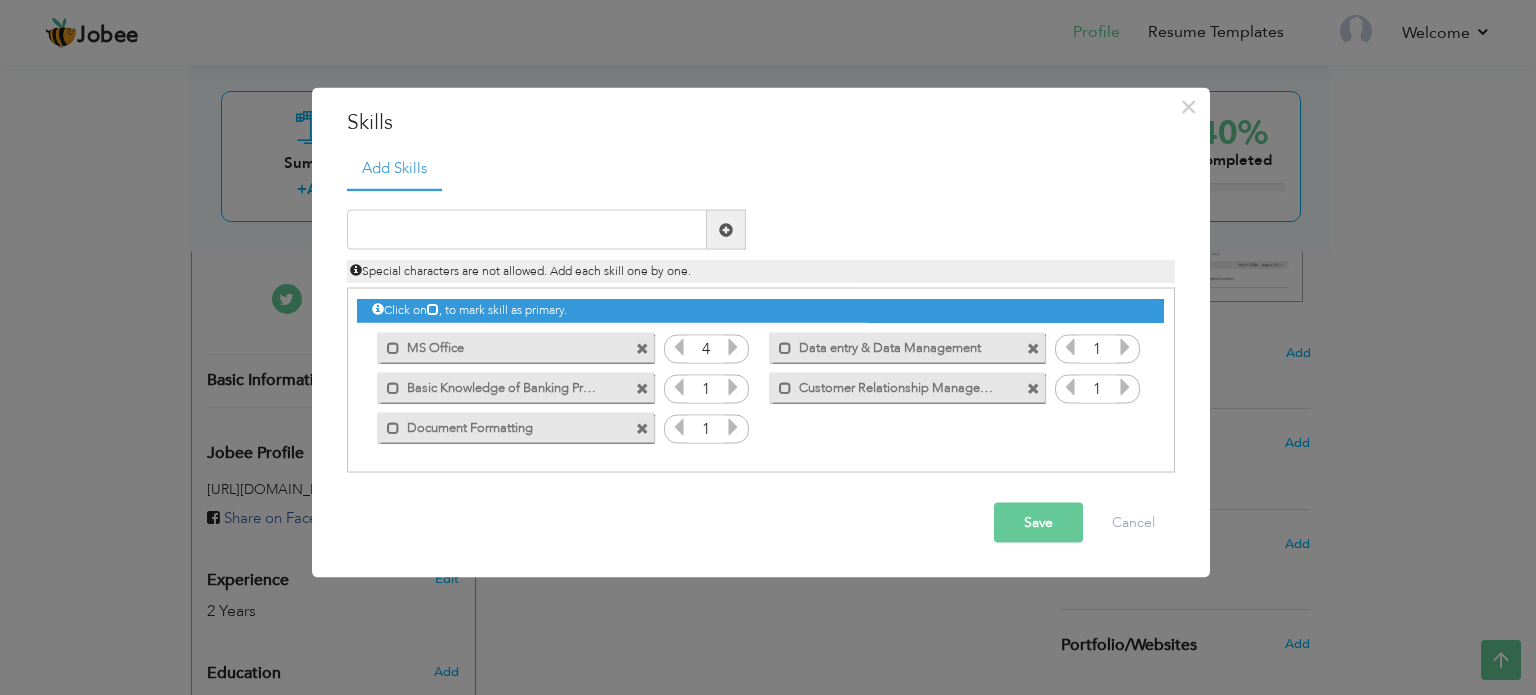 click at bounding box center (733, 387) 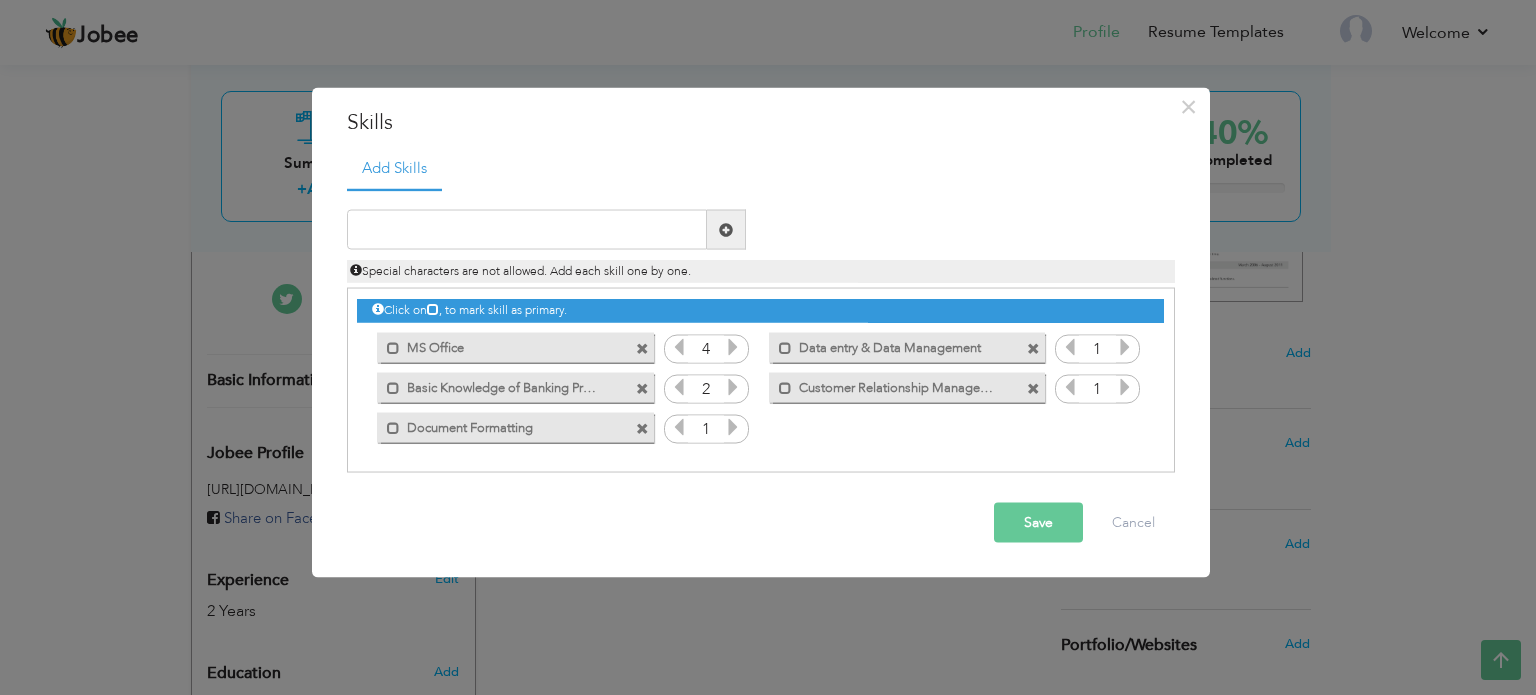 click at bounding box center [733, 387] 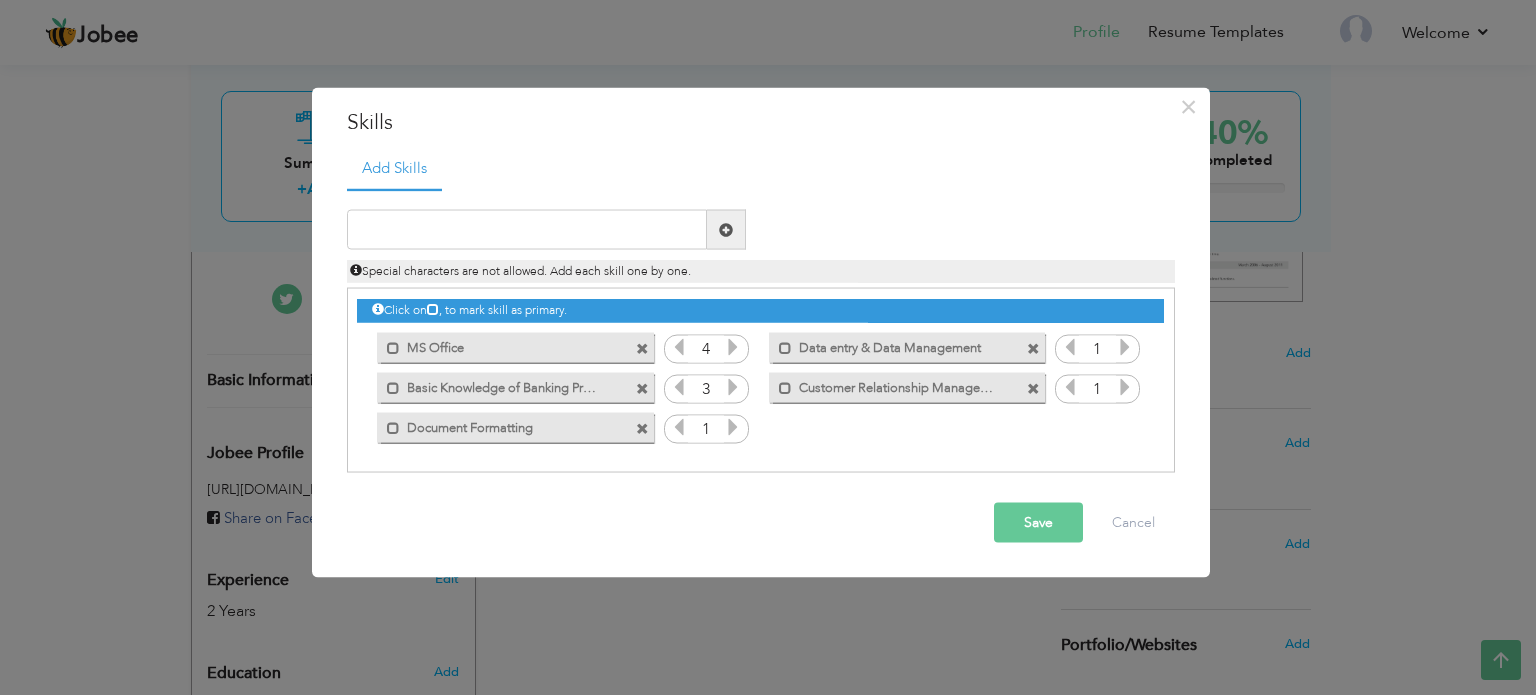 click at bounding box center (733, 387) 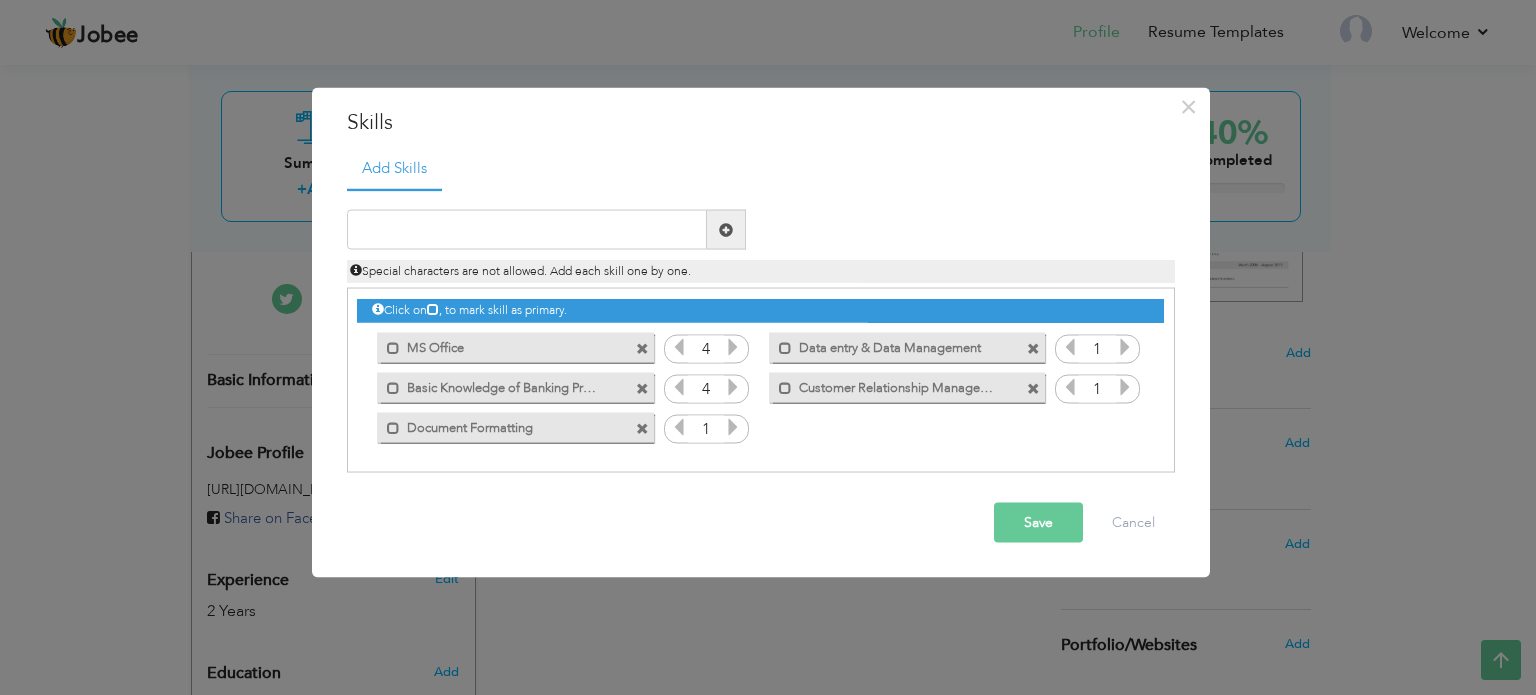 click at bounding box center [733, 387] 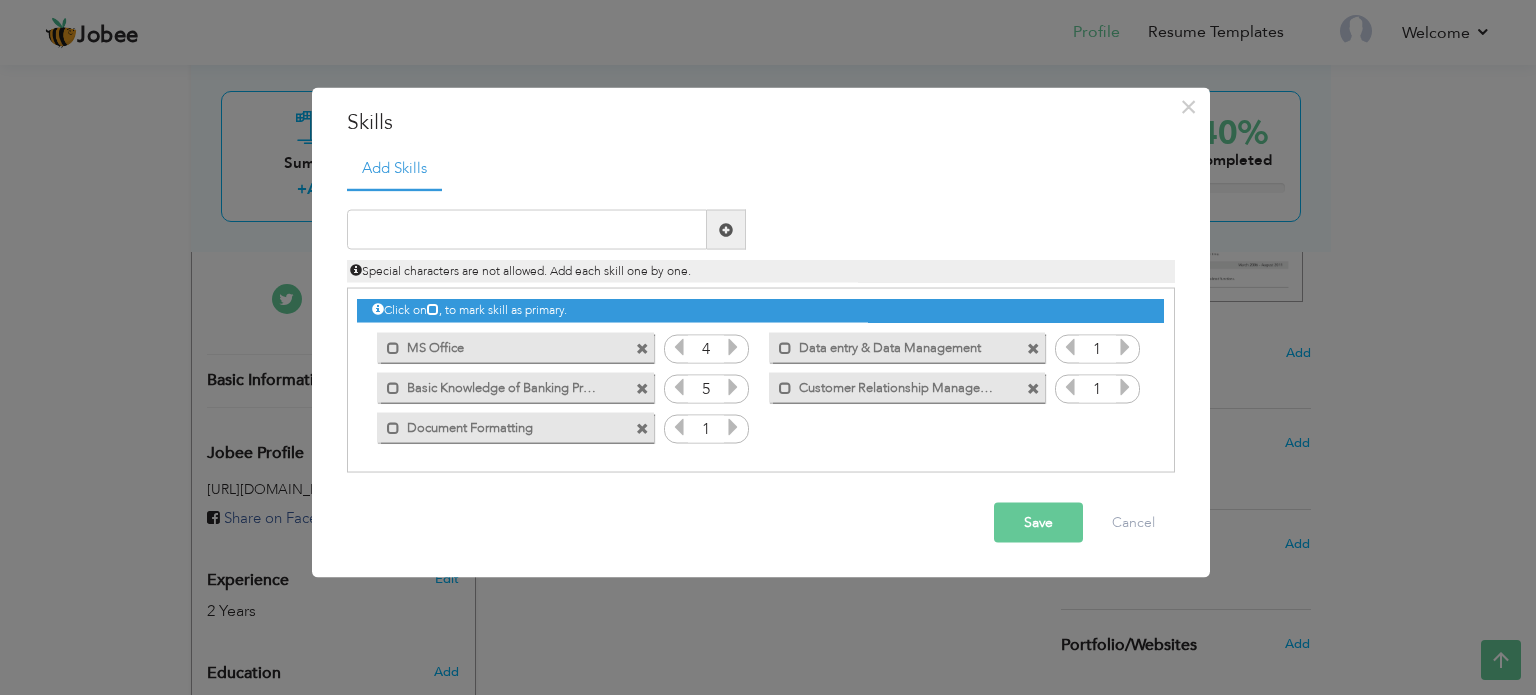 click at bounding box center (679, 387) 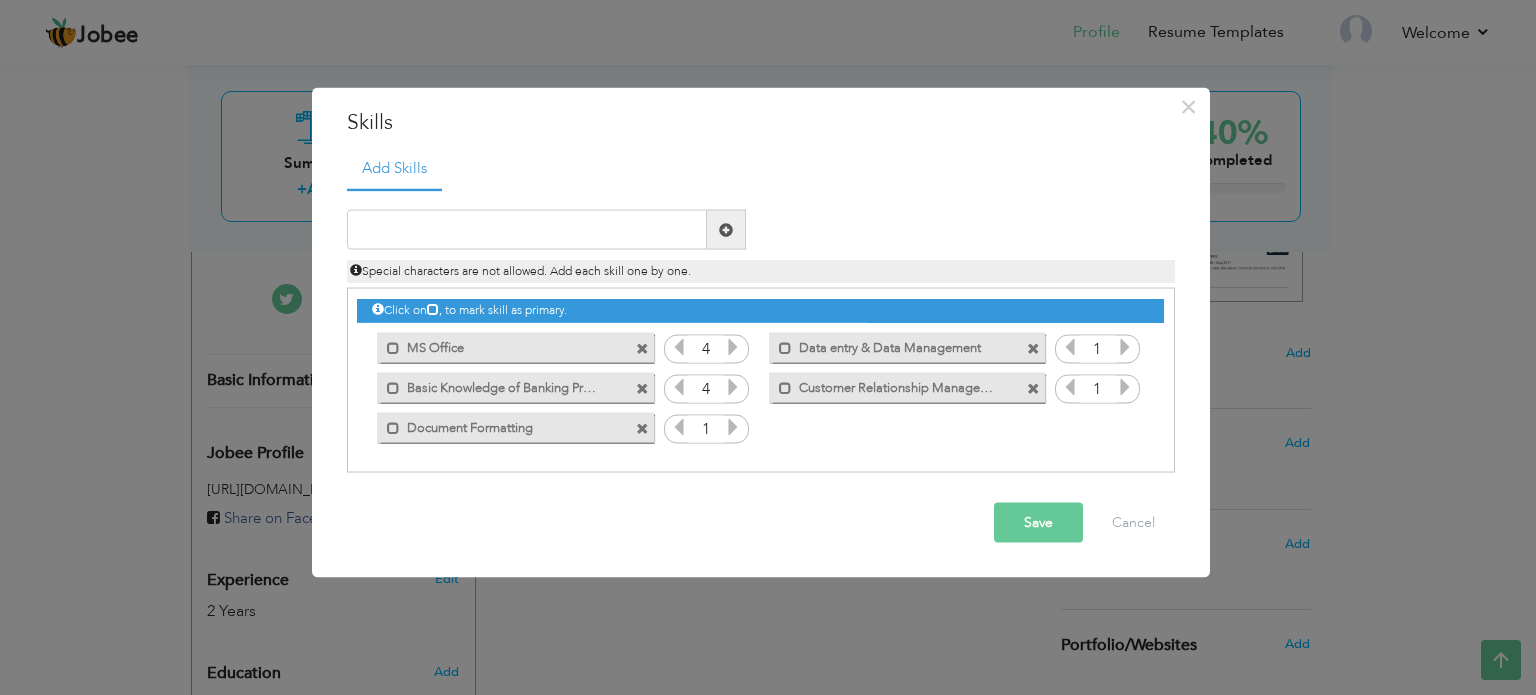 click at bounding box center (733, 427) 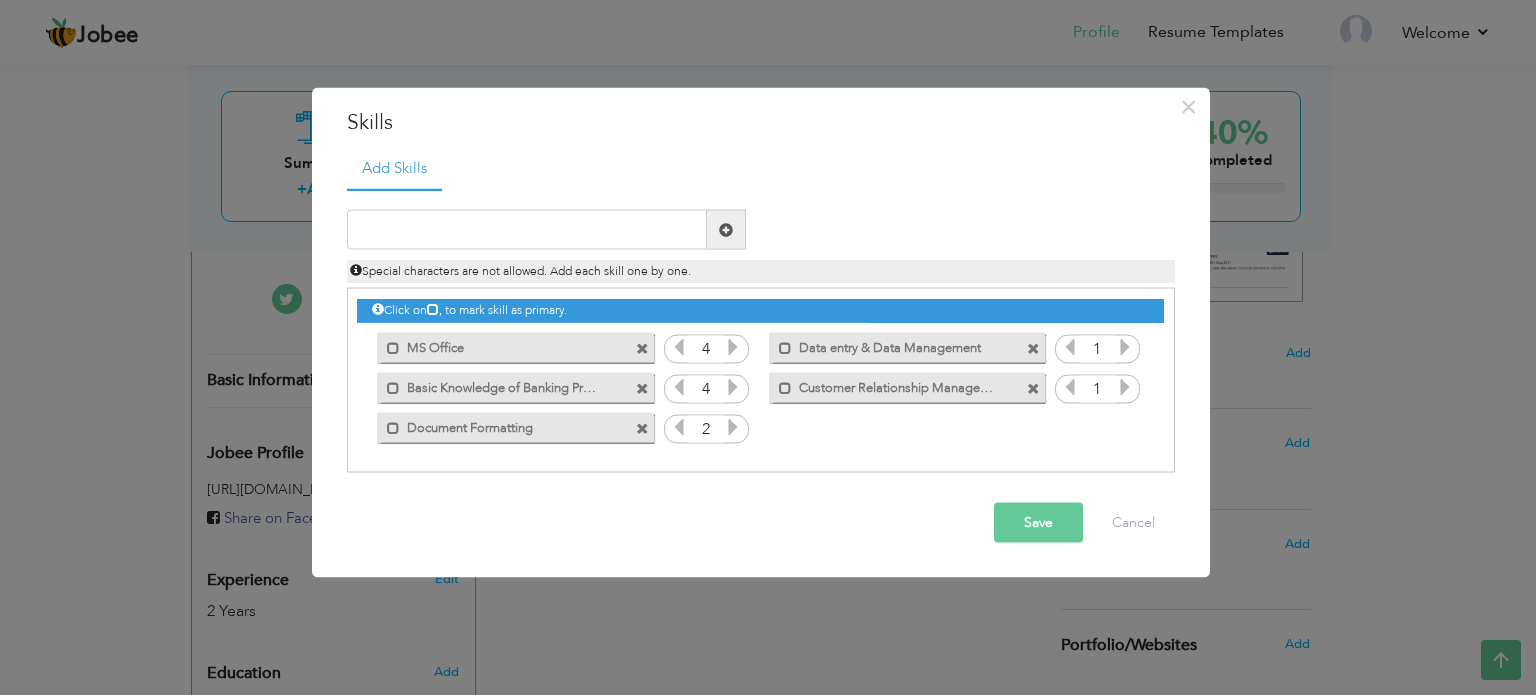 click at bounding box center (733, 427) 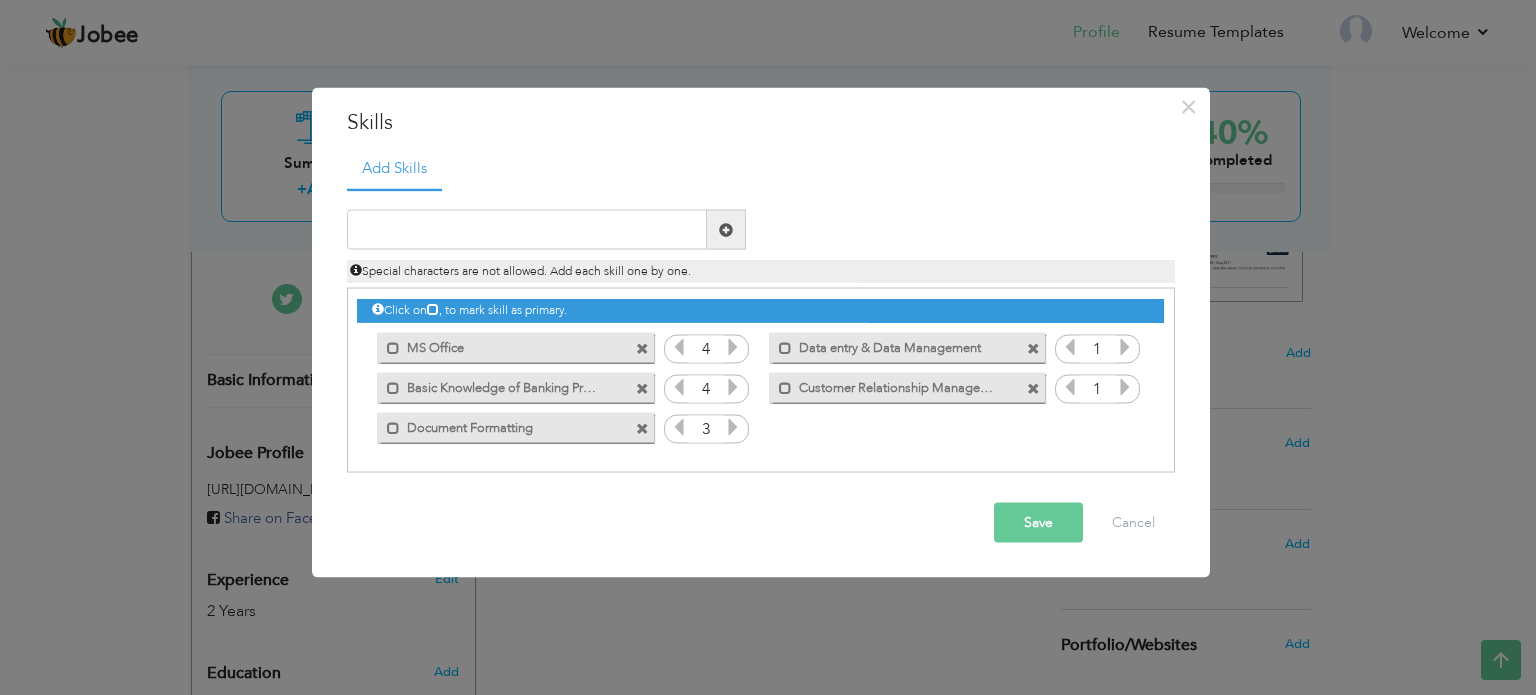click at bounding box center (733, 427) 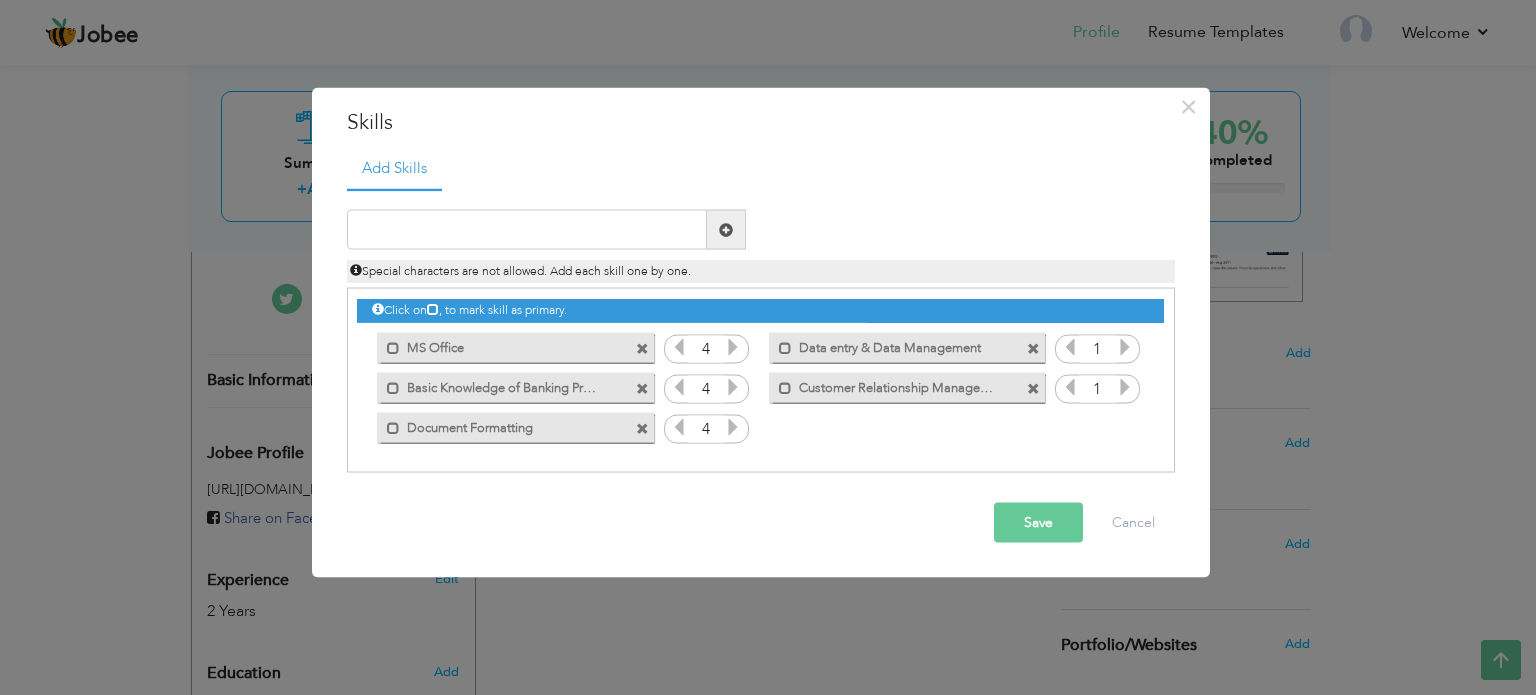 click at bounding box center (733, 427) 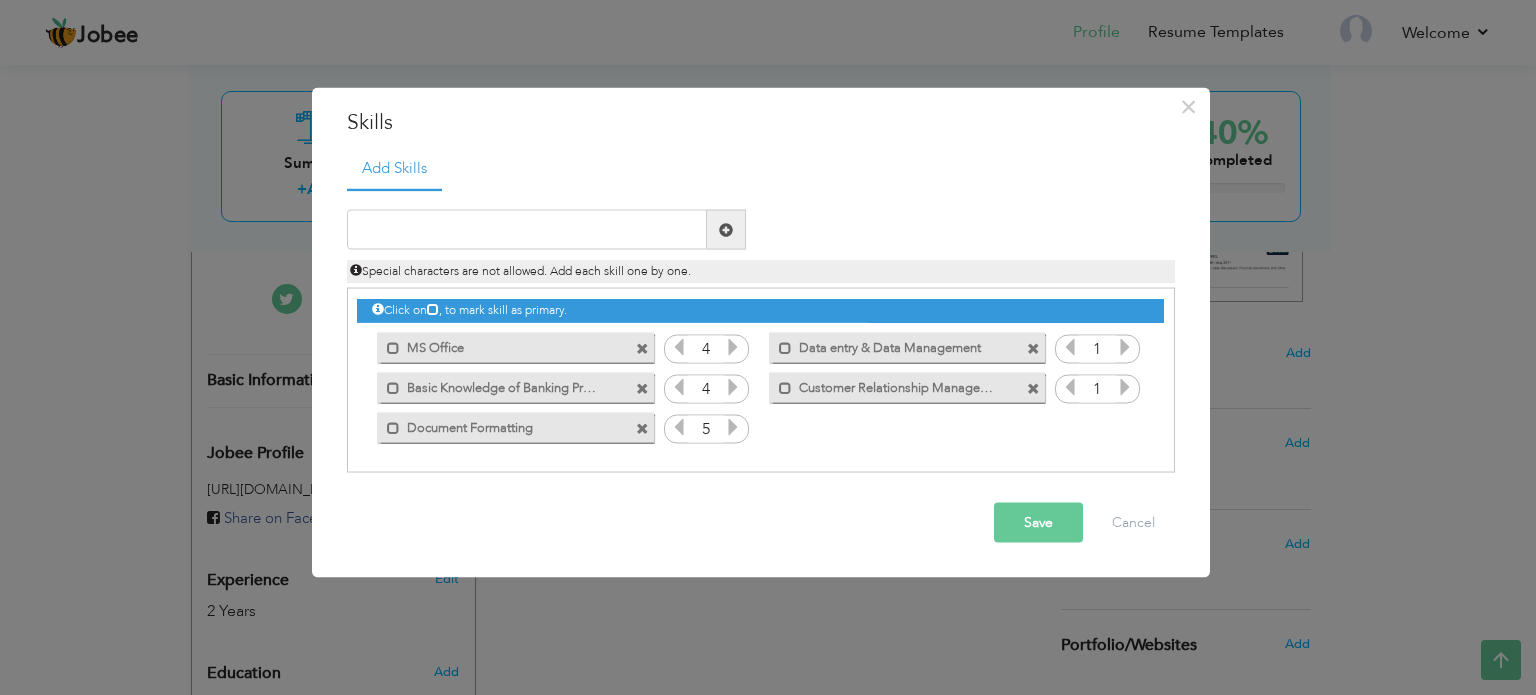 click at bounding box center [733, 427] 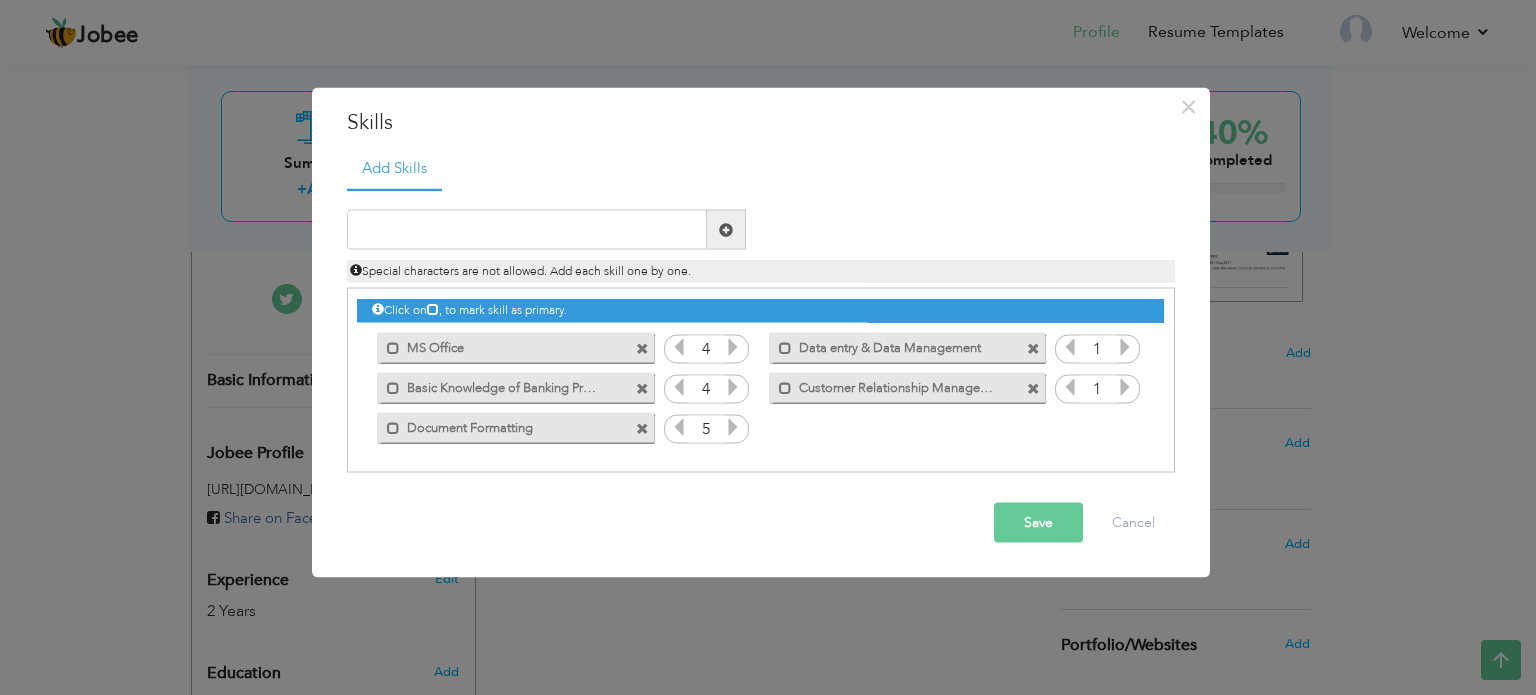click at bounding box center (679, 427) 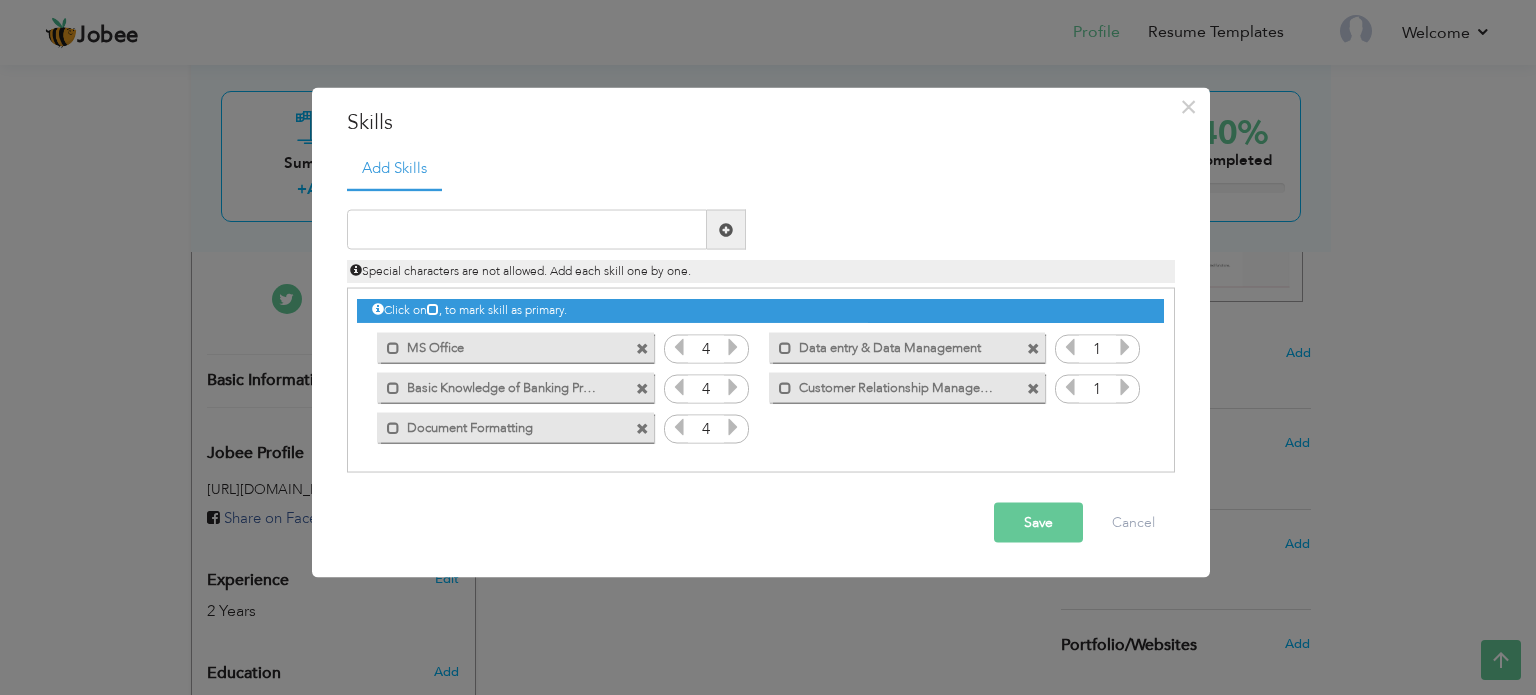 click at bounding box center [1125, 347] 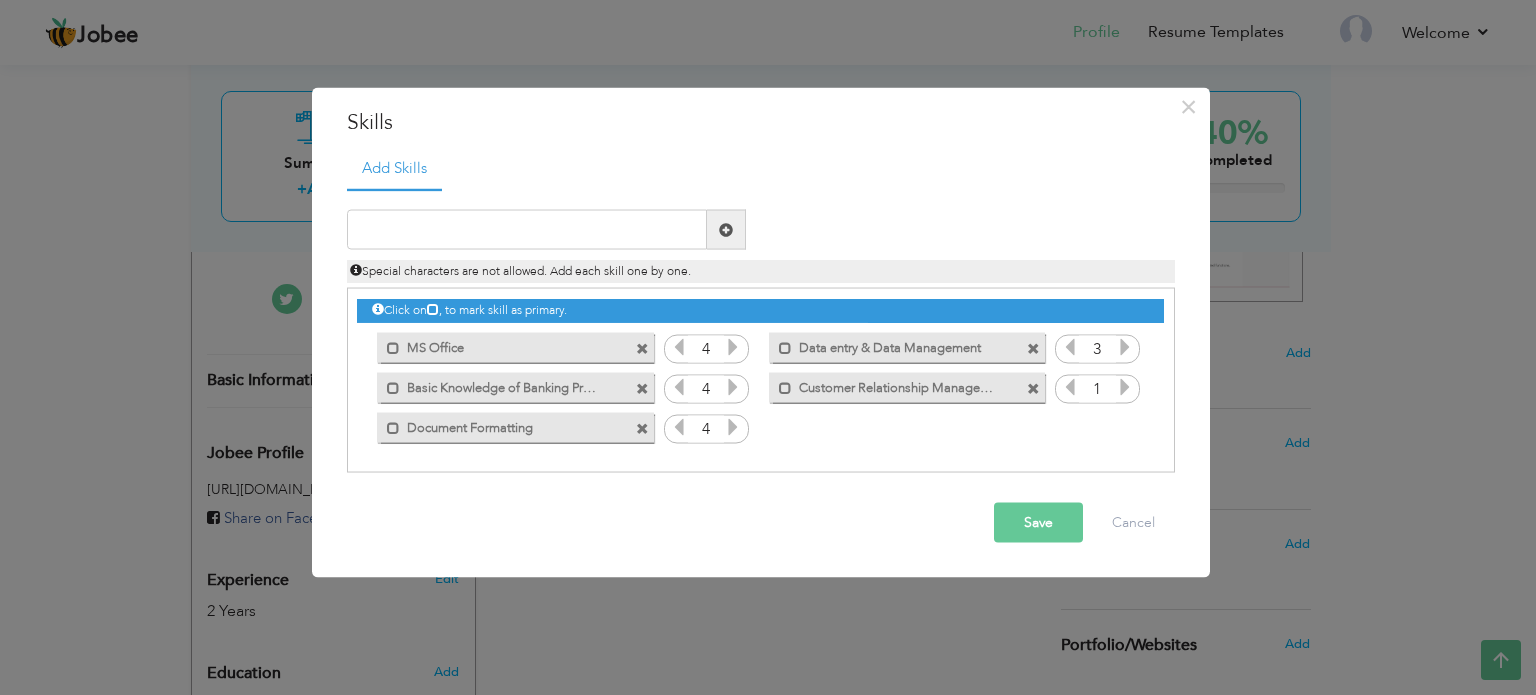 click at bounding box center [1125, 347] 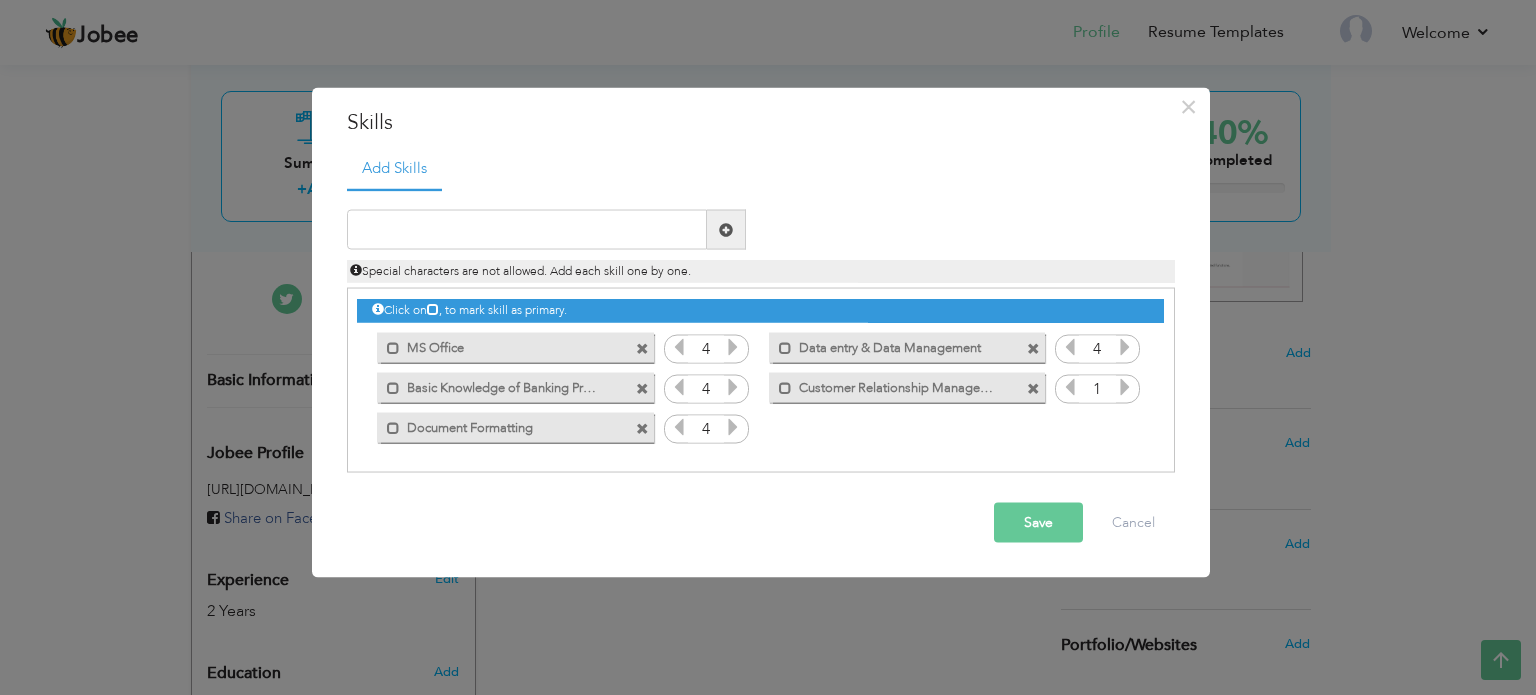 click at bounding box center (1125, 387) 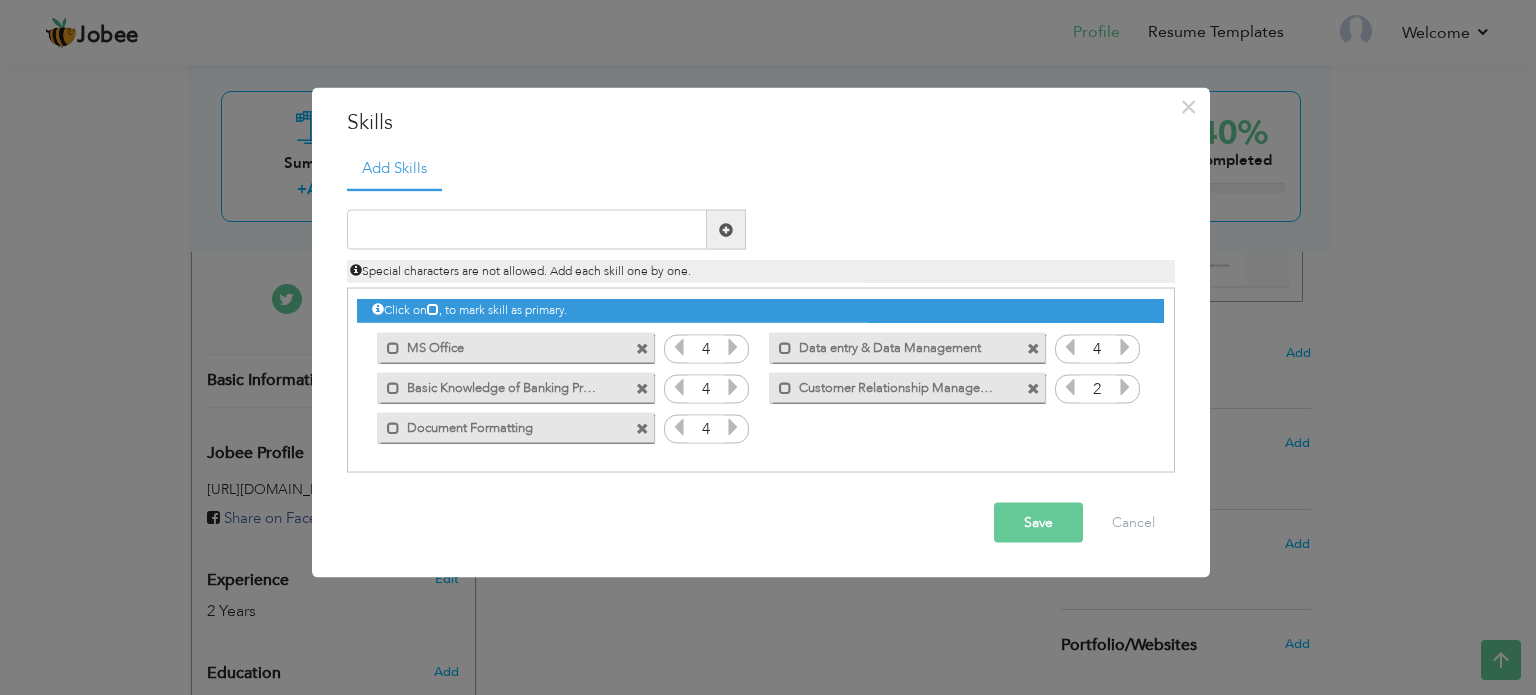 click at bounding box center [1125, 387] 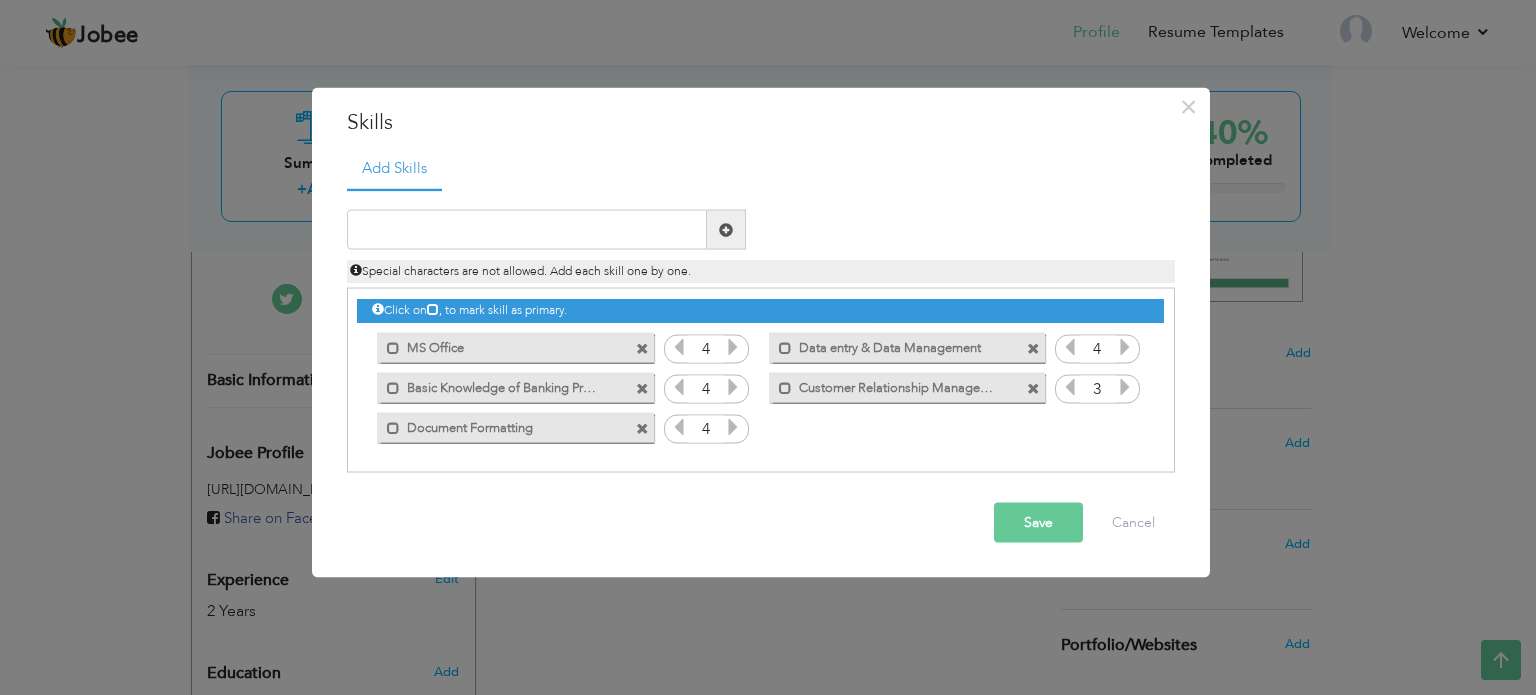 click at bounding box center [1125, 387] 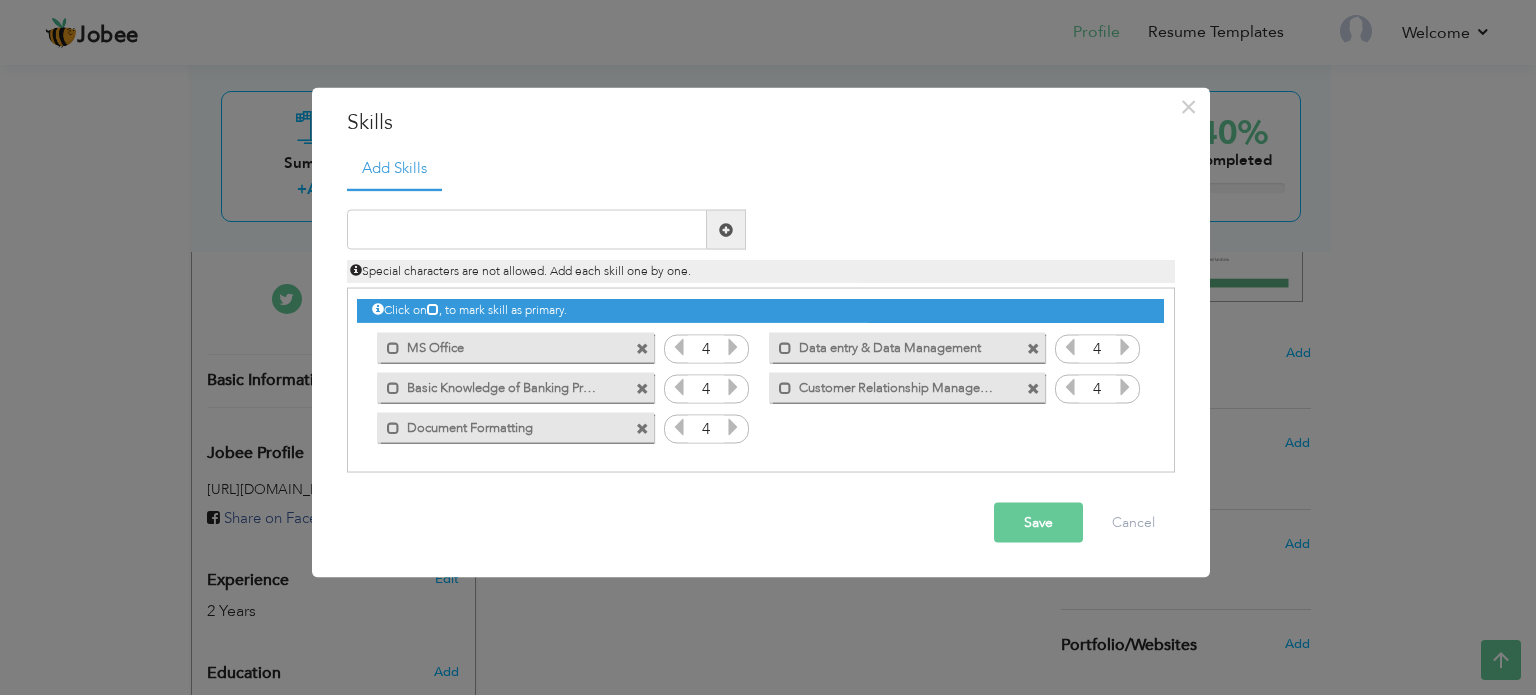 click on "Save" at bounding box center (1038, 523) 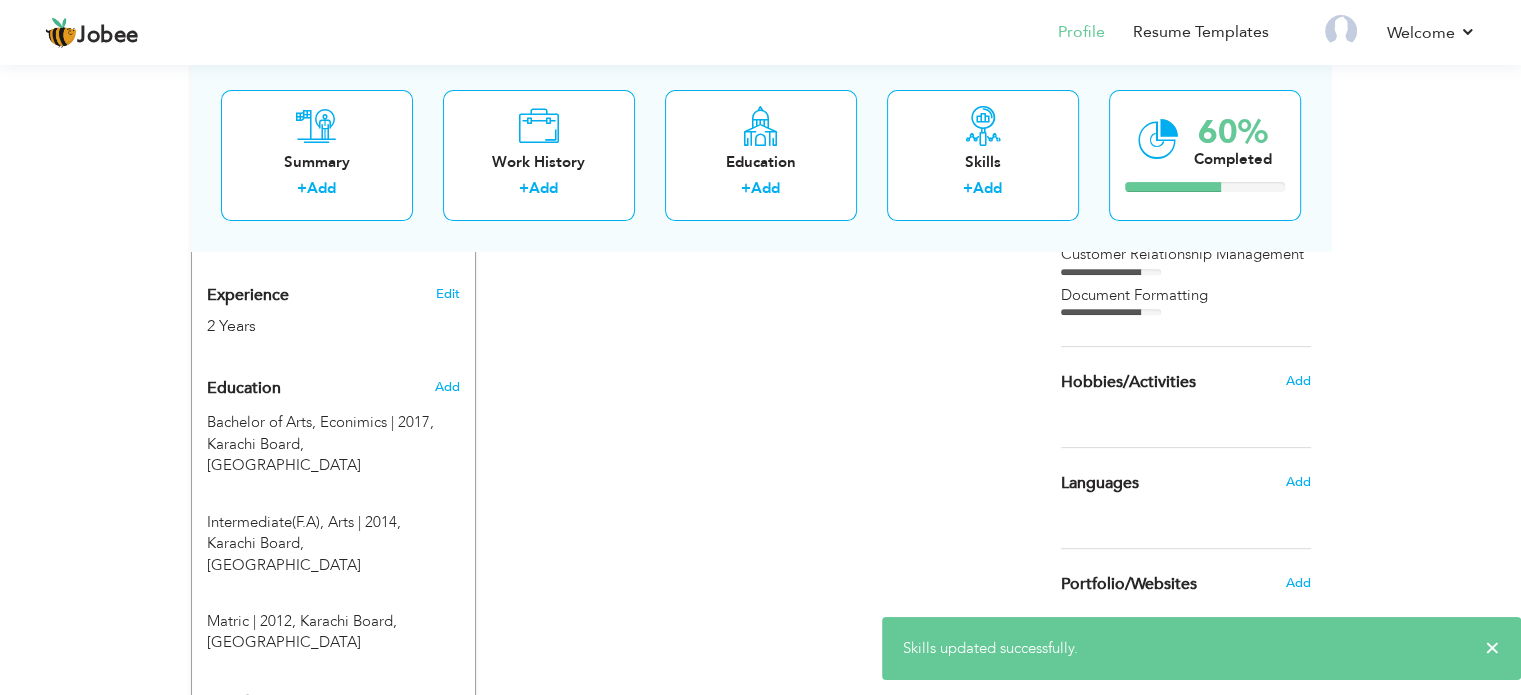 scroll, scrollTop: 718, scrollLeft: 0, axis: vertical 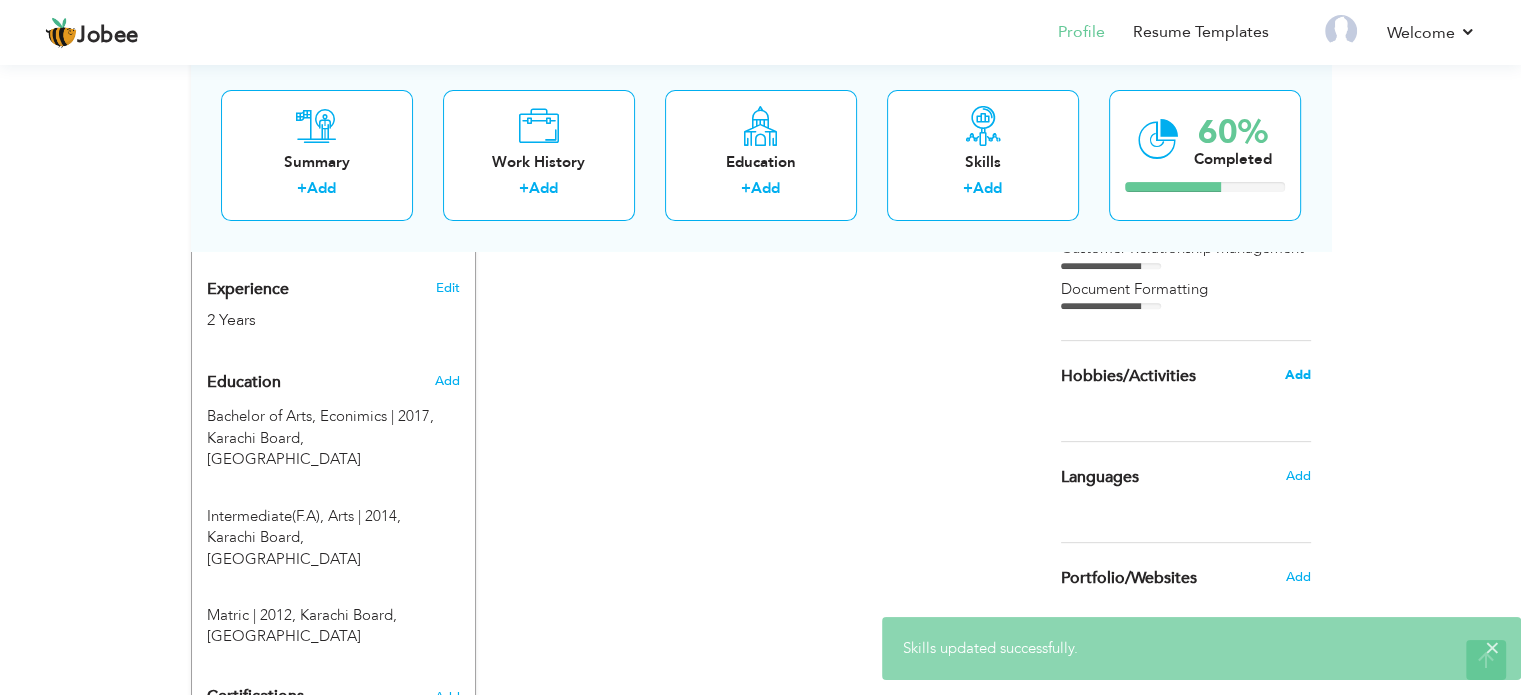 click on "Add" at bounding box center [1297, 375] 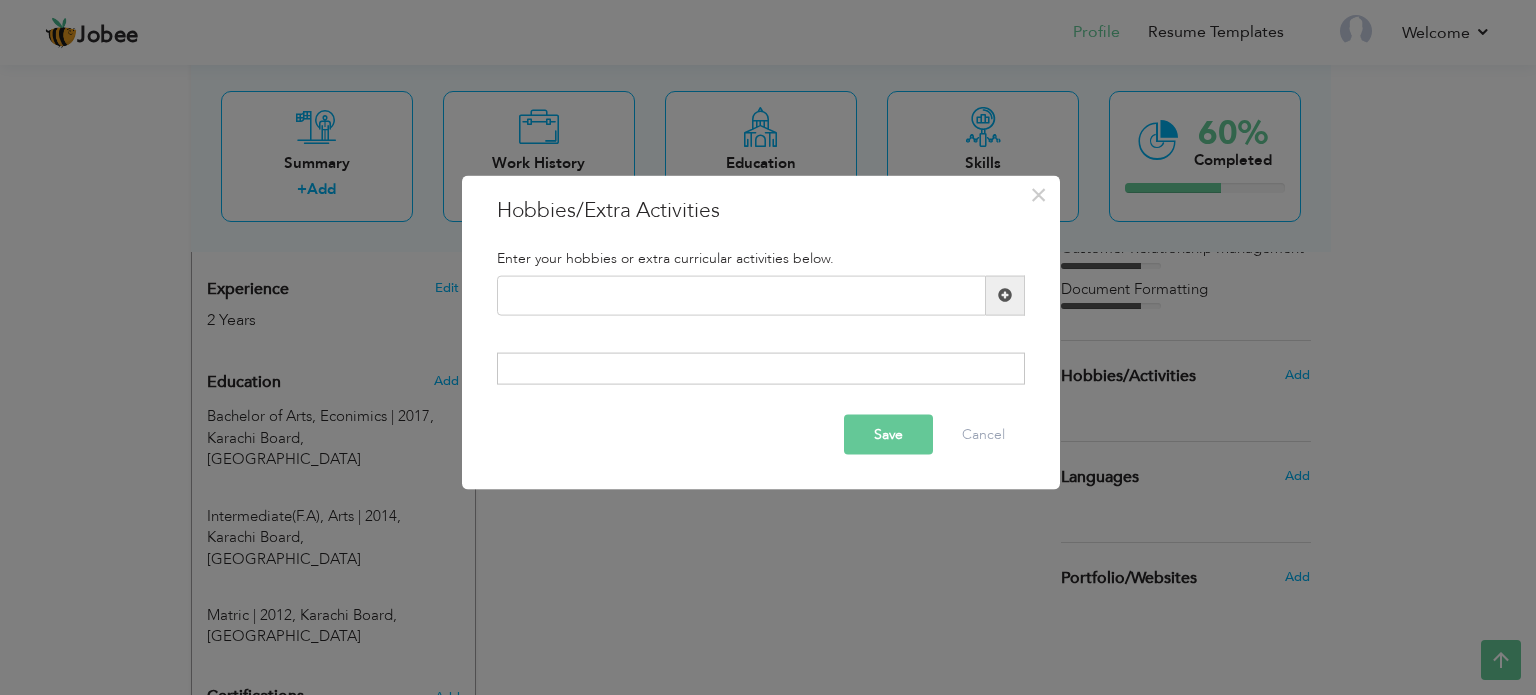 click on "Hobbies/Extra Activities" at bounding box center (761, 210) 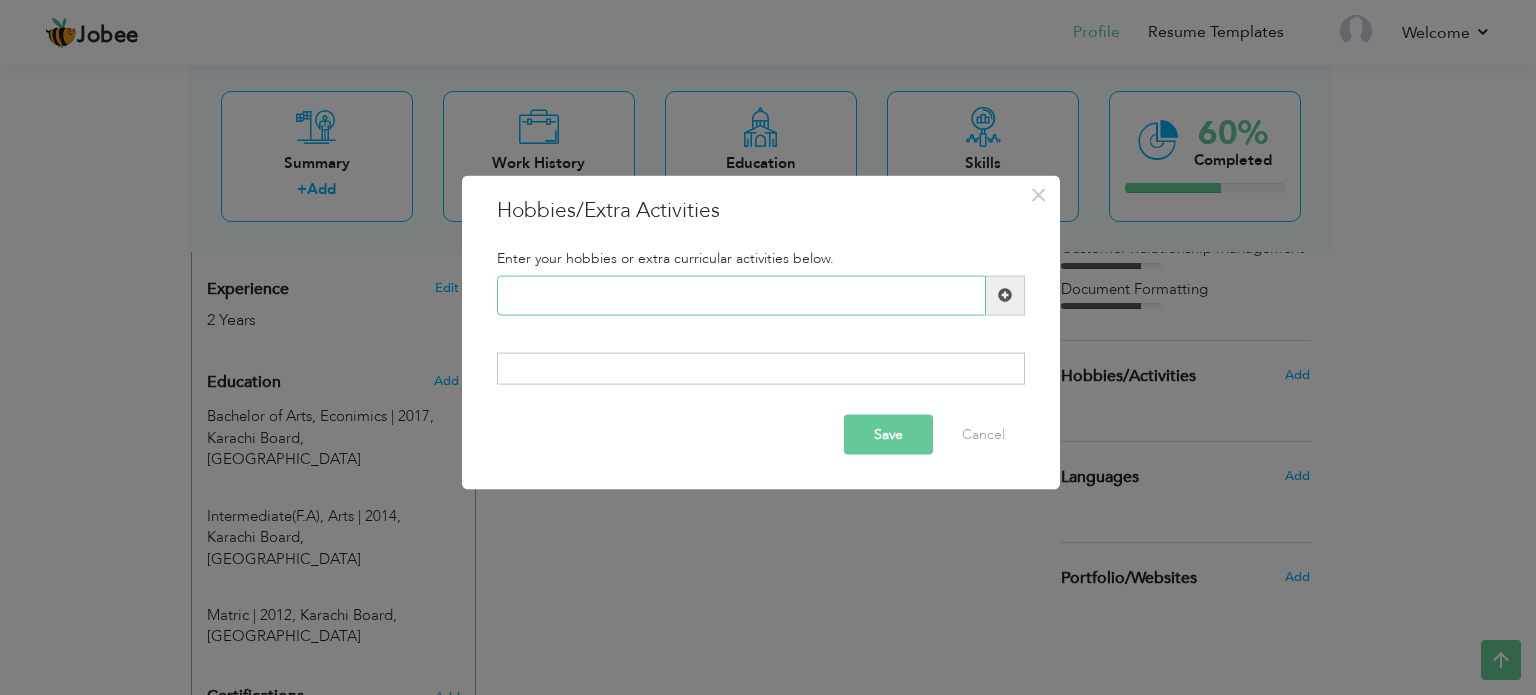 click at bounding box center (741, 295) 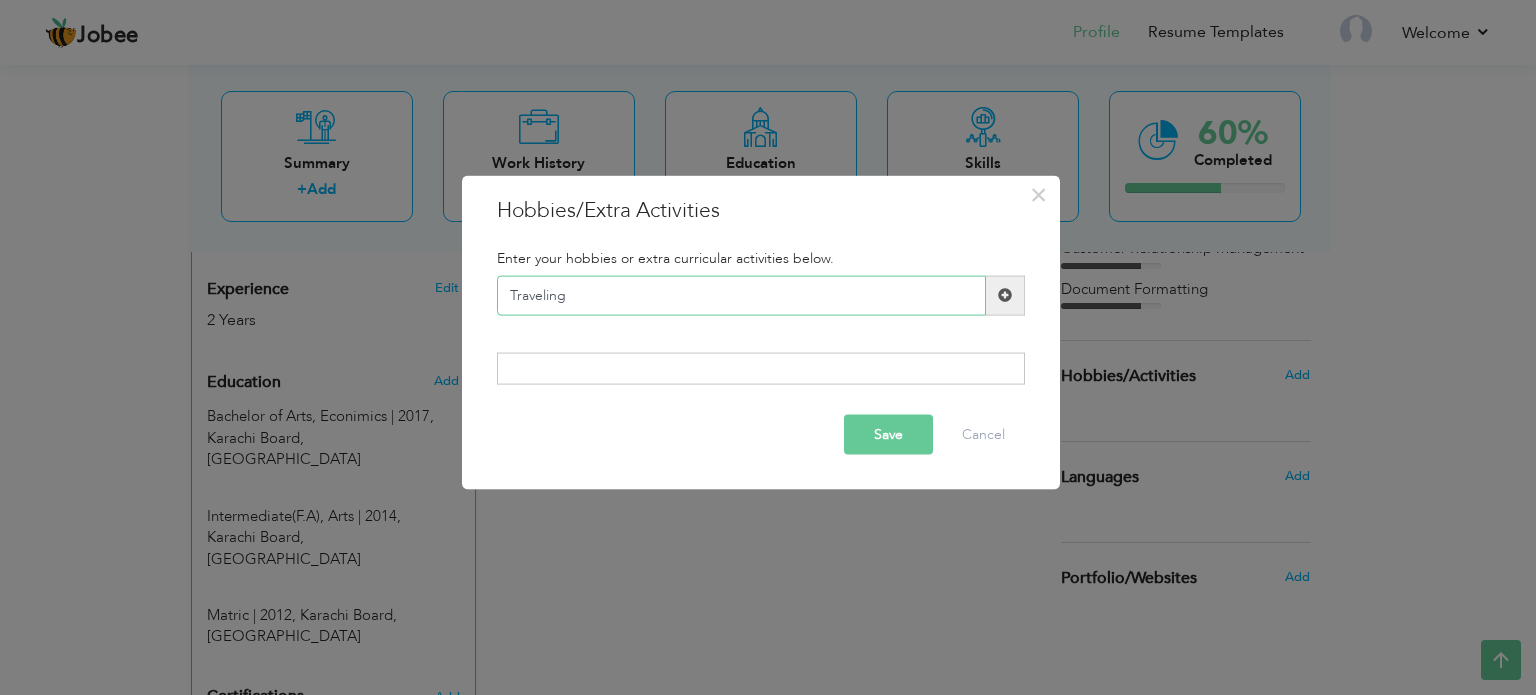 type on "Traveling" 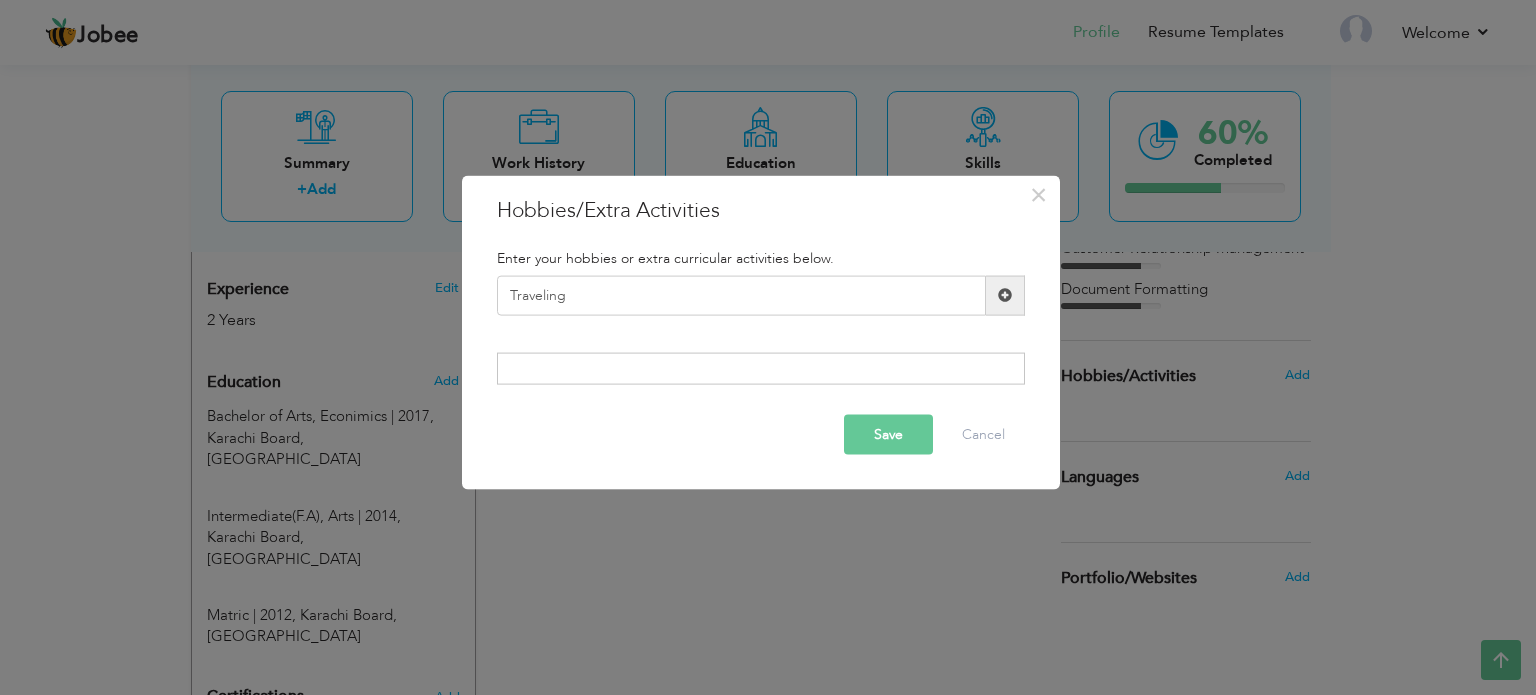 click at bounding box center [1005, 295] 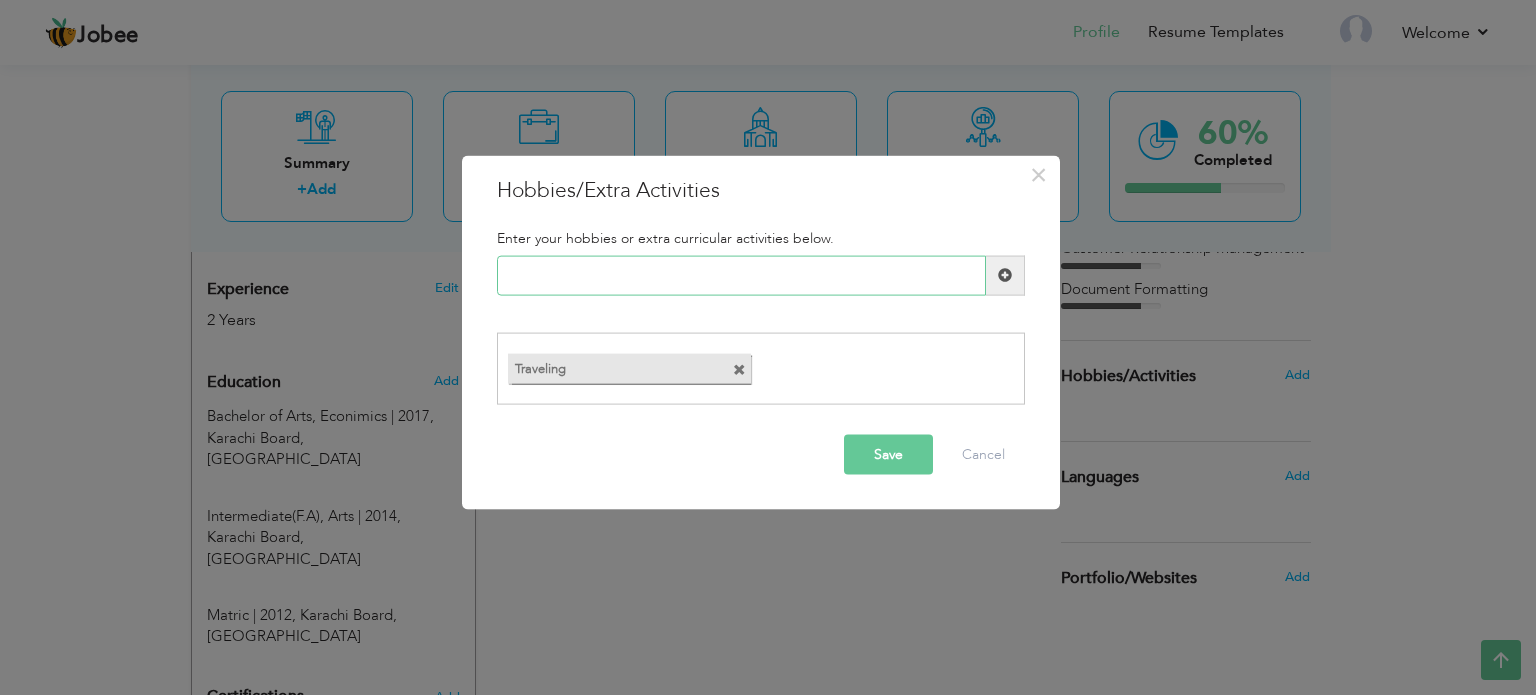 click at bounding box center [741, 275] 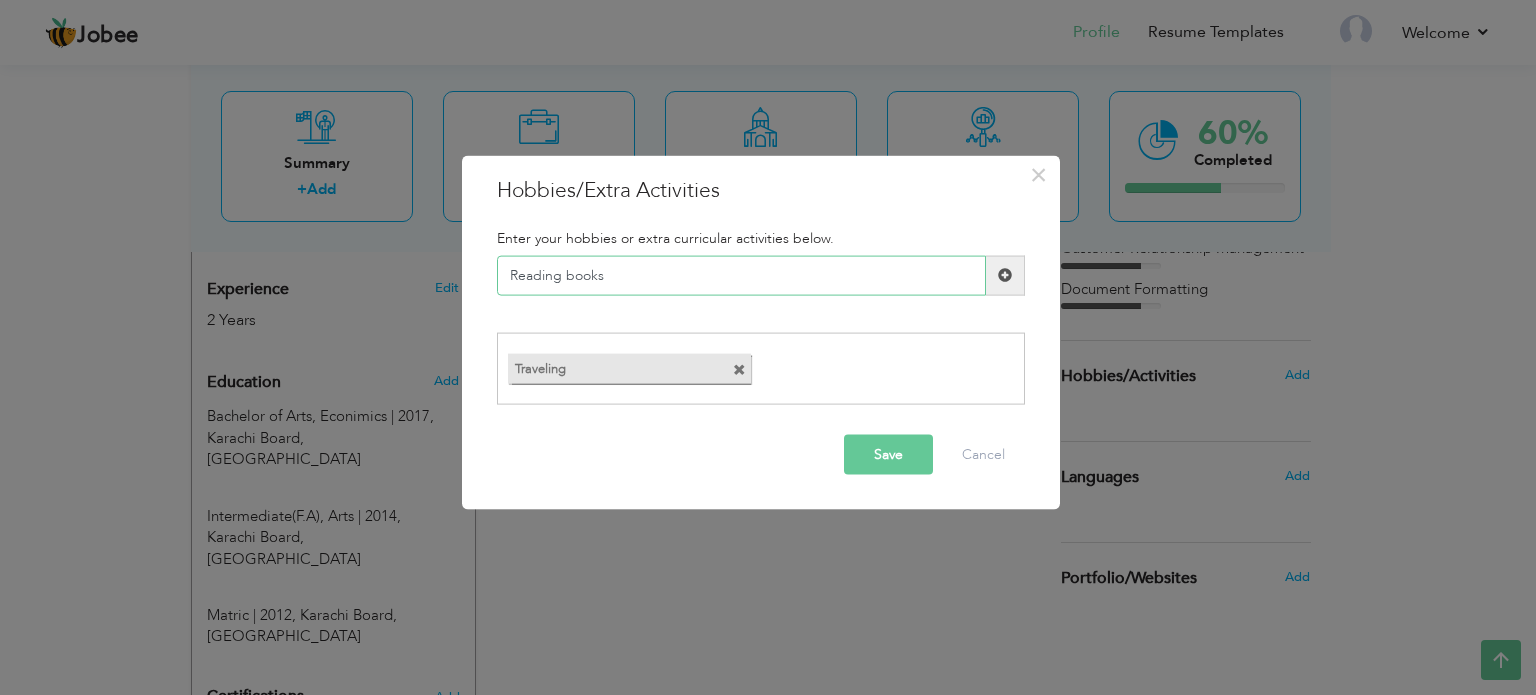 click on "Reading books" at bounding box center [741, 275] 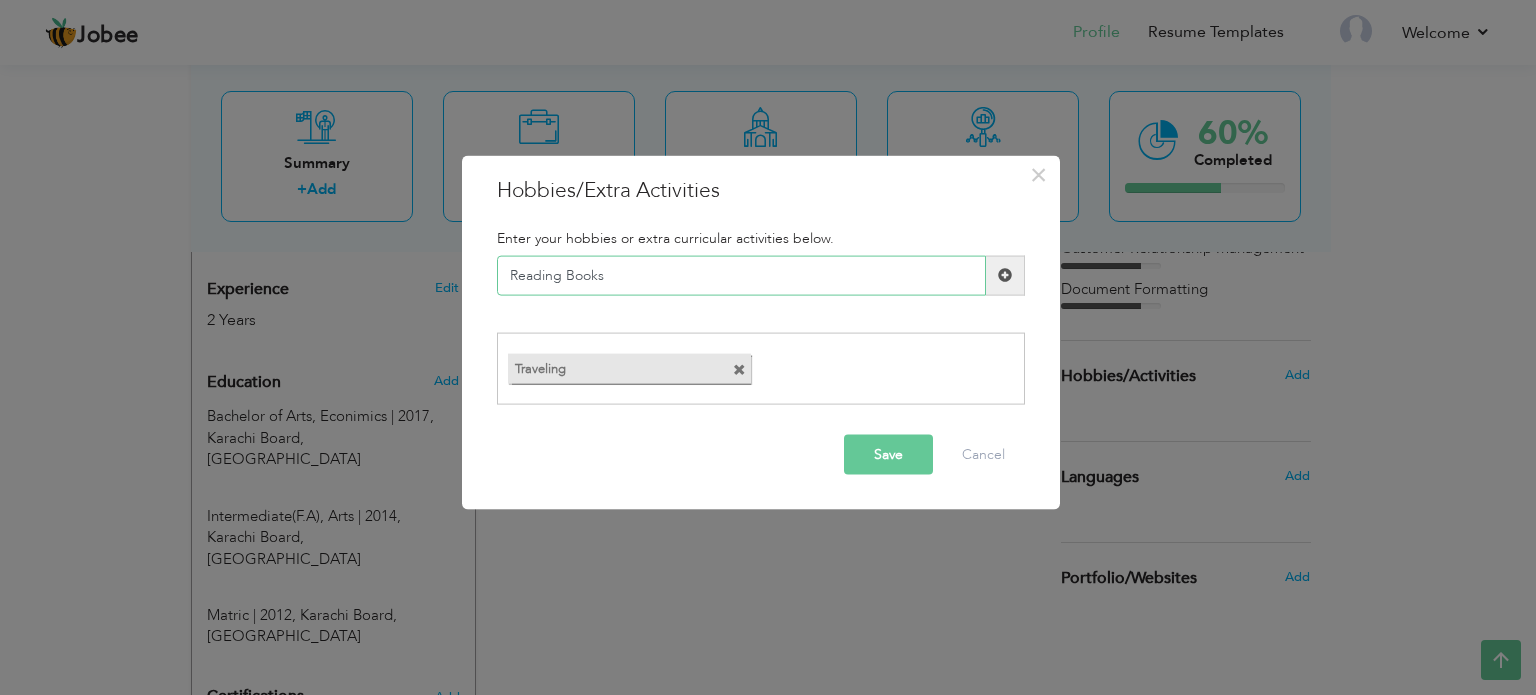 type on "Reading Books" 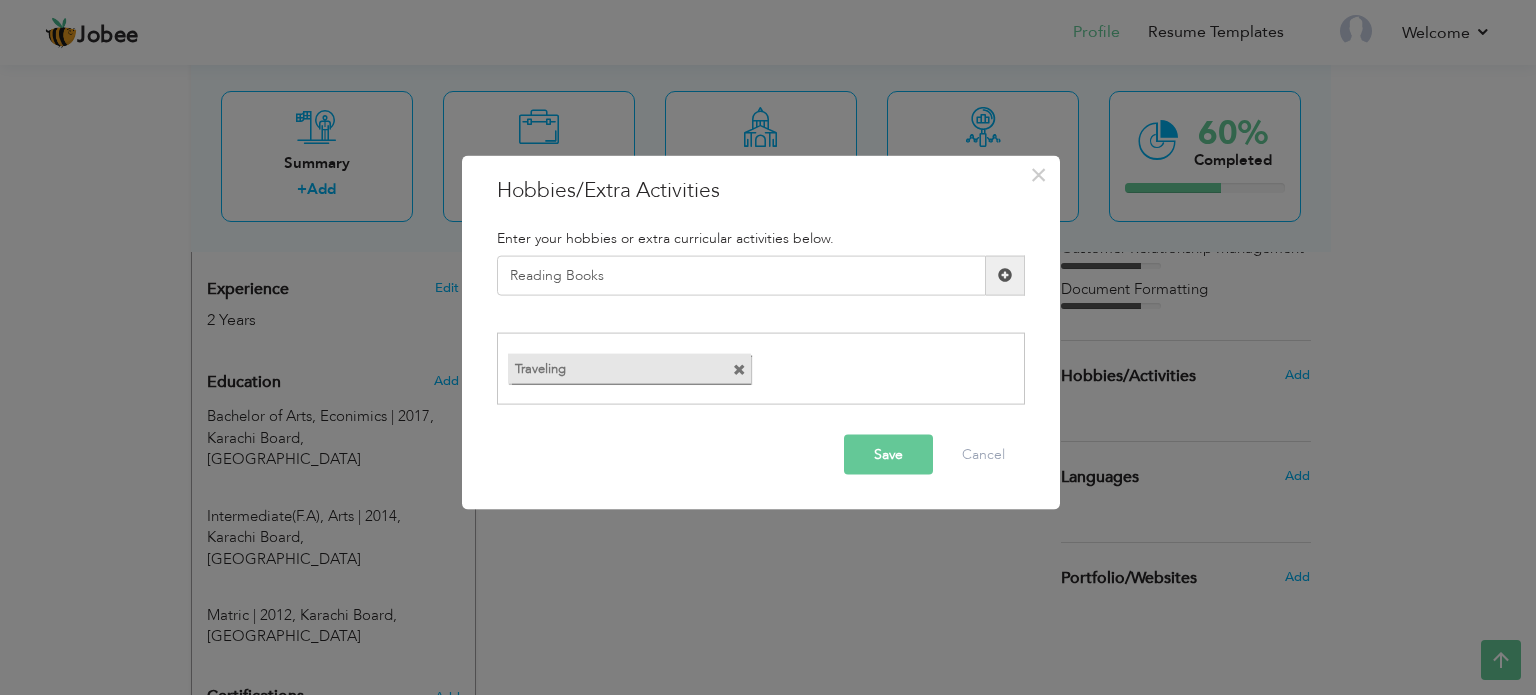 click at bounding box center (1005, 275) 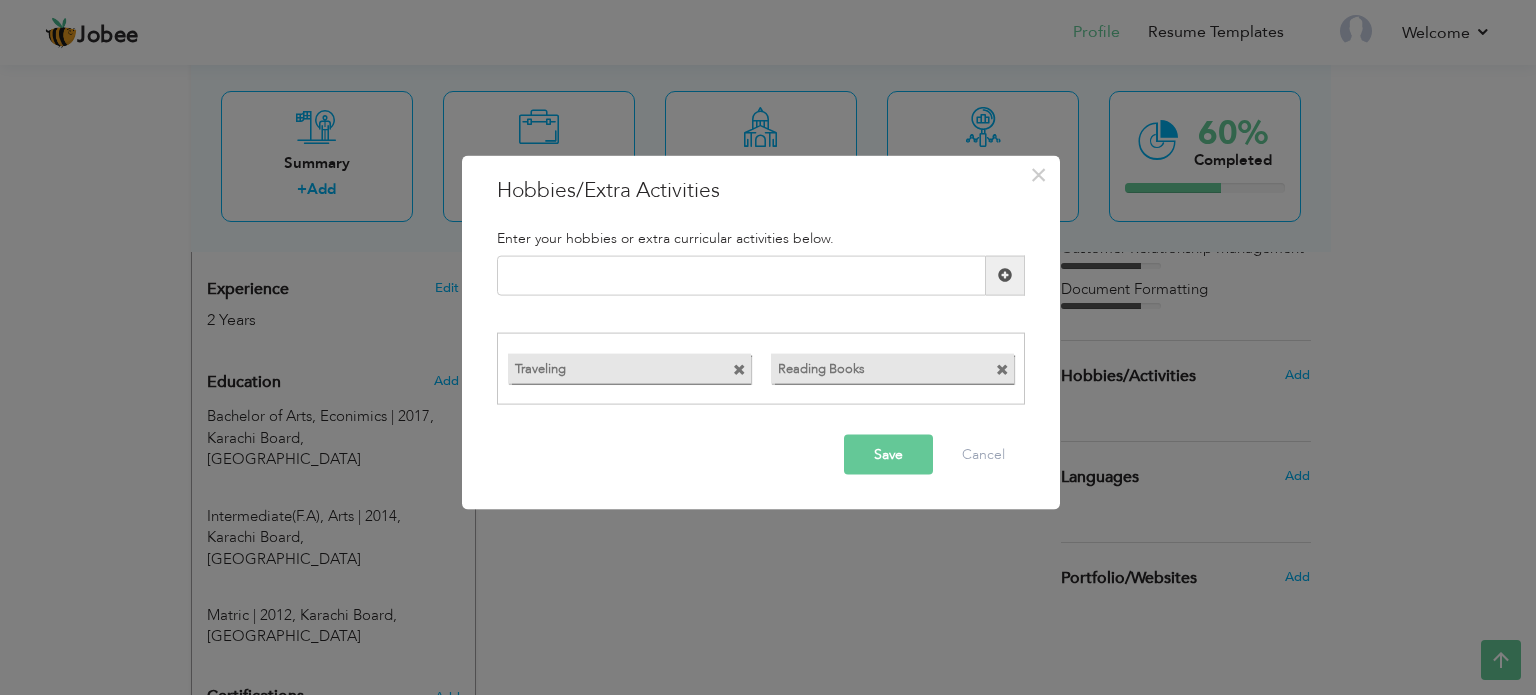 click on "Save" at bounding box center (888, 455) 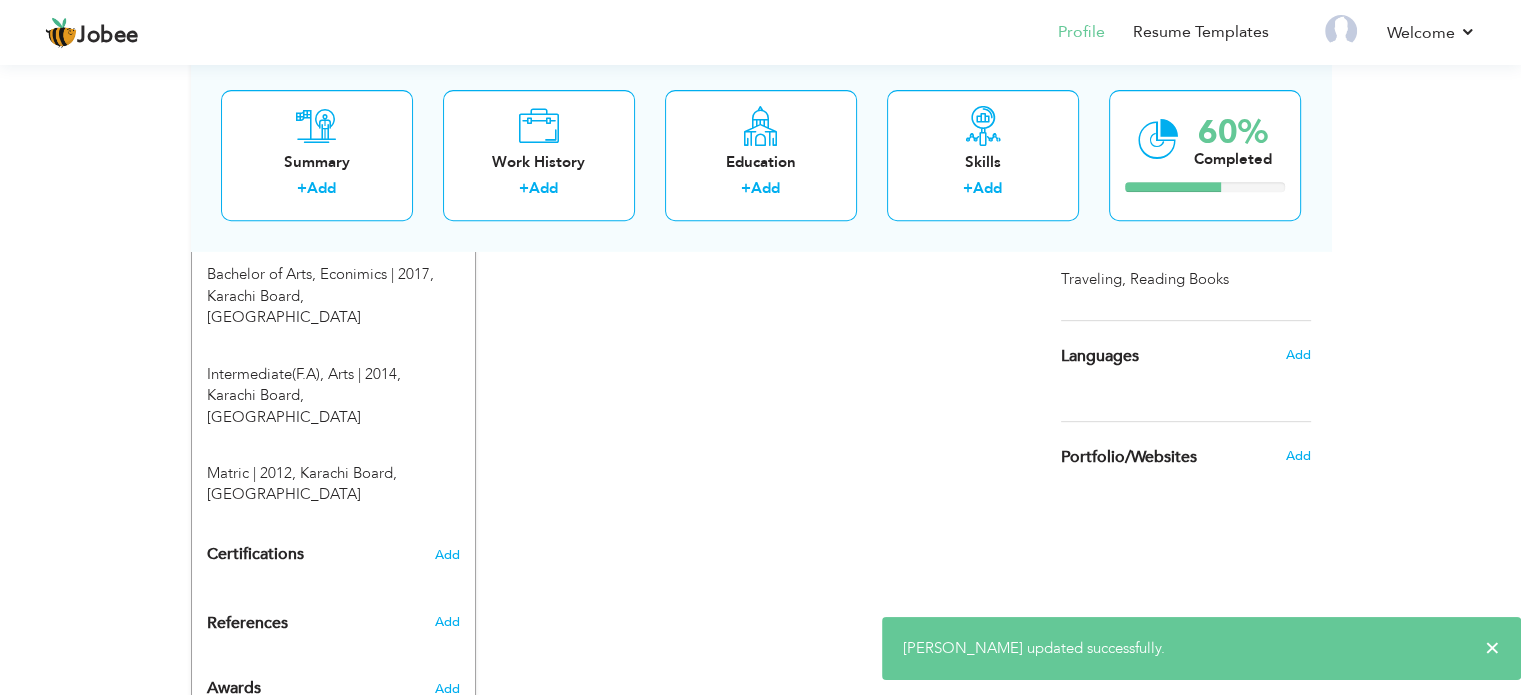 scroll, scrollTop: 868, scrollLeft: 0, axis: vertical 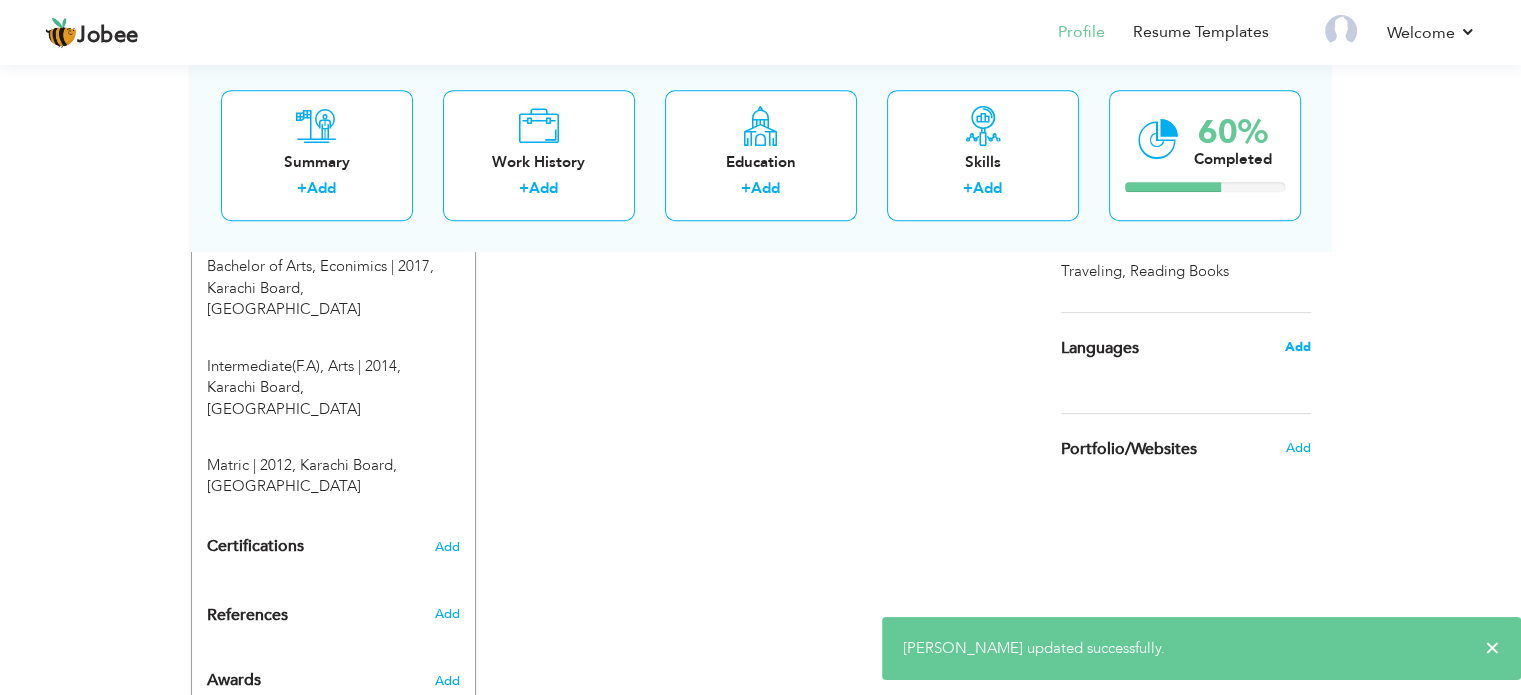 click on "Add" at bounding box center [1297, 347] 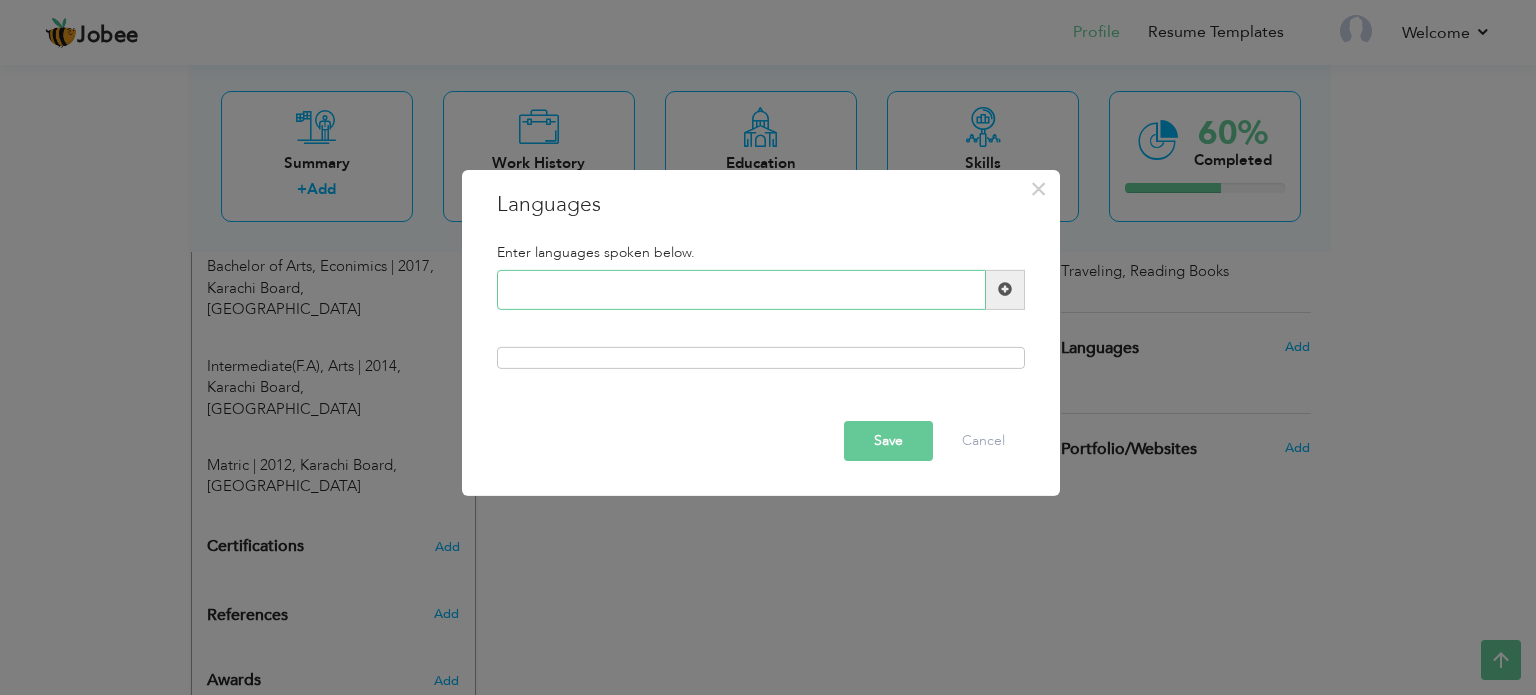 click at bounding box center [741, 290] 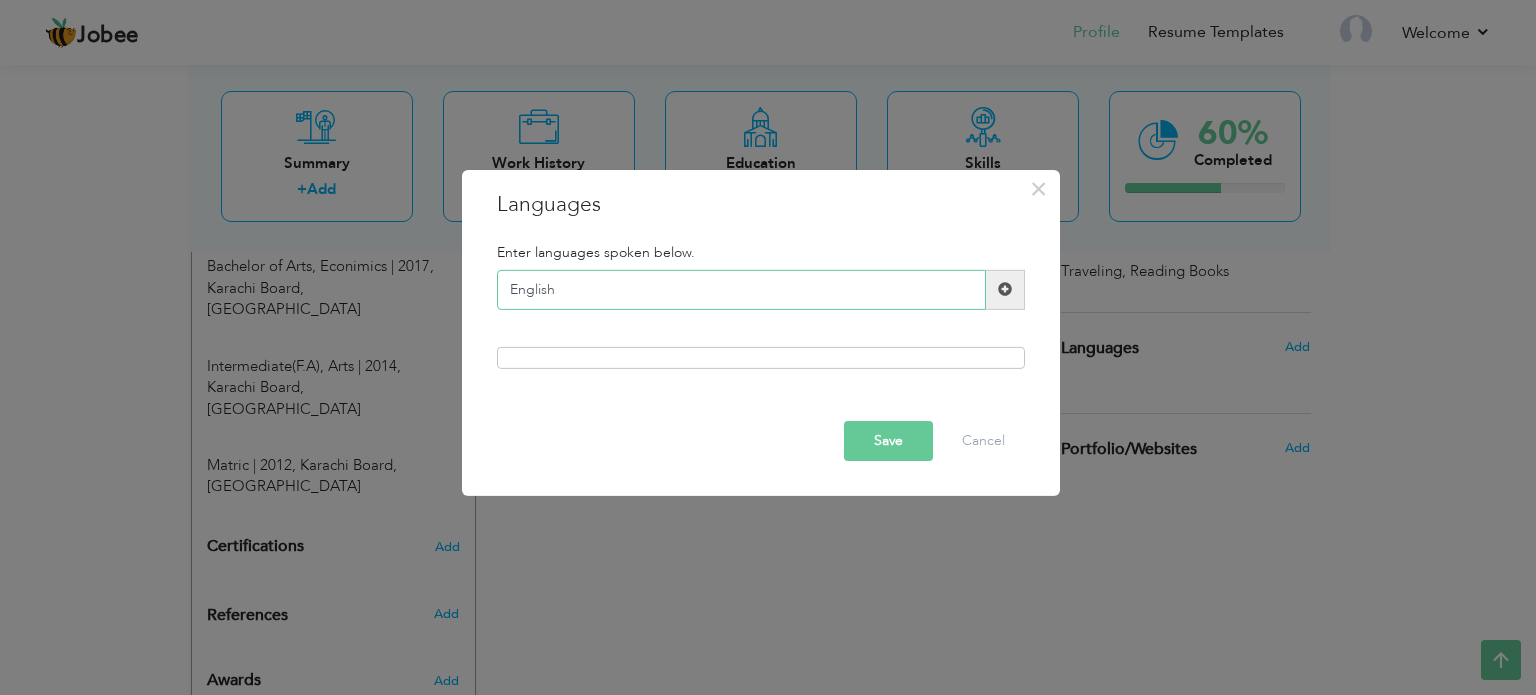 type on "English" 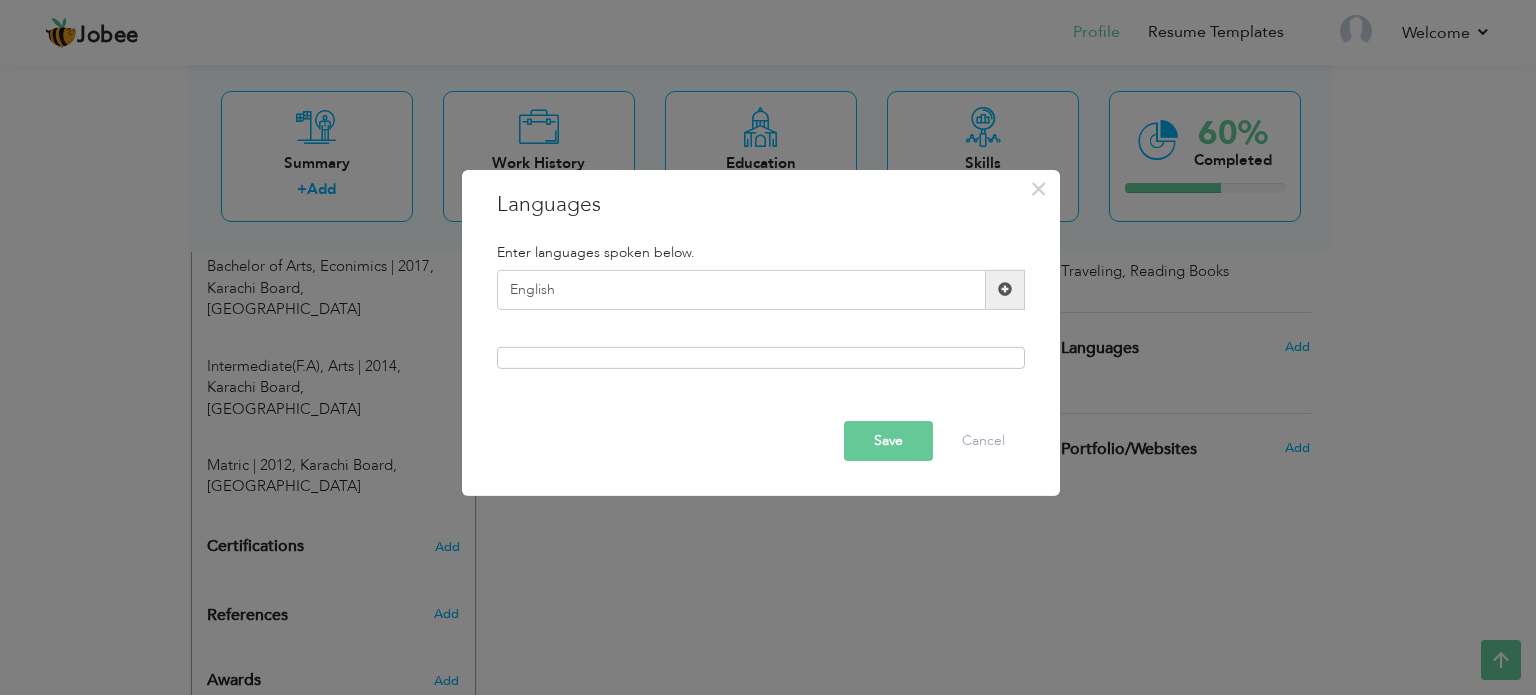 click at bounding box center [1005, 290] 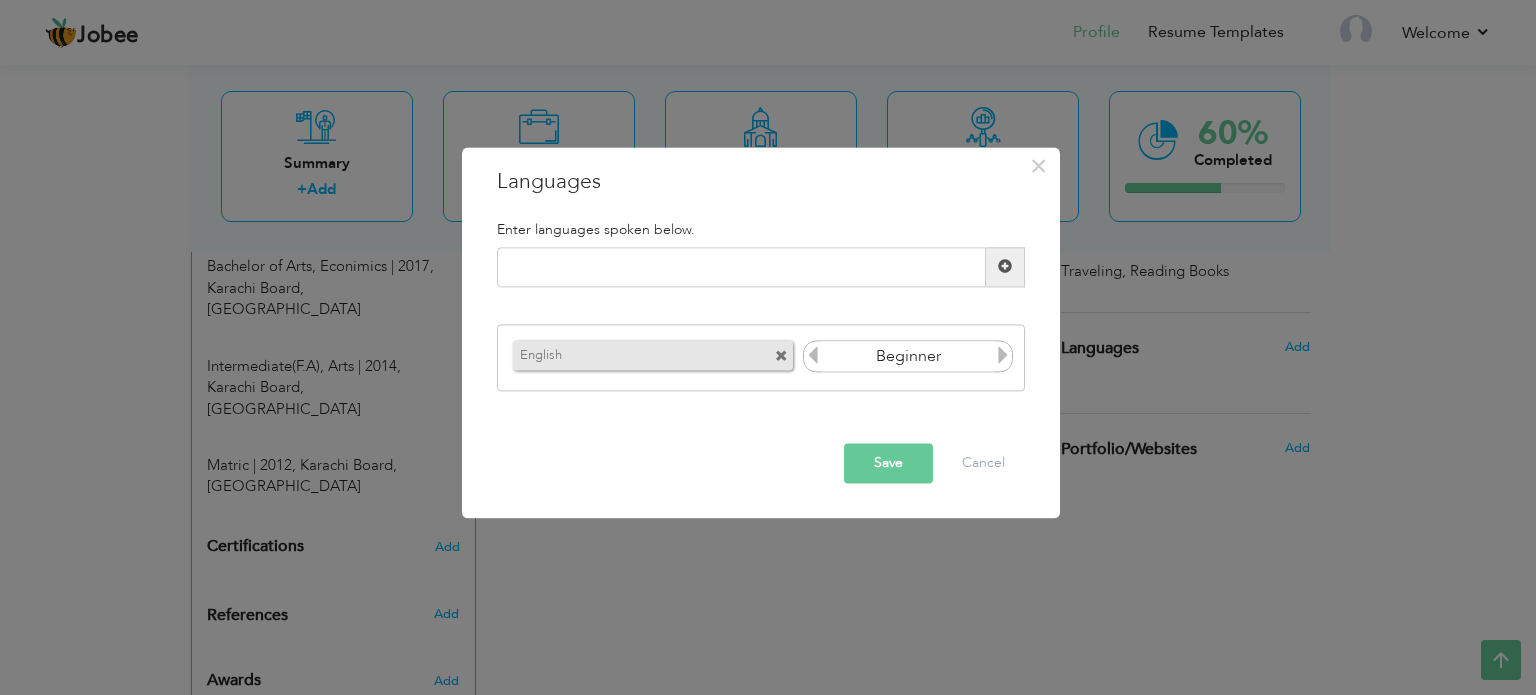 click at bounding box center [1003, 356] 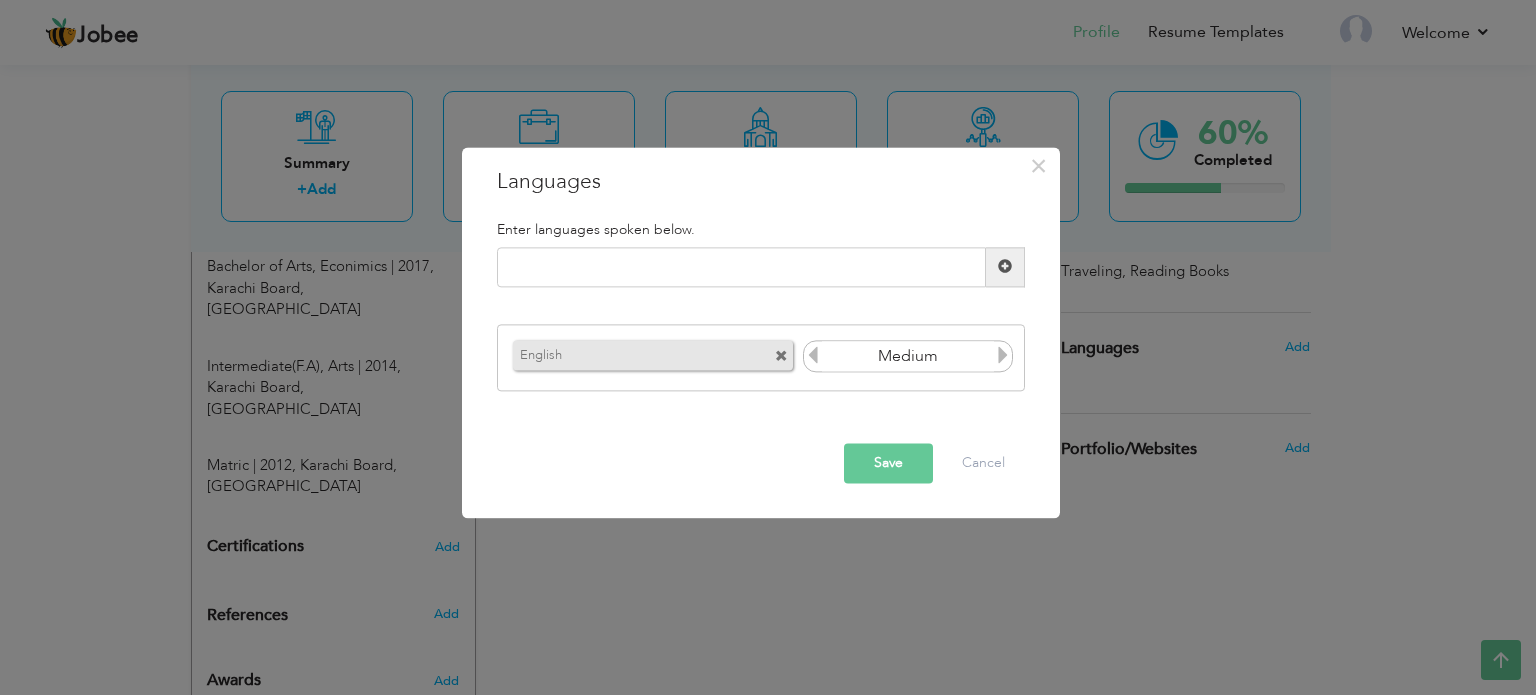 click at bounding box center (1003, 356) 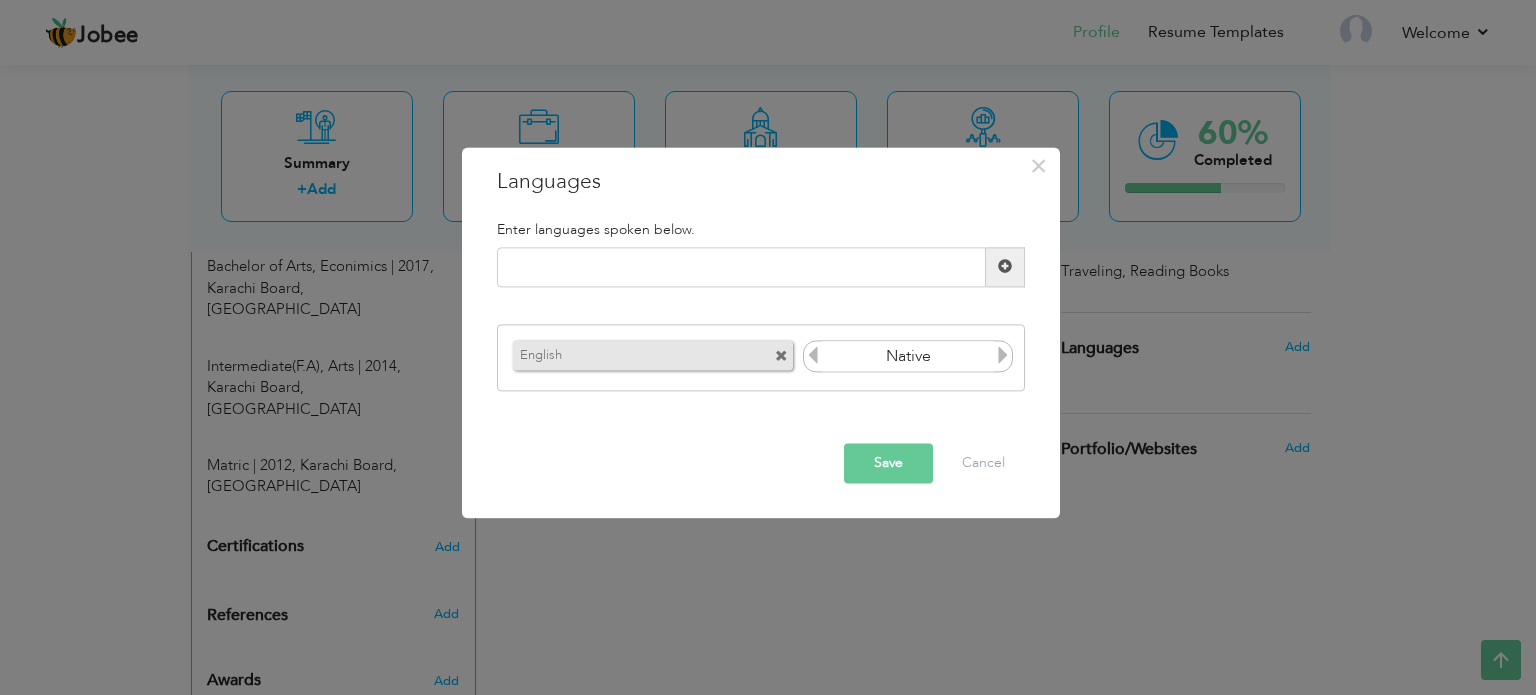 click at bounding box center [1003, 356] 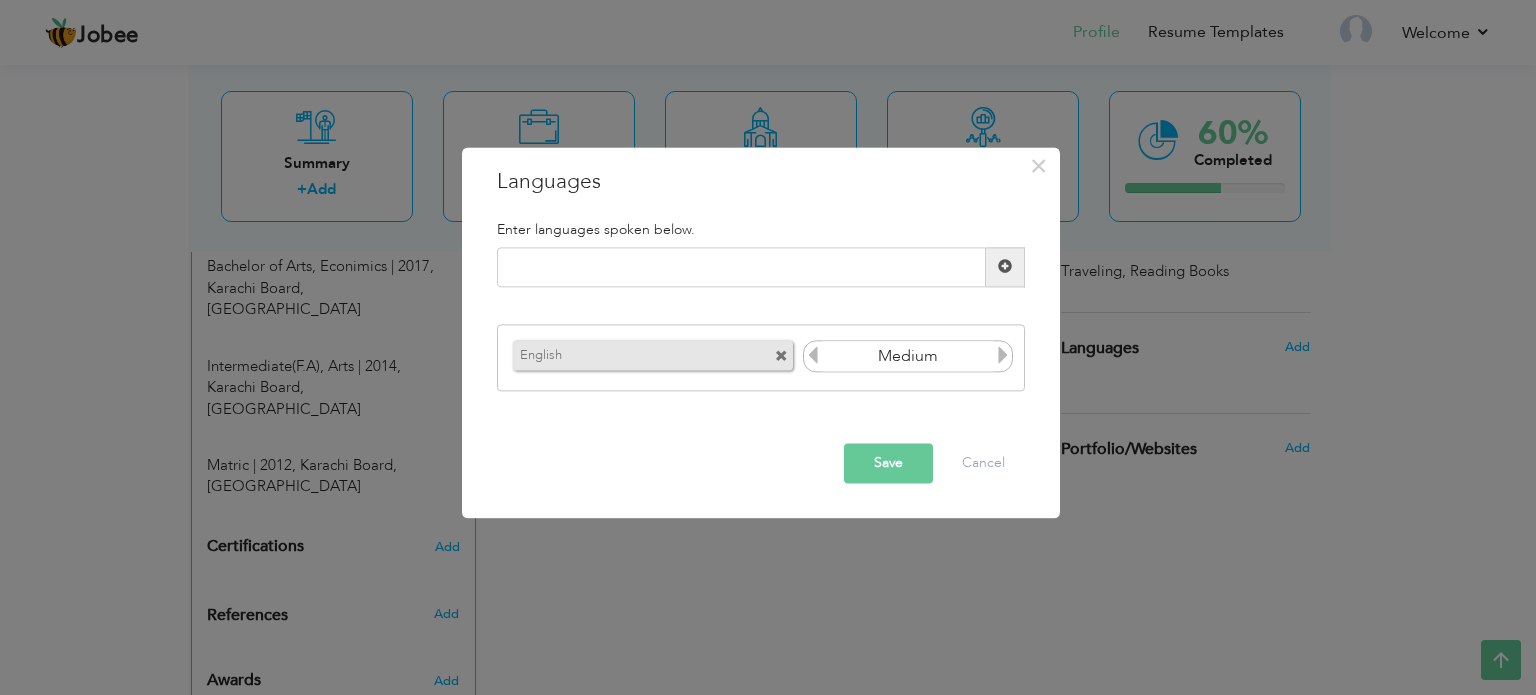 click on "Save" at bounding box center (888, 463) 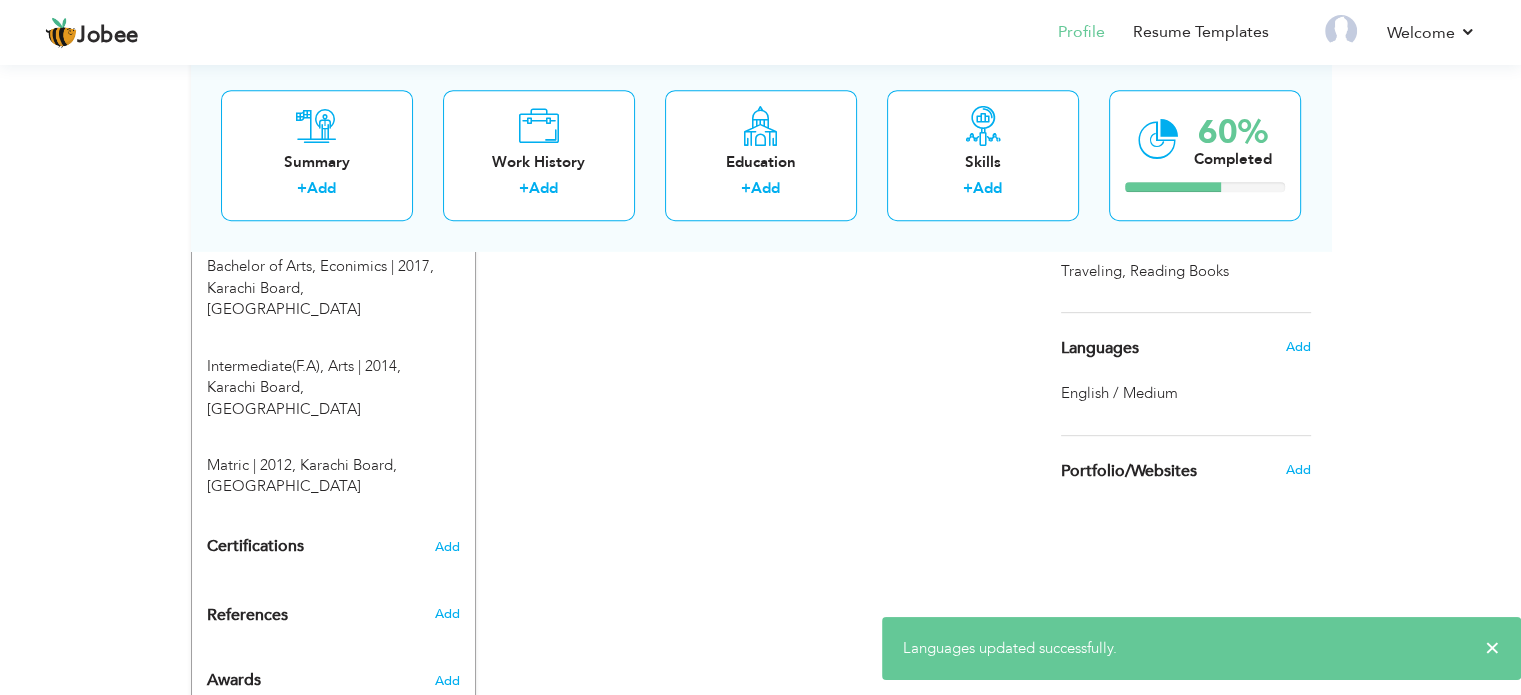 click on "Add" at bounding box center [1302, 347] 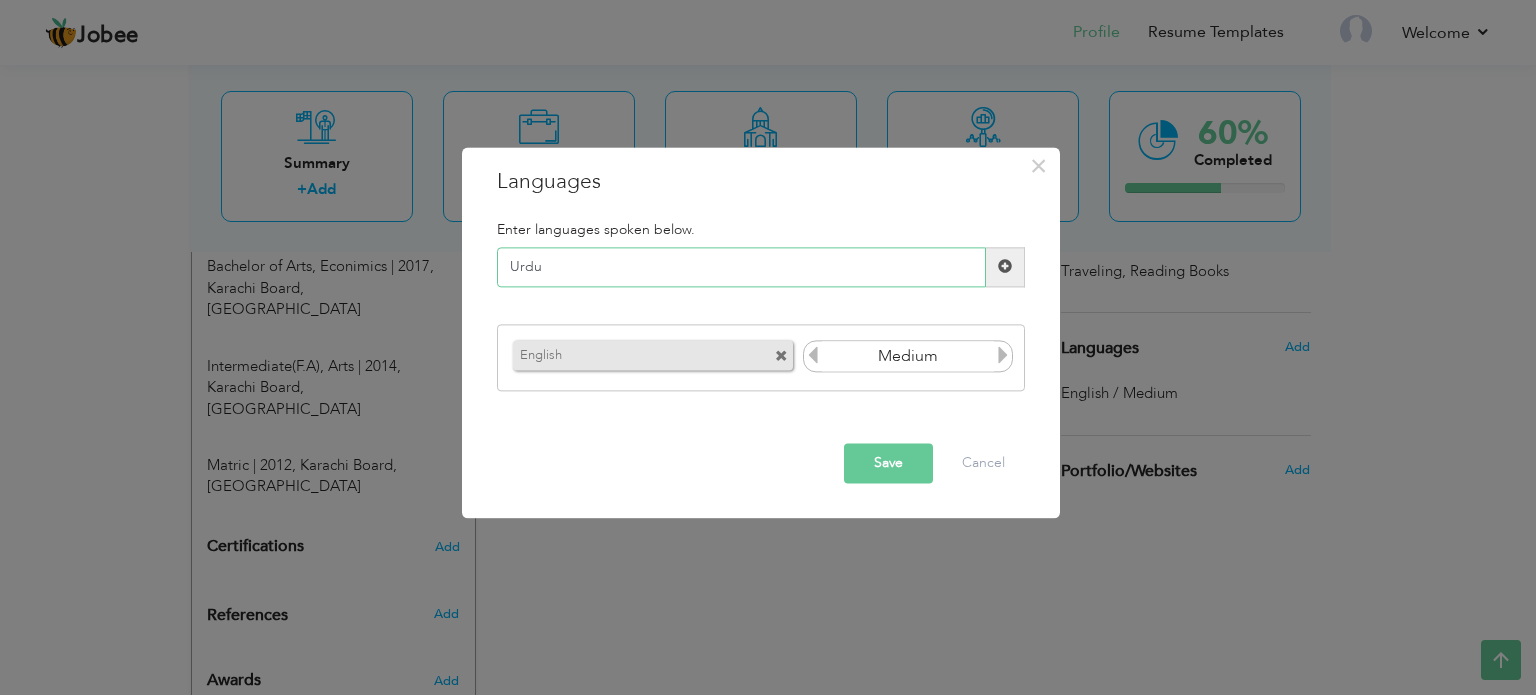 type on "Urdu" 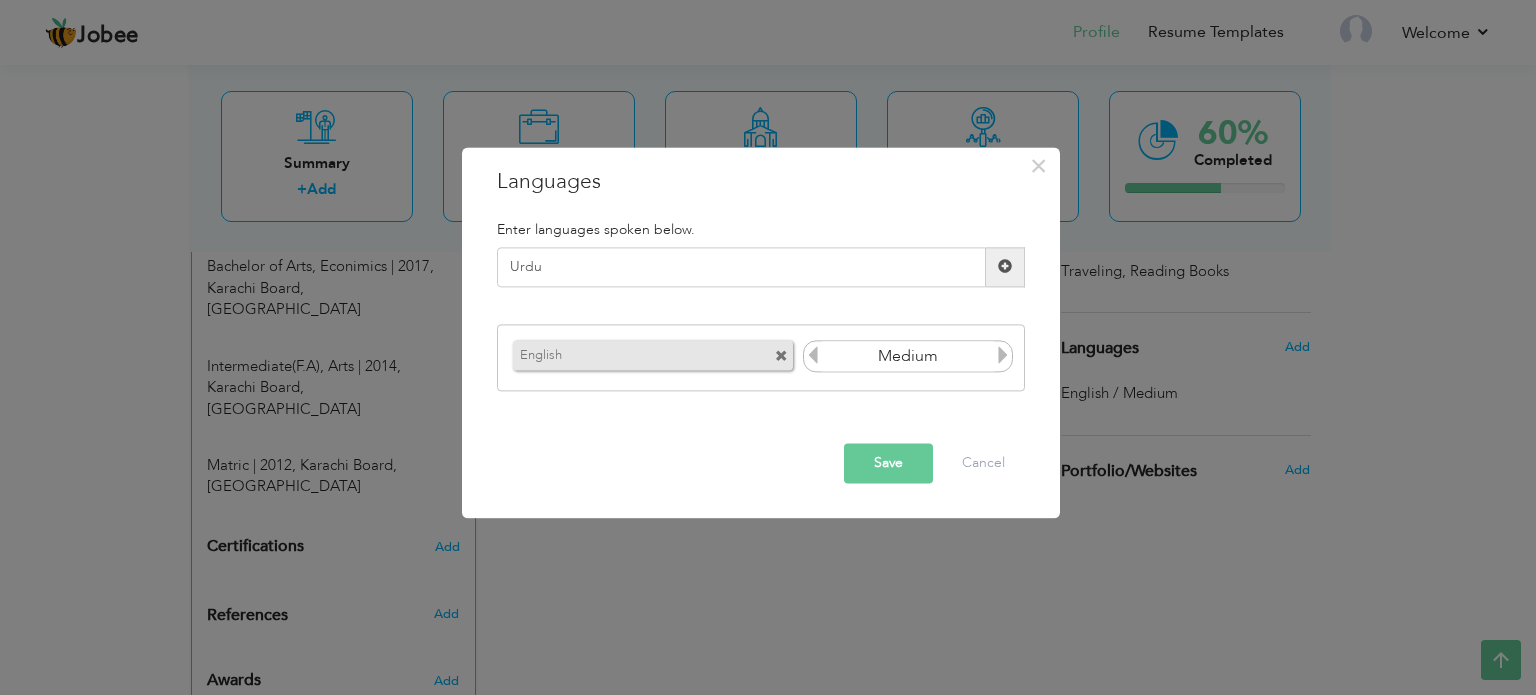 click at bounding box center (1005, 267) 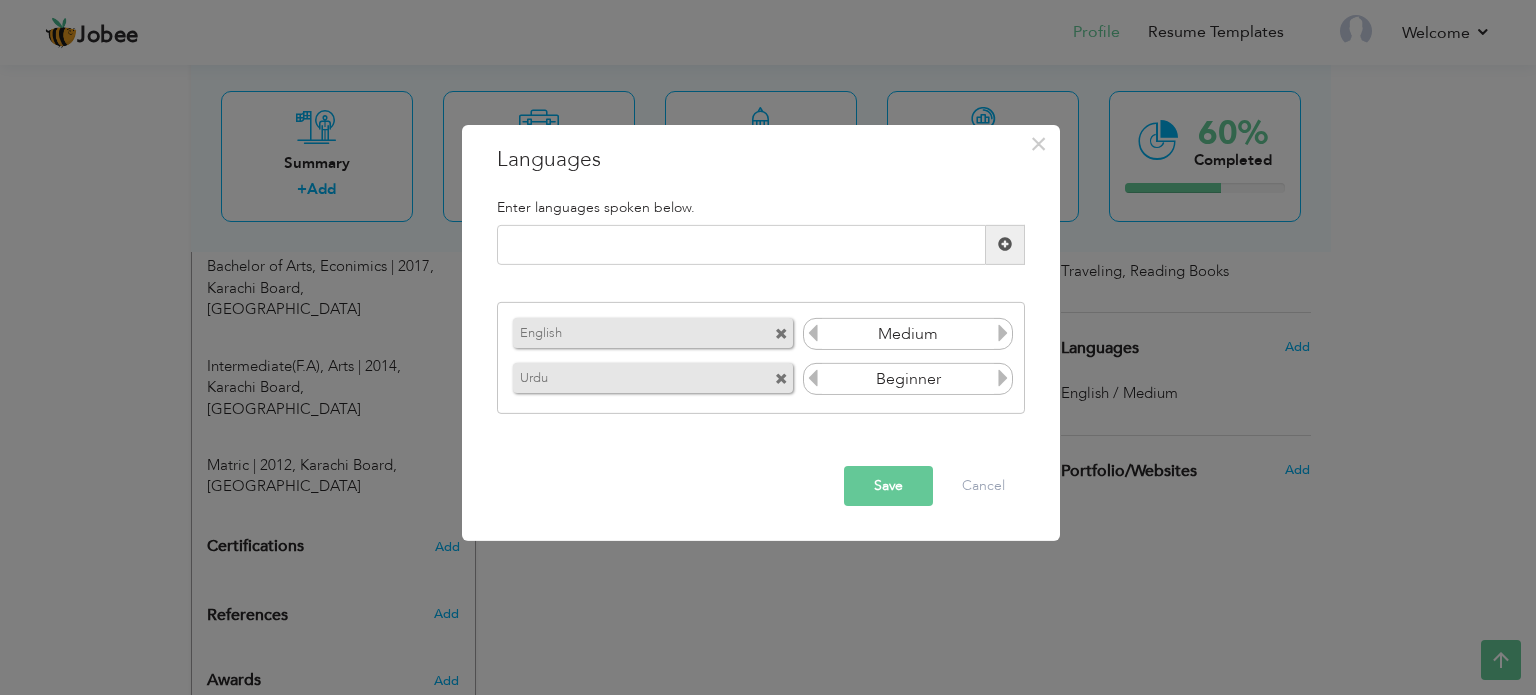 click at bounding box center (1003, 378) 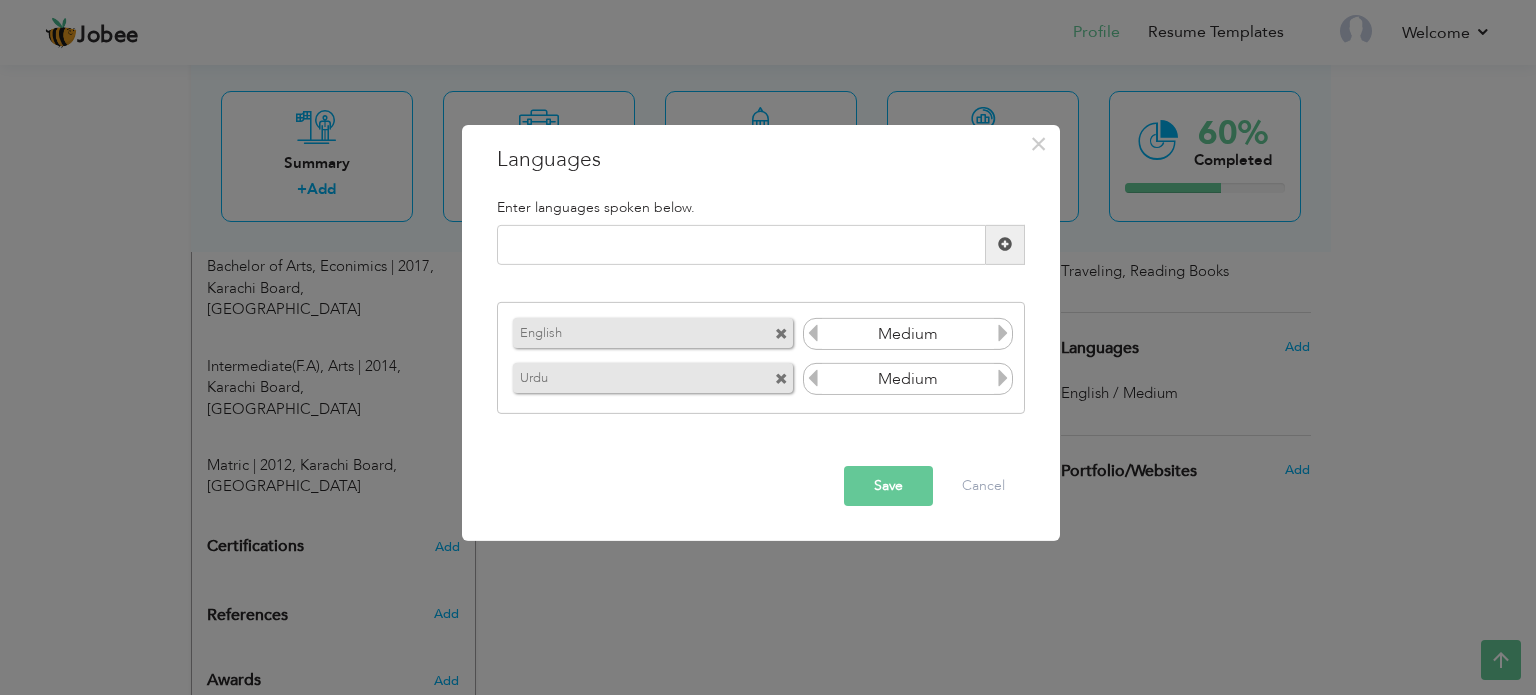 click at bounding box center (1003, 378) 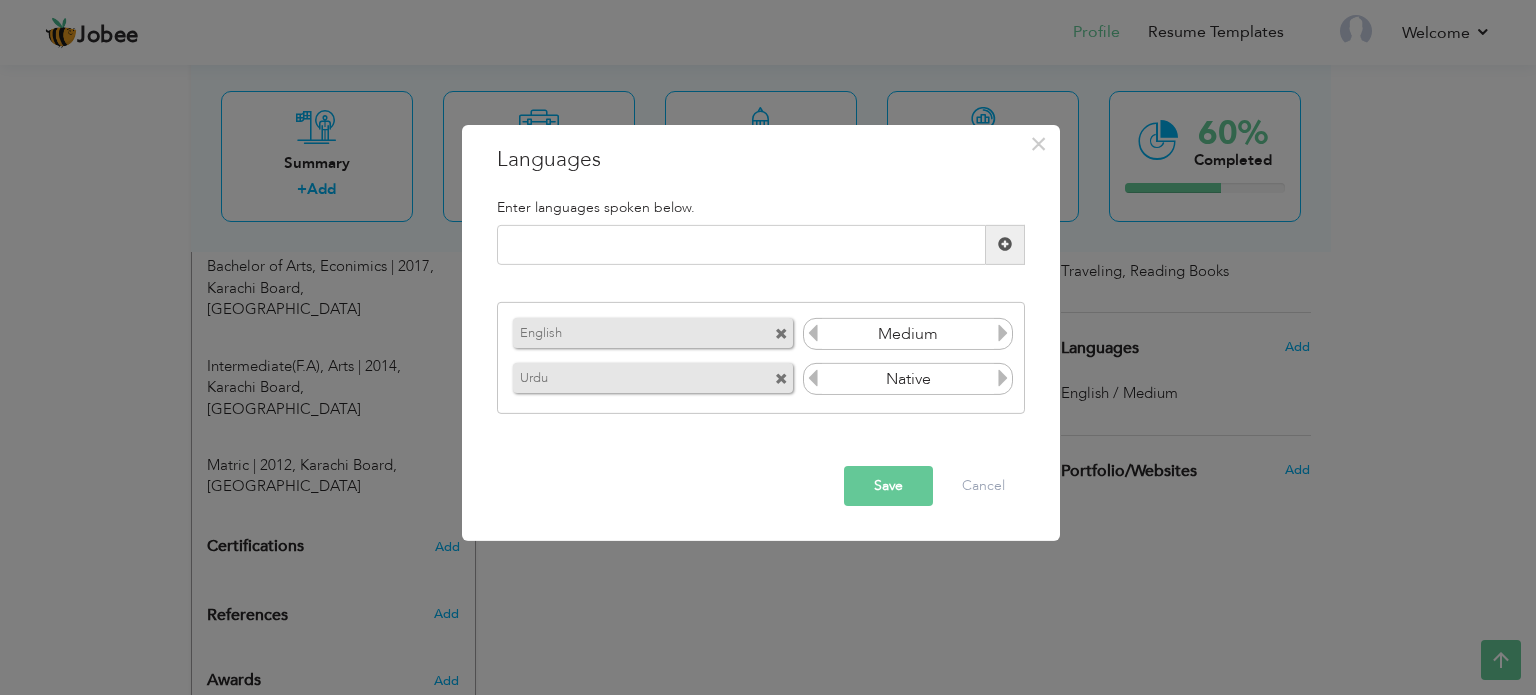 click on "Save" at bounding box center [888, 486] 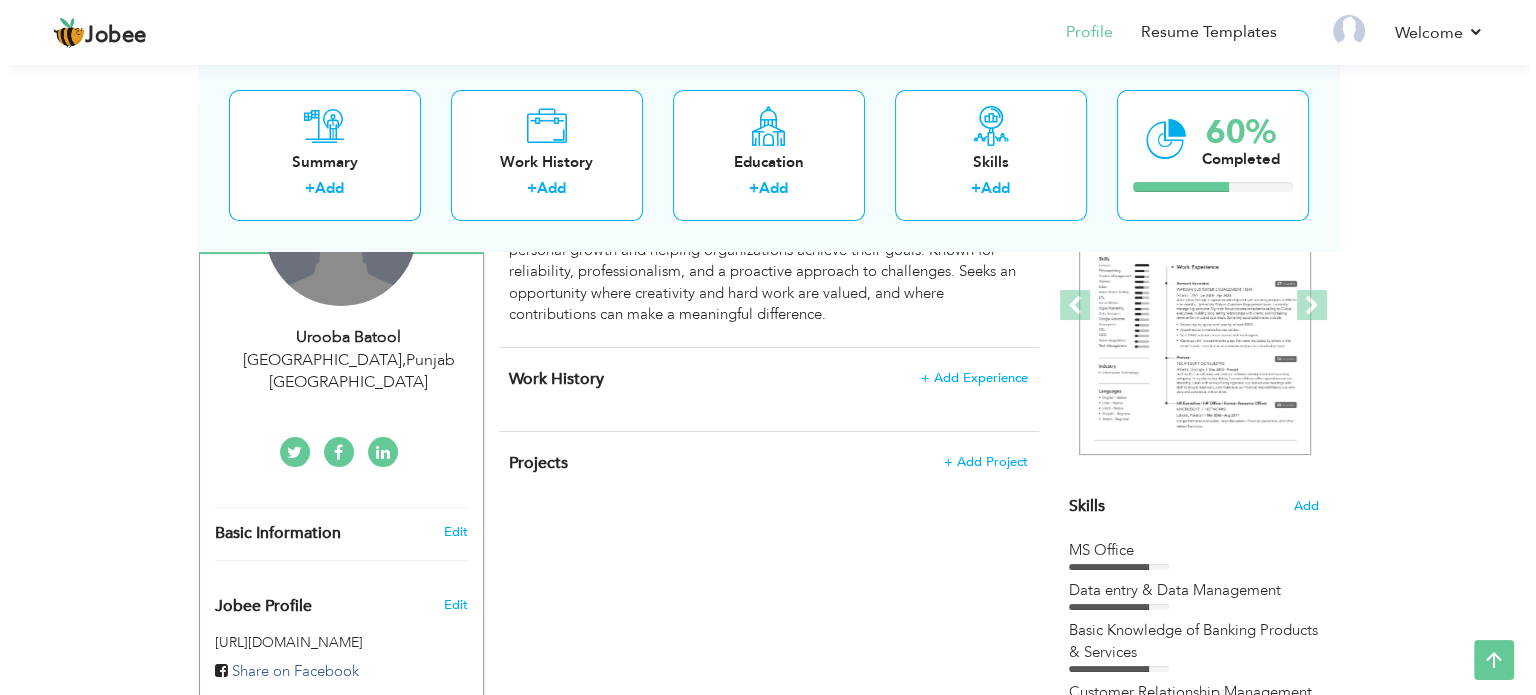 scroll, scrollTop: 280, scrollLeft: 0, axis: vertical 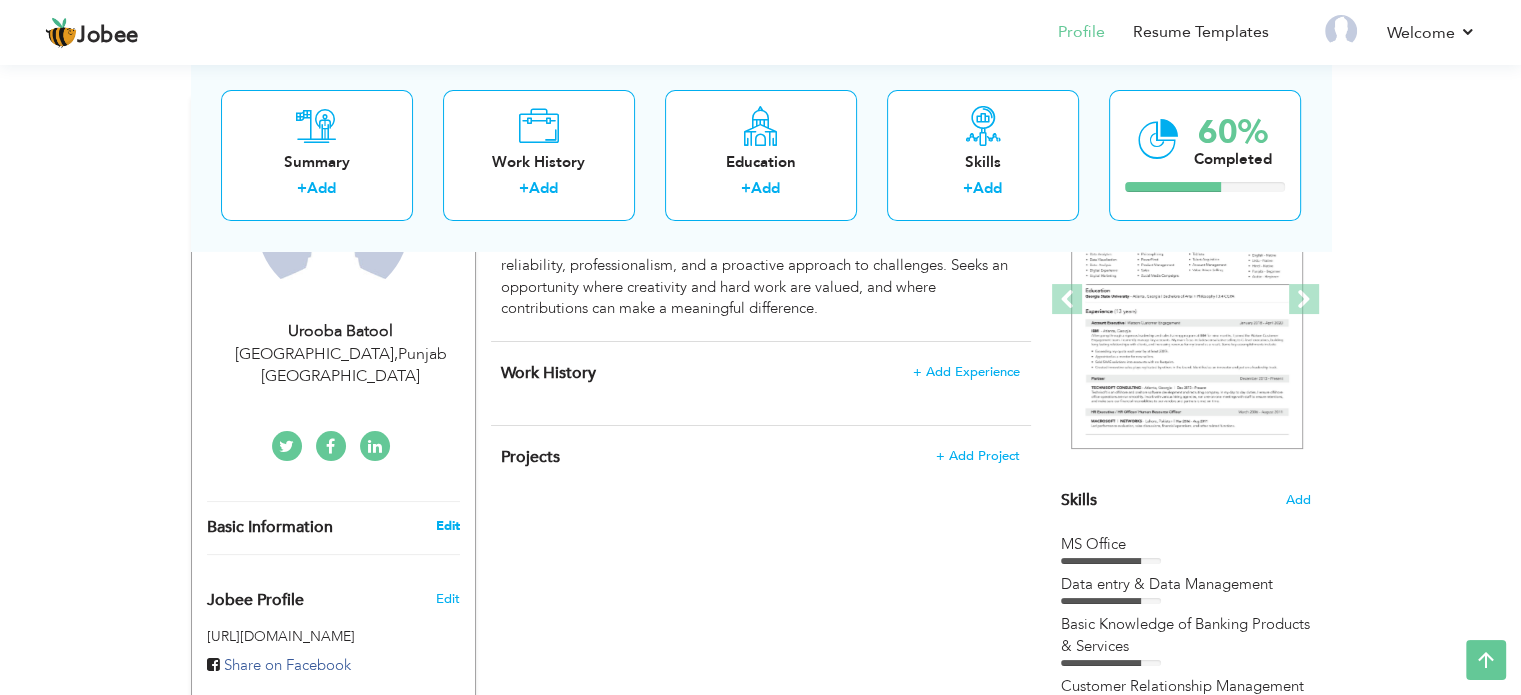 click on "Edit" at bounding box center (447, 526) 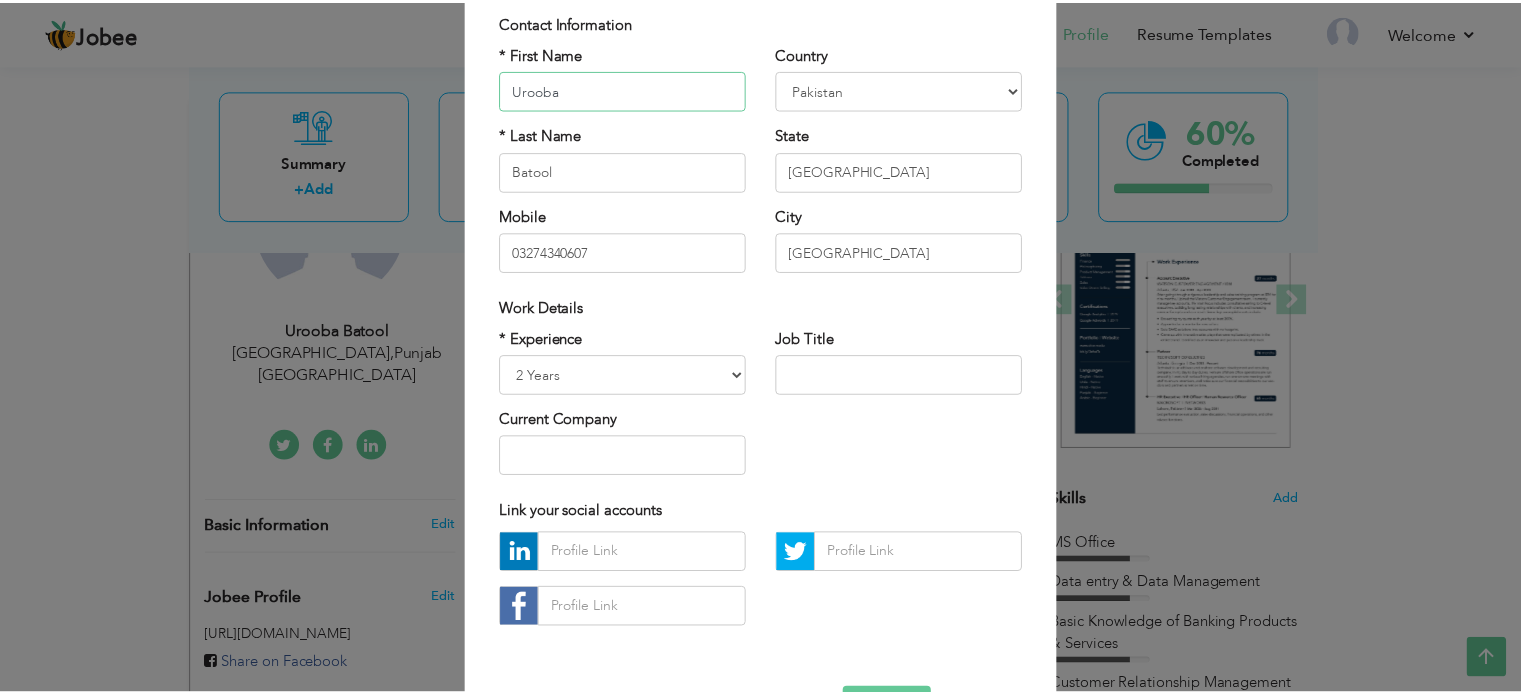 scroll, scrollTop: 0, scrollLeft: 0, axis: both 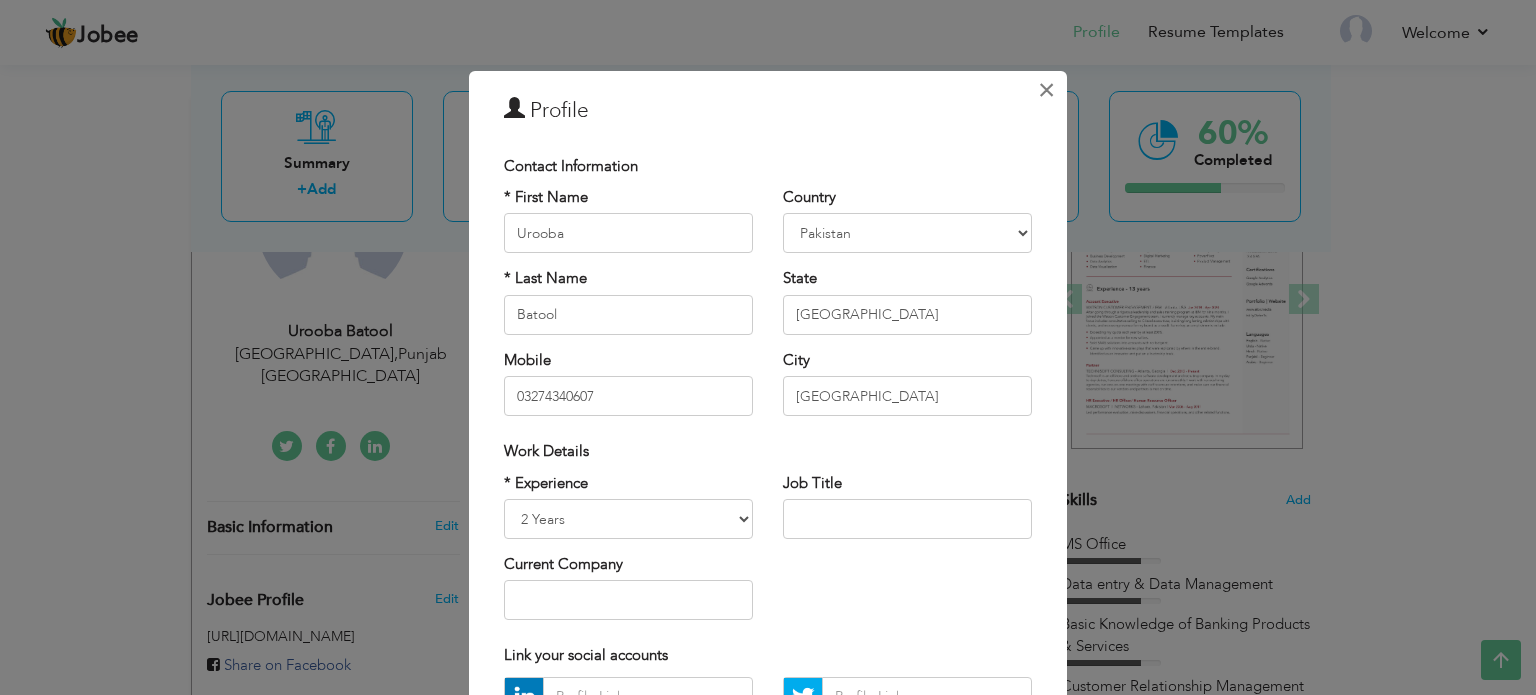 click on "×" at bounding box center (1046, 90) 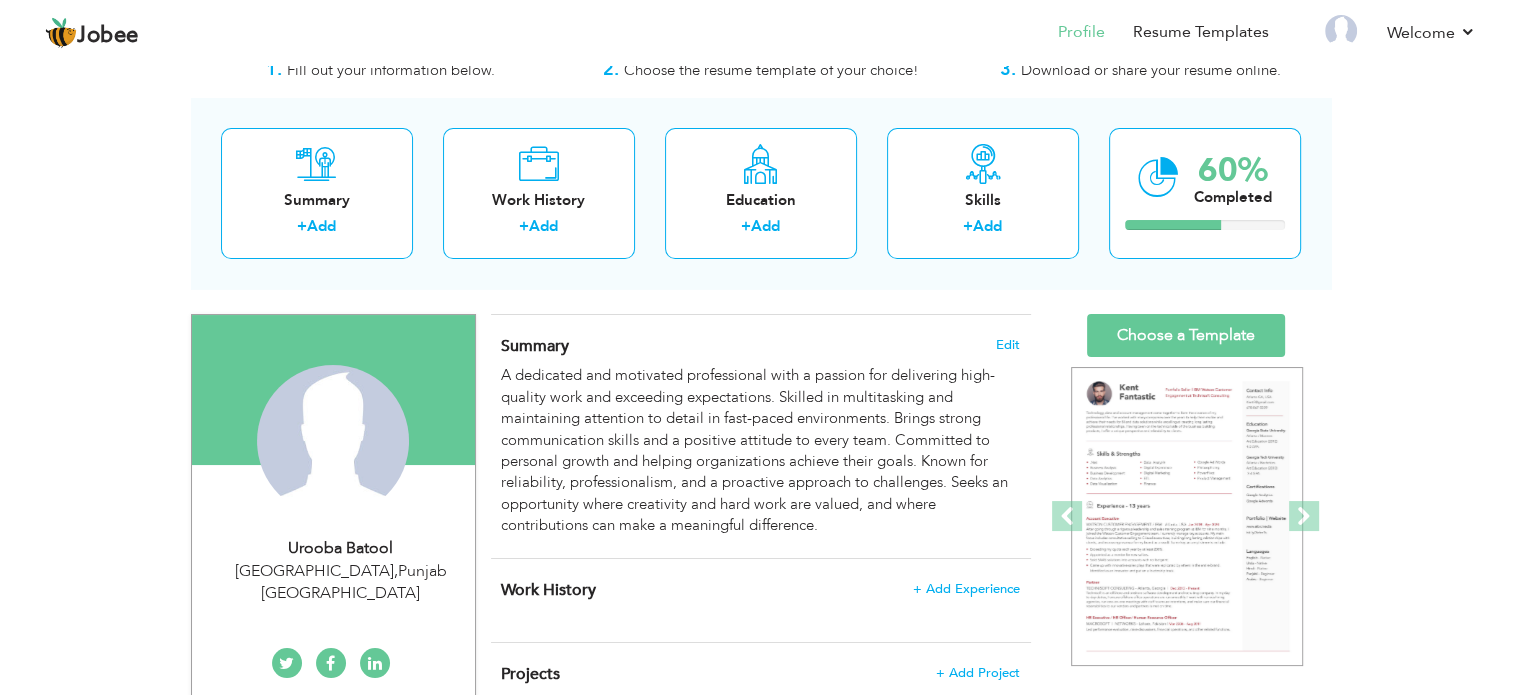 scroll, scrollTop: 0, scrollLeft: 0, axis: both 